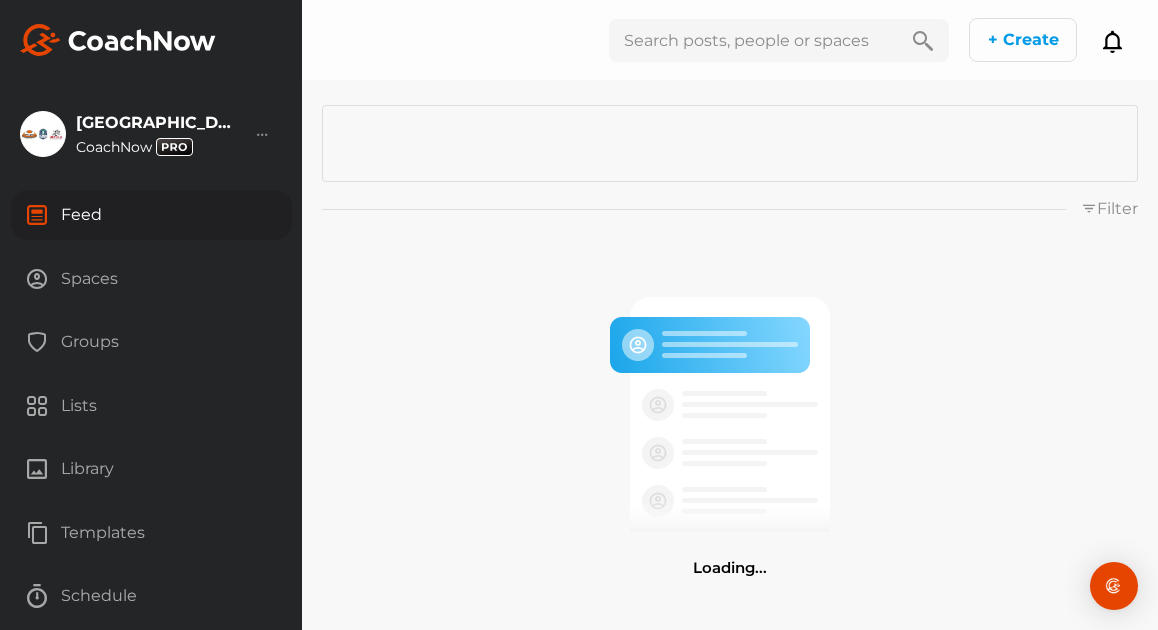 scroll, scrollTop: 0, scrollLeft: 0, axis: both 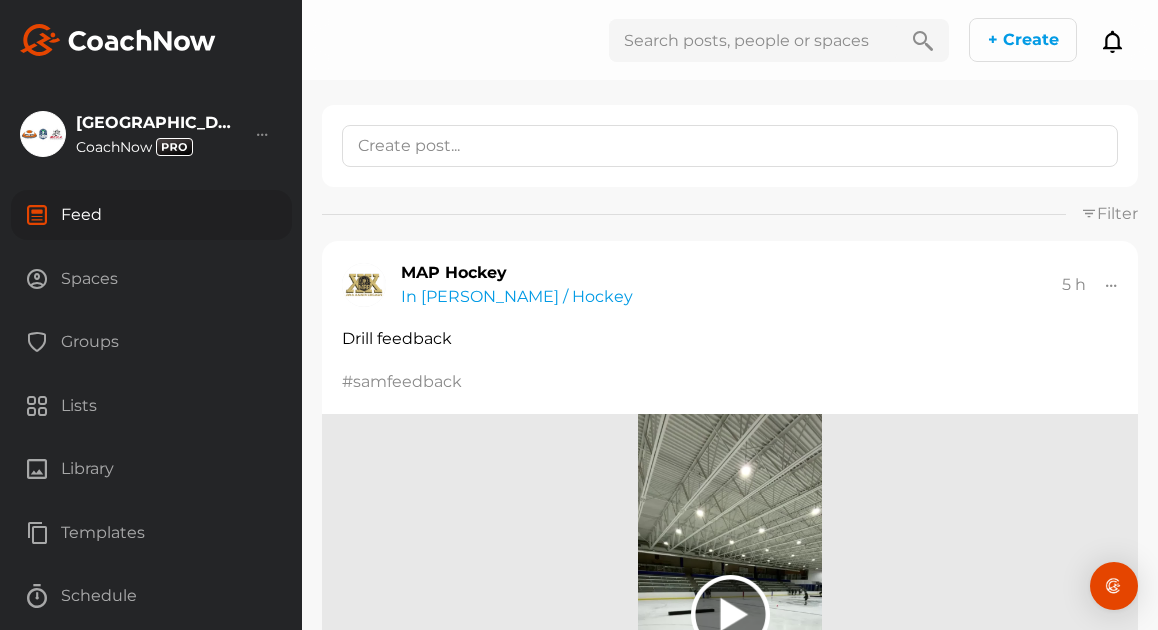 click 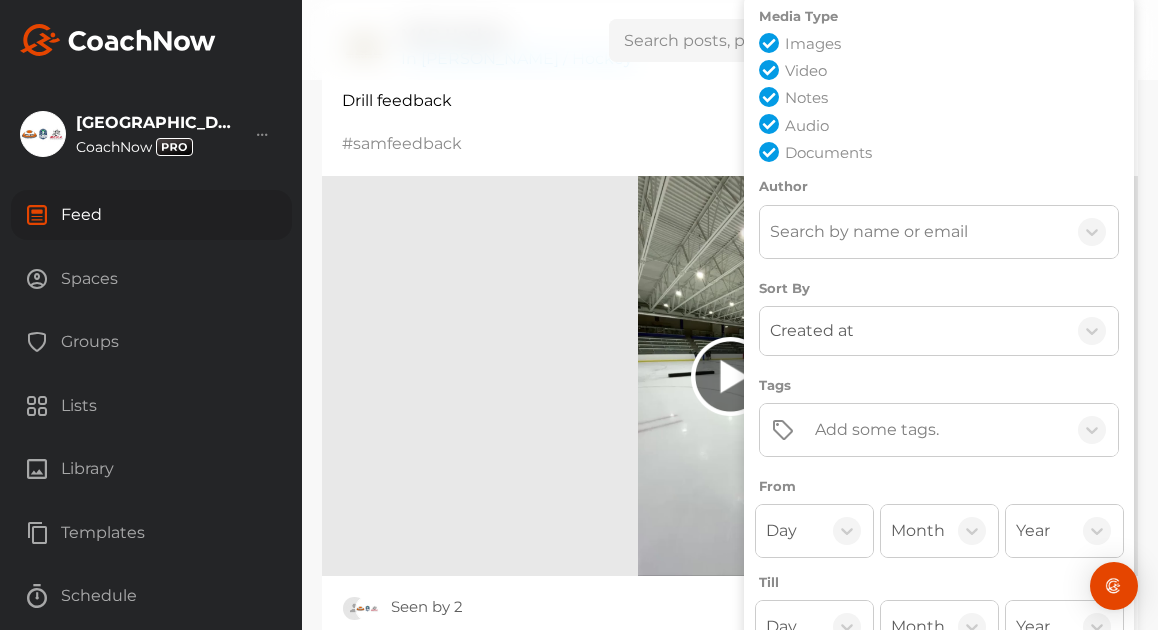 scroll, scrollTop: 264, scrollLeft: 0, axis: vertical 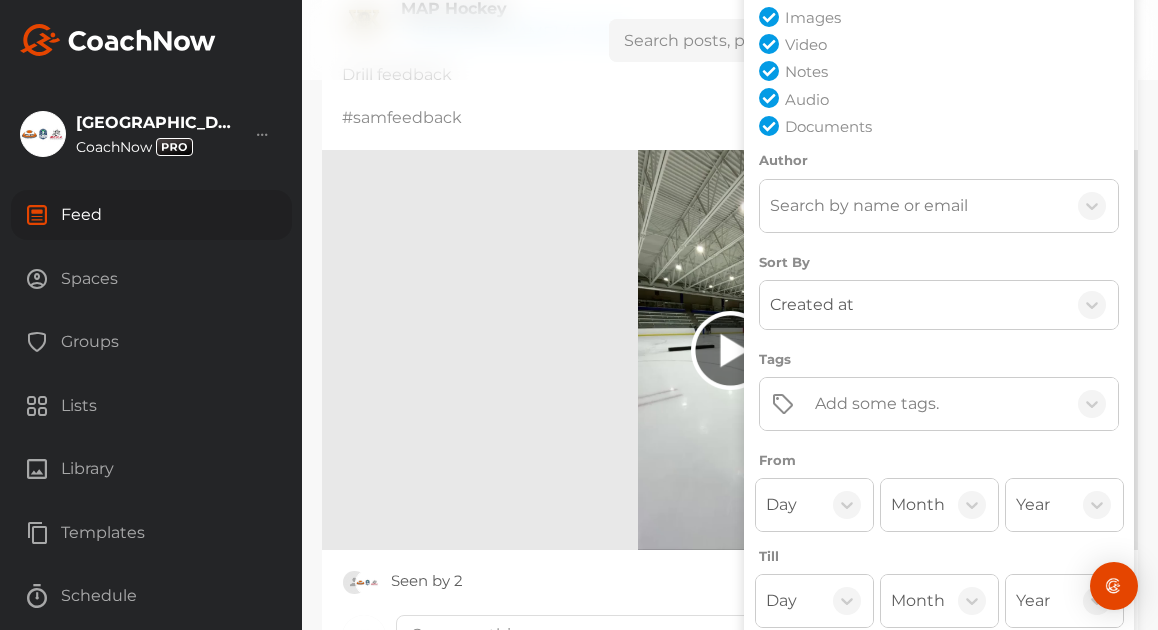 click on "Add some tags." 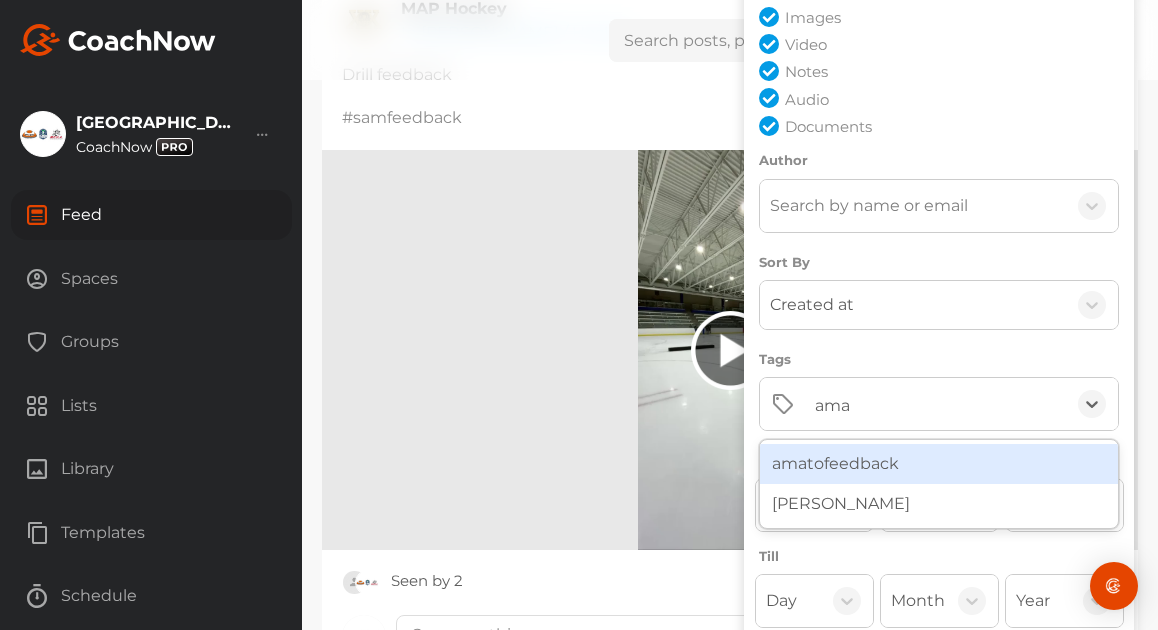 type on "amat" 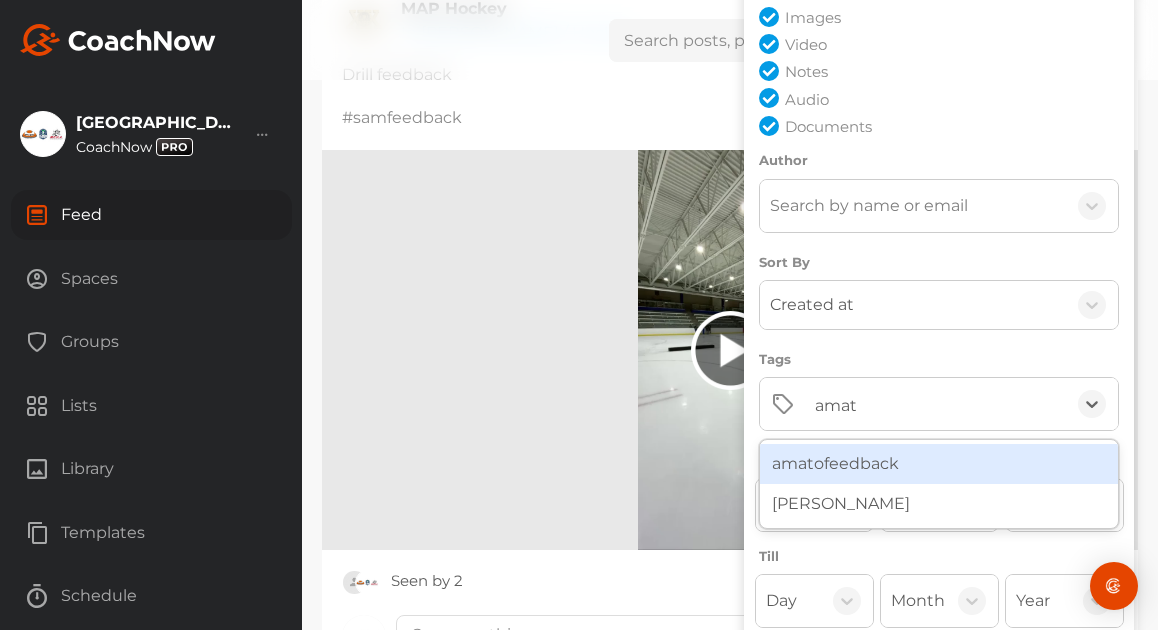 click on "amatofeedback" at bounding box center [939, 464] 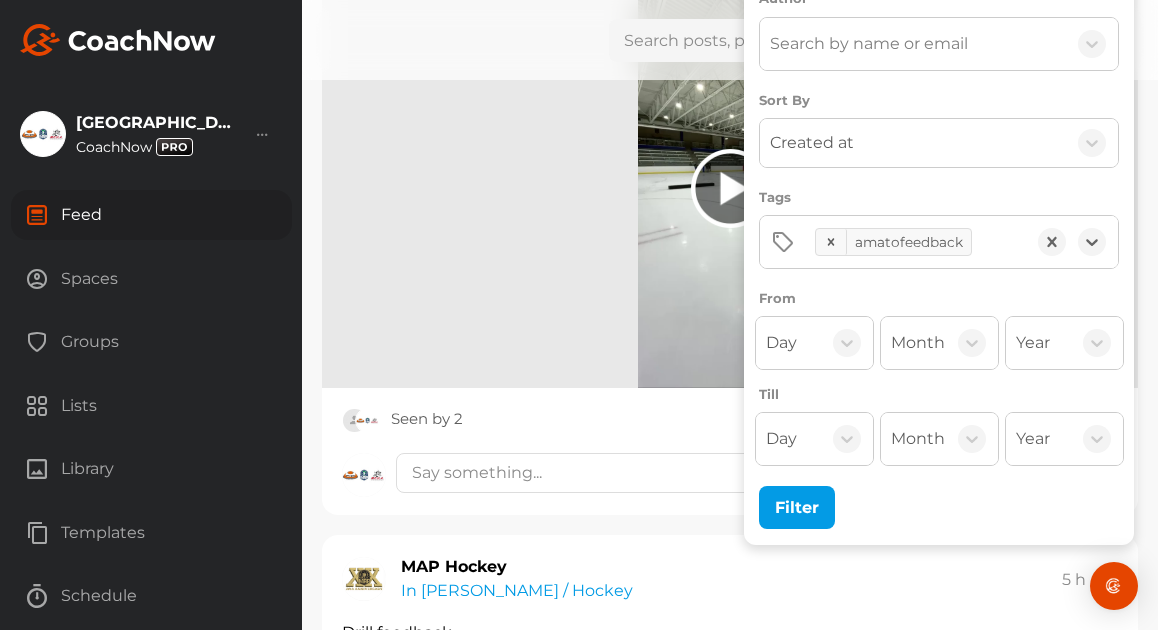 scroll, scrollTop: 518, scrollLeft: 0, axis: vertical 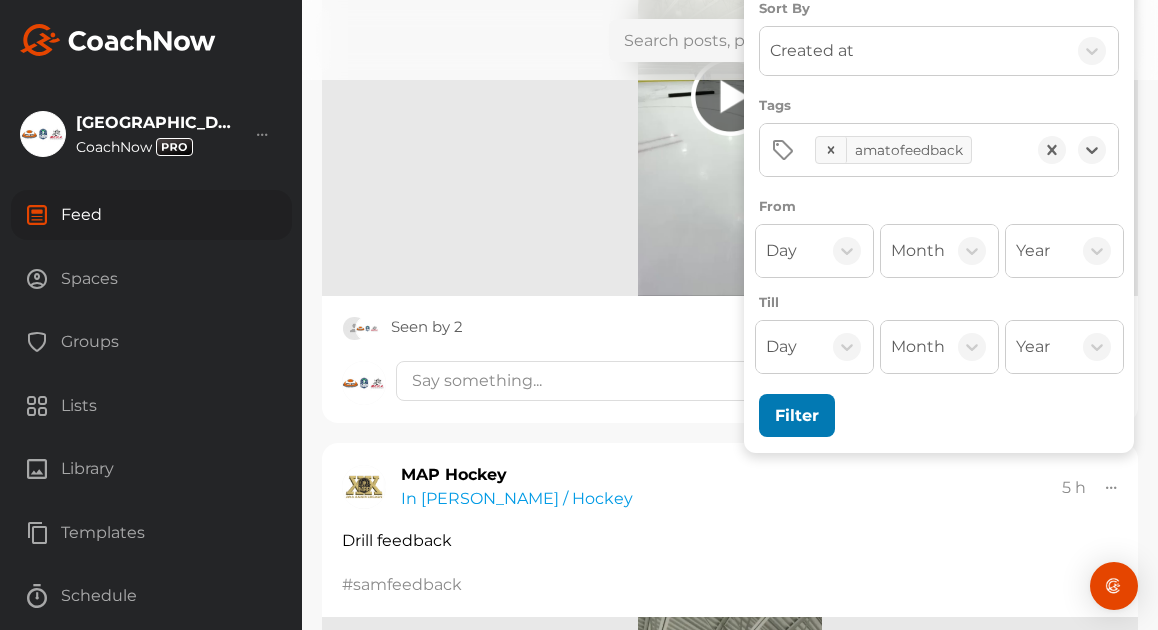 click on "Filter" 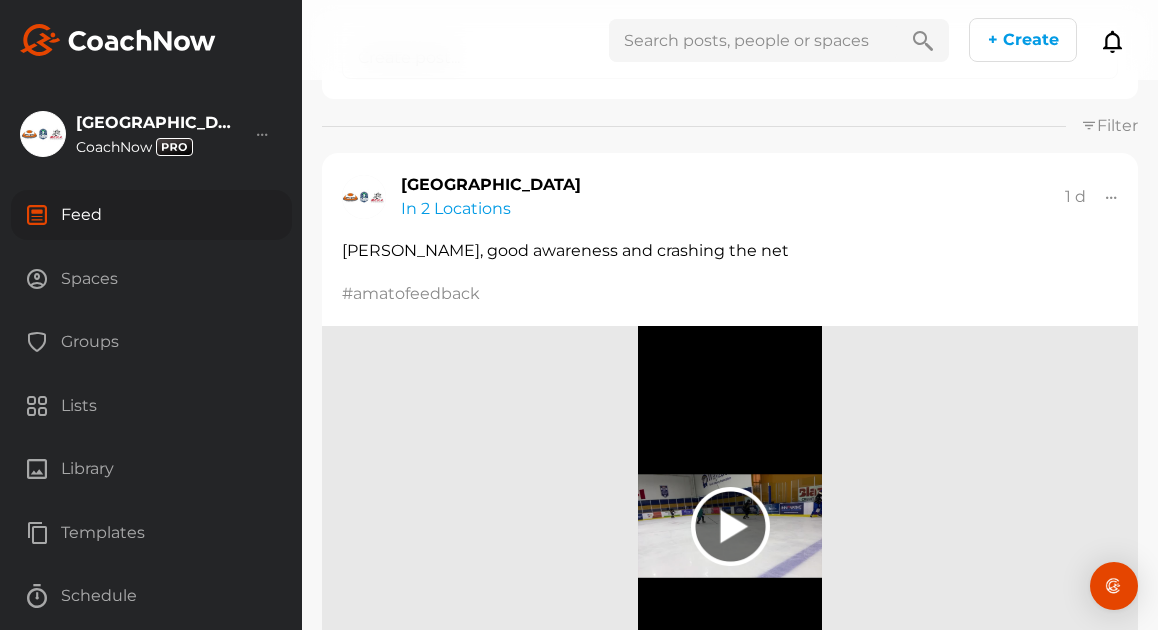 scroll, scrollTop: 94, scrollLeft: 0, axis: vertical 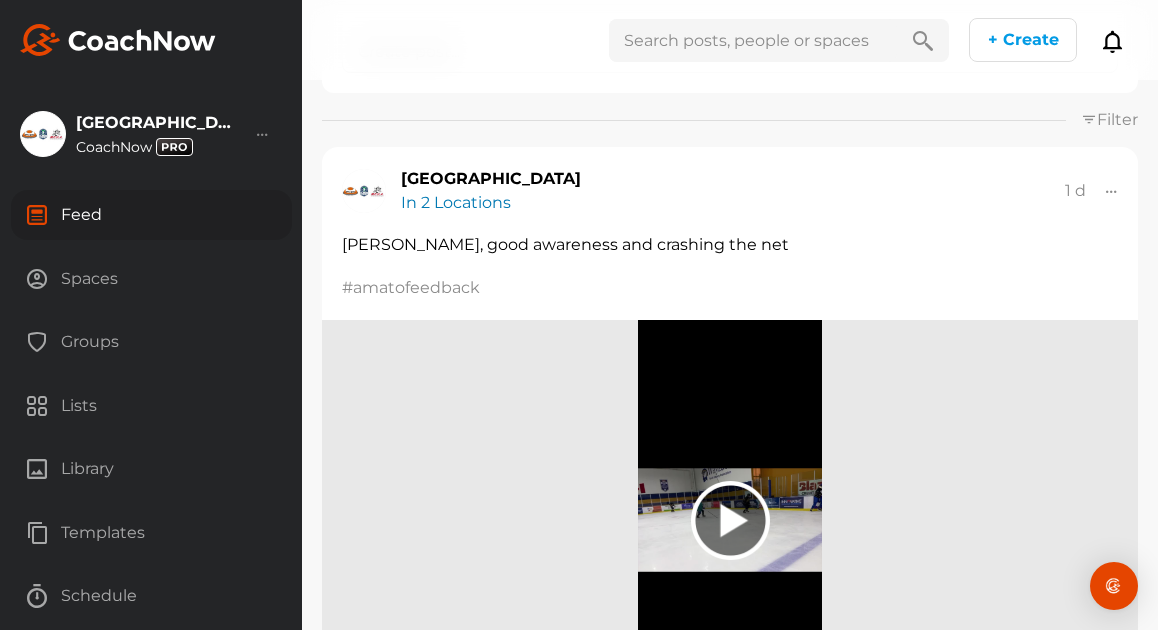 click on "In 2 Locations" at bounding box center (456, 202) 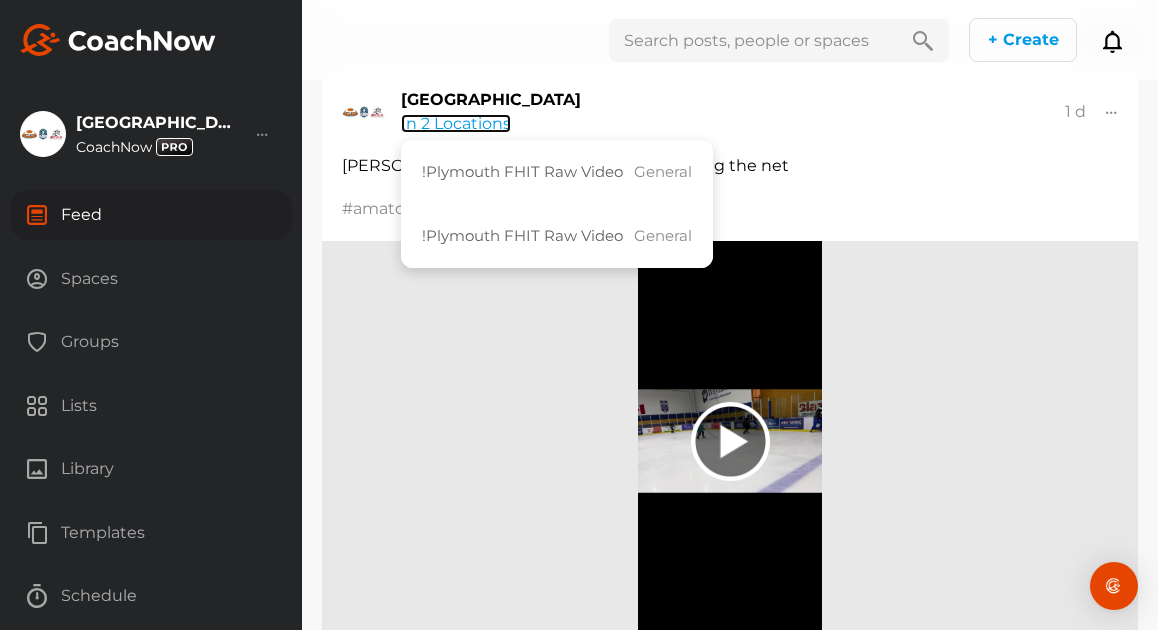 scroll, scrollTop: 178, scrollLeft: 0, axis: vertical 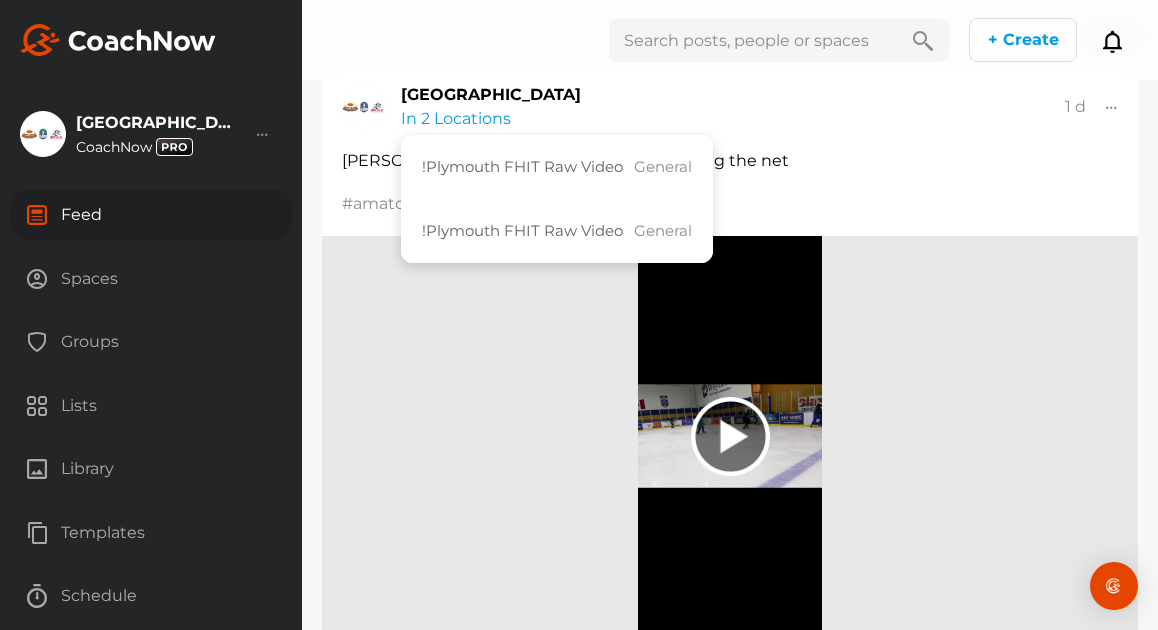 click on "#amatofeedback" at bounding box center (730, 214) 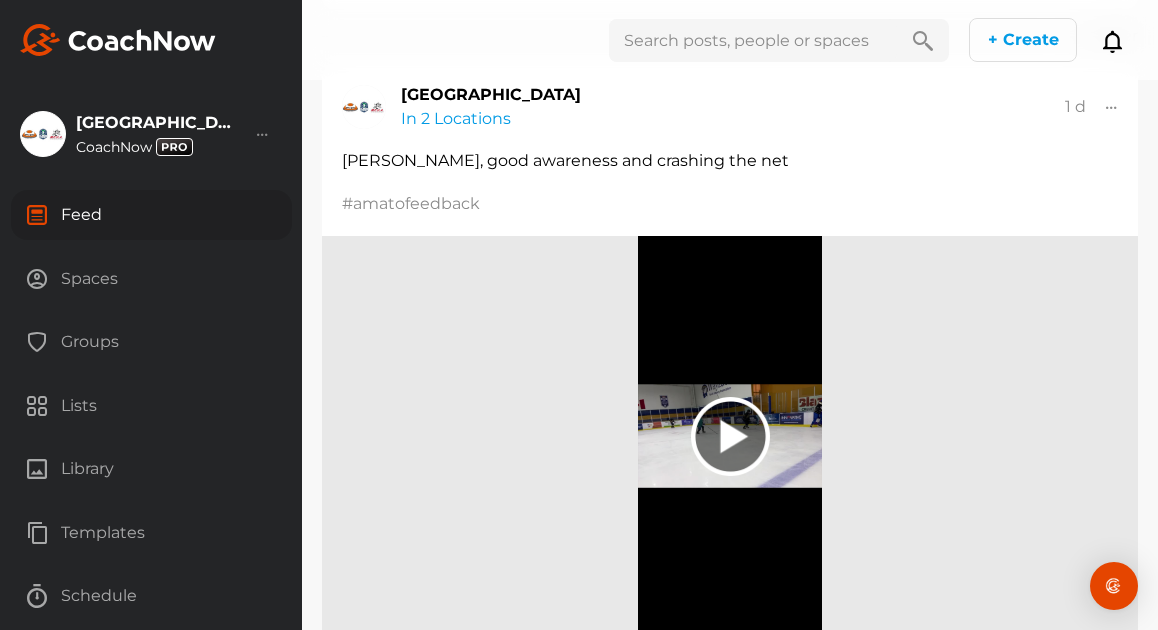 click at bounding box center (730, 436) 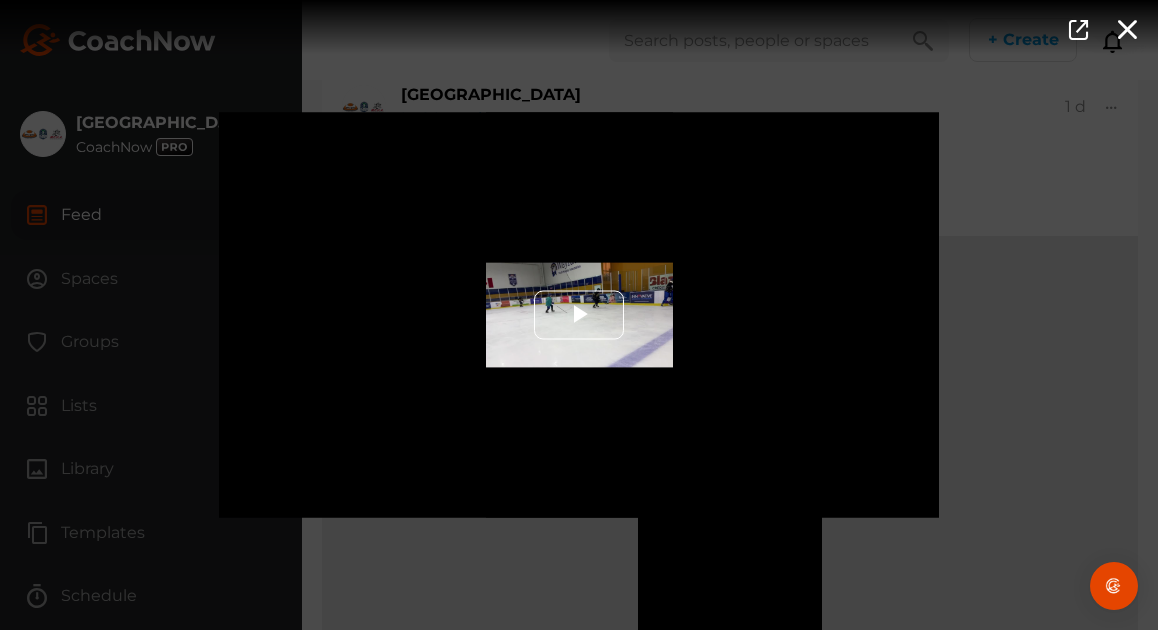 click at bounding box center (579, 315) 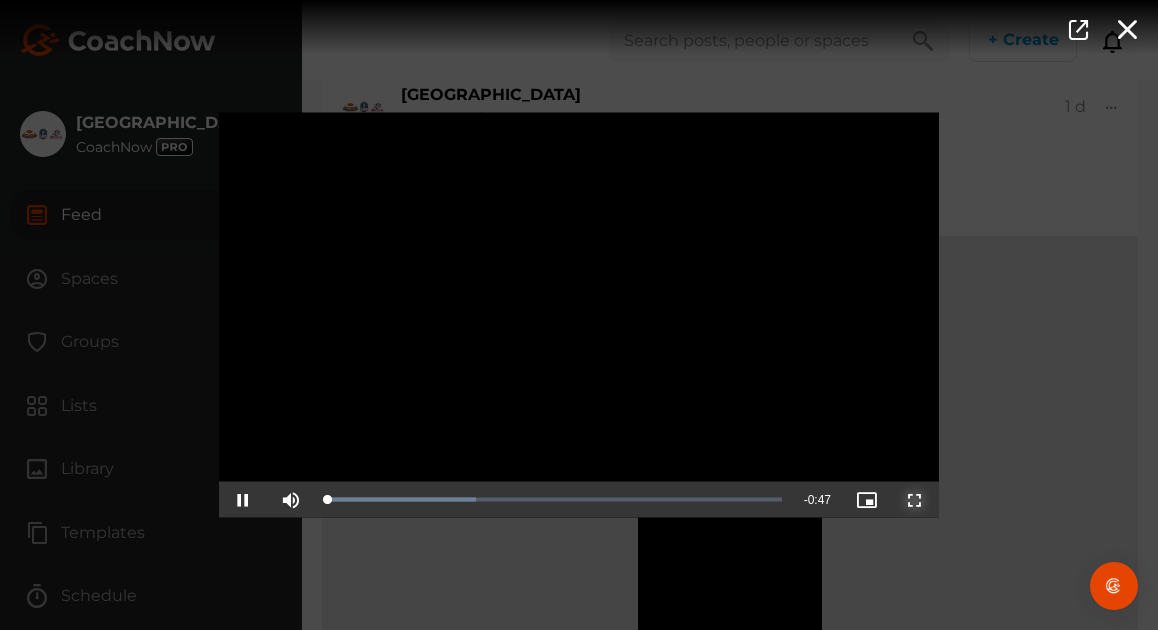click at bounding box center (915, 500) 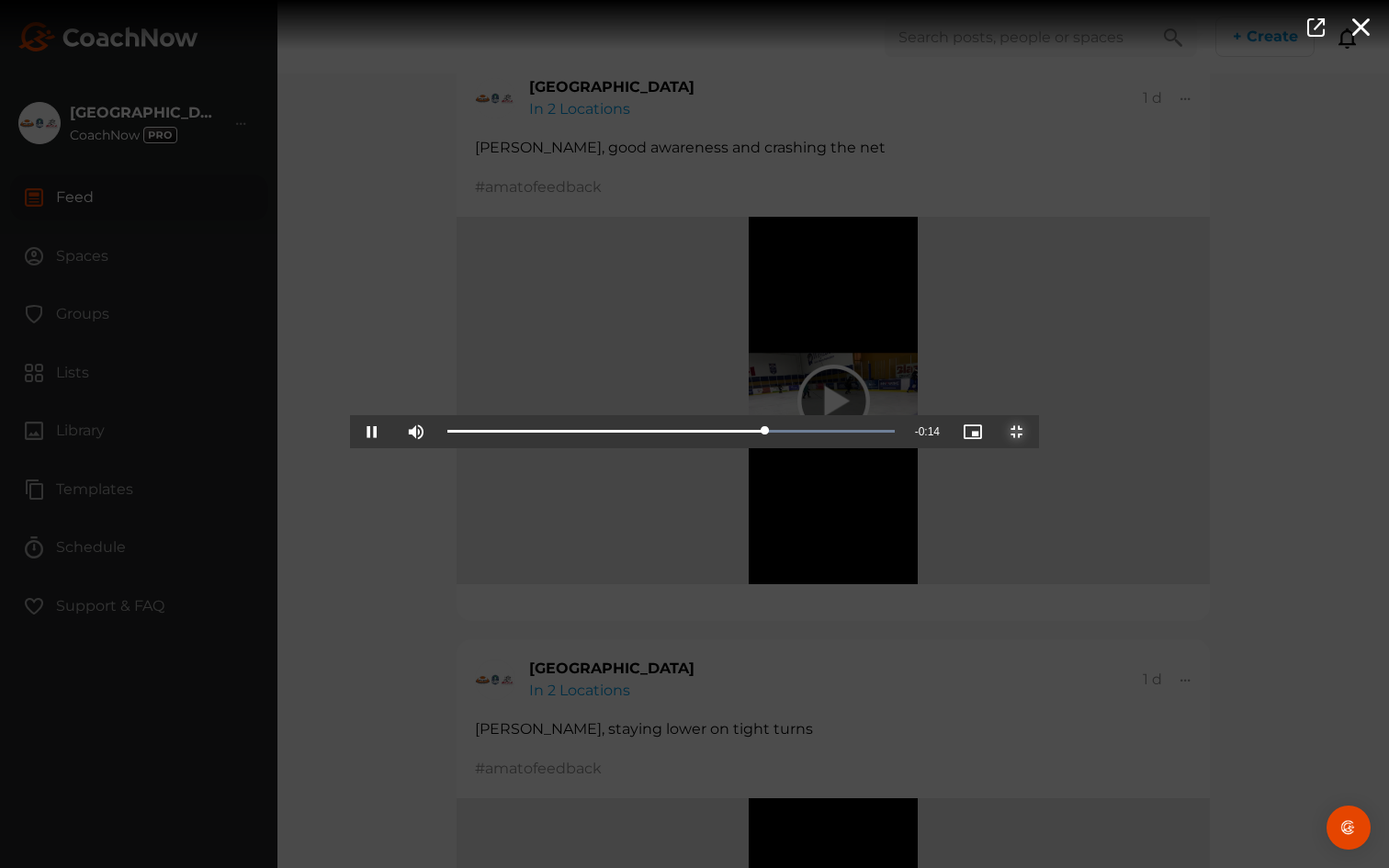 click at bounding box center [1017, 432] 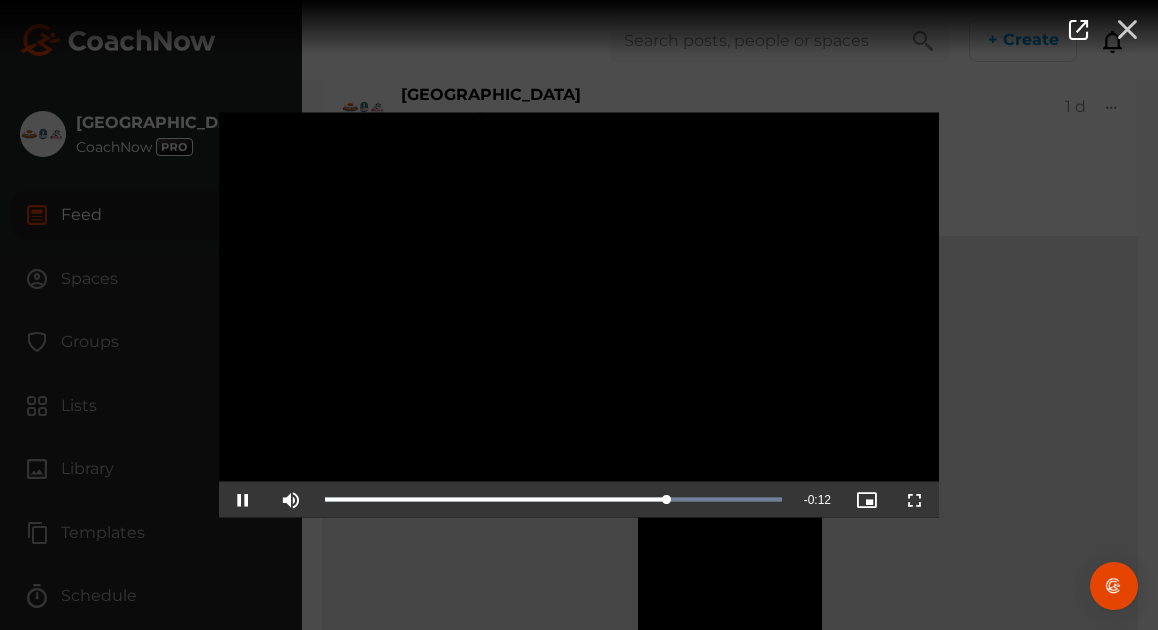 click at bounding box center [1127, 28] 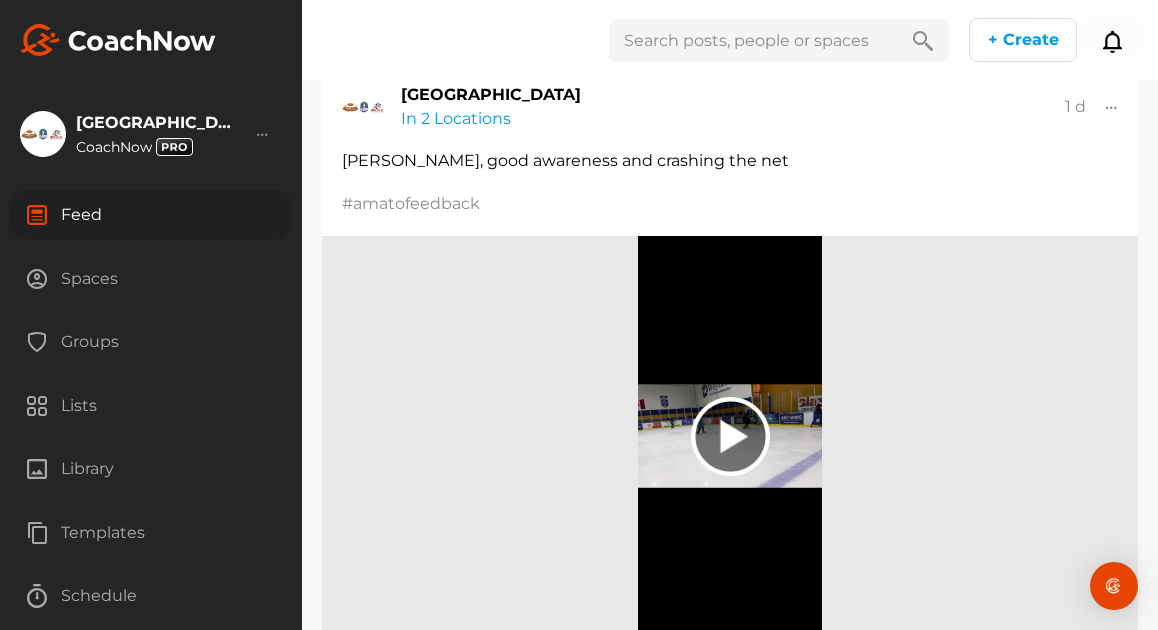 click at bounding box center [1112, 107] 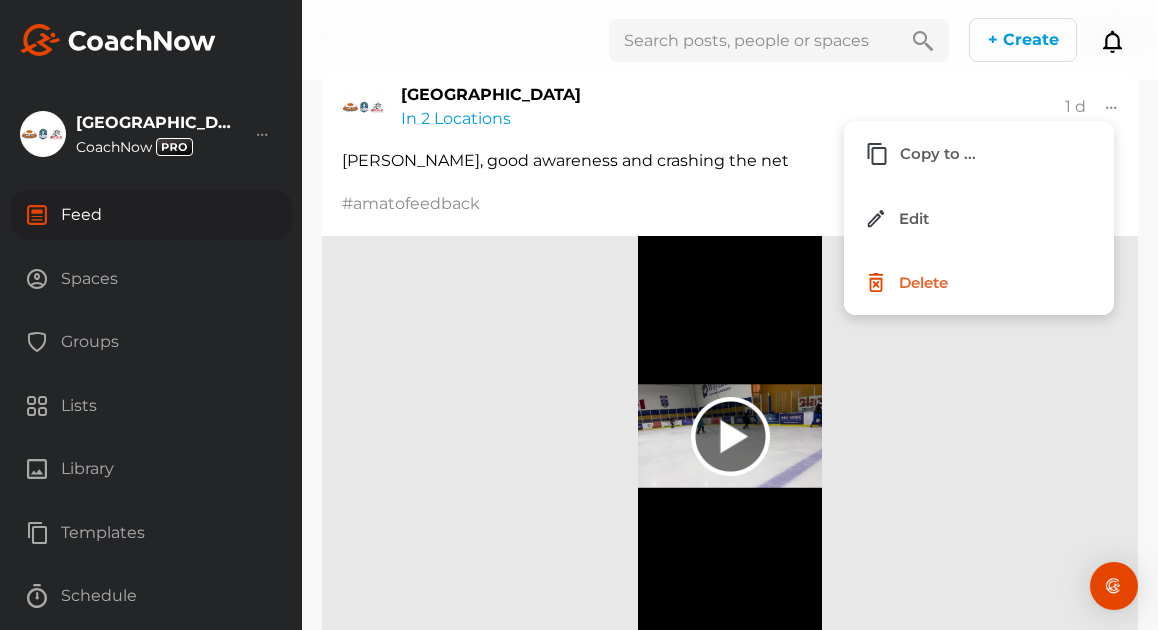 click on "[GEOGRAPHIC_DATA]
In 2 Locations
!Plymouth FHIT Raw Video
General
!Plymouth FHIT Raw Video
General
1 d" at bounding box center (730, 127) 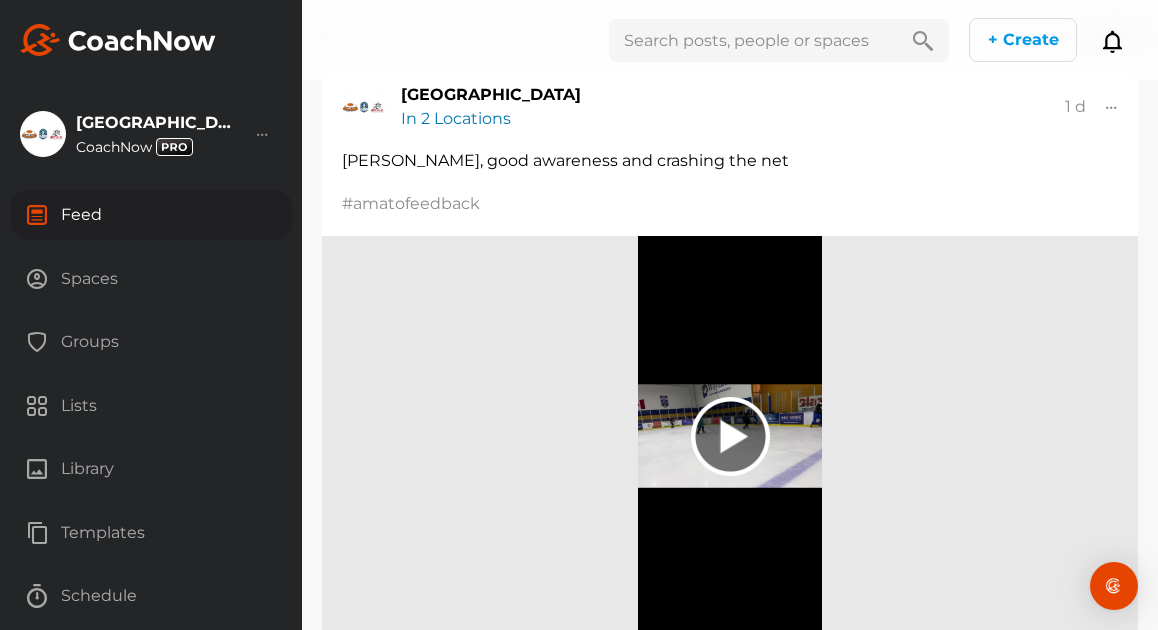 click on "In 2 Locations" at bounding box center (456, 118) 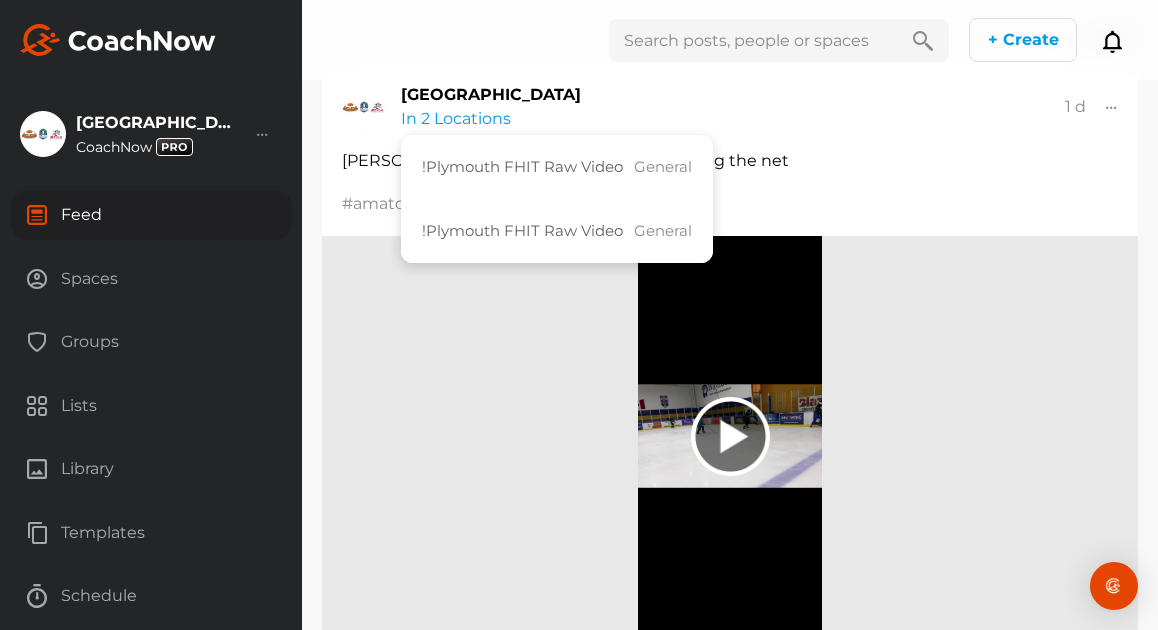 click on "Groups" at bounding box center (151, 342) 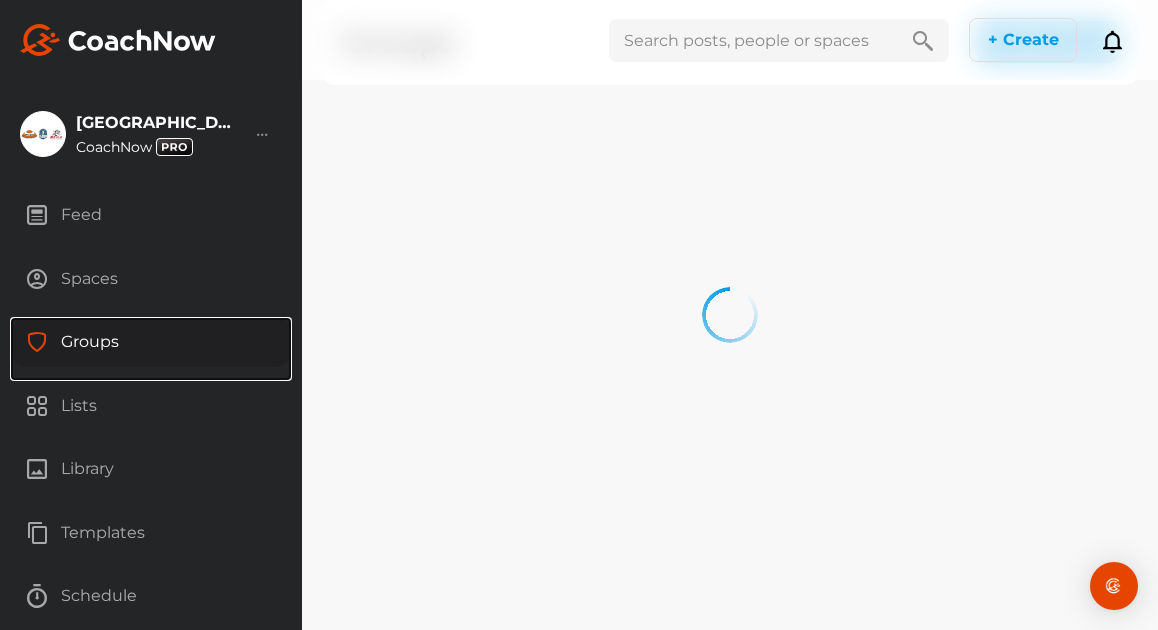 scroll, scrollTop: 0, scrollLeft: 0, axis: both 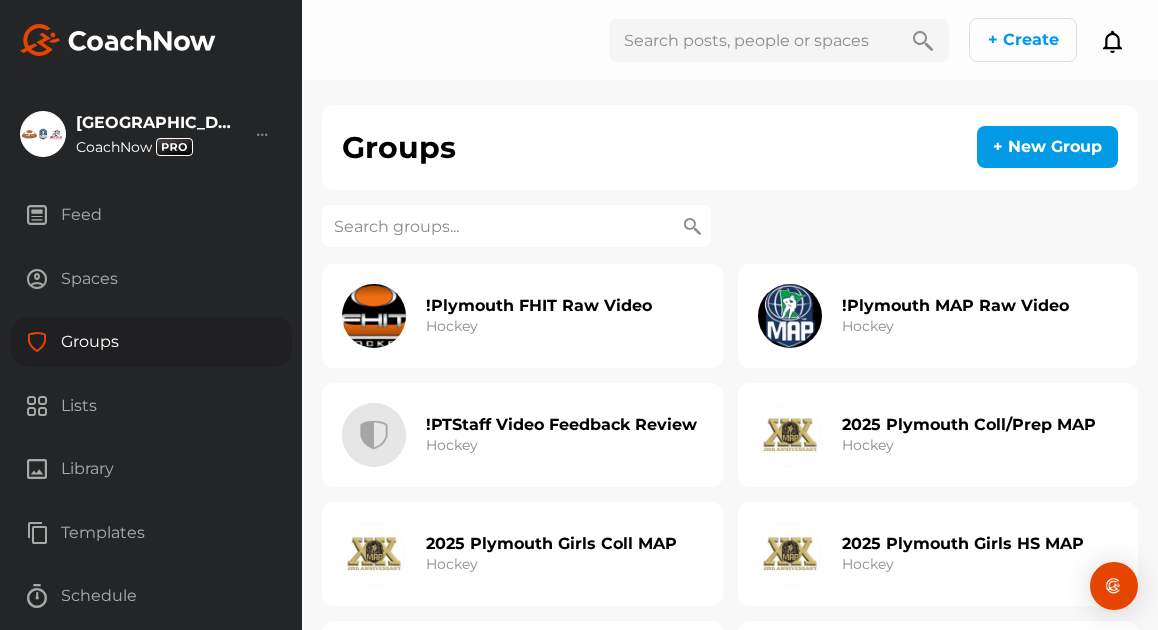 click on "!Plymouth FHIT Raw Video Hockey" 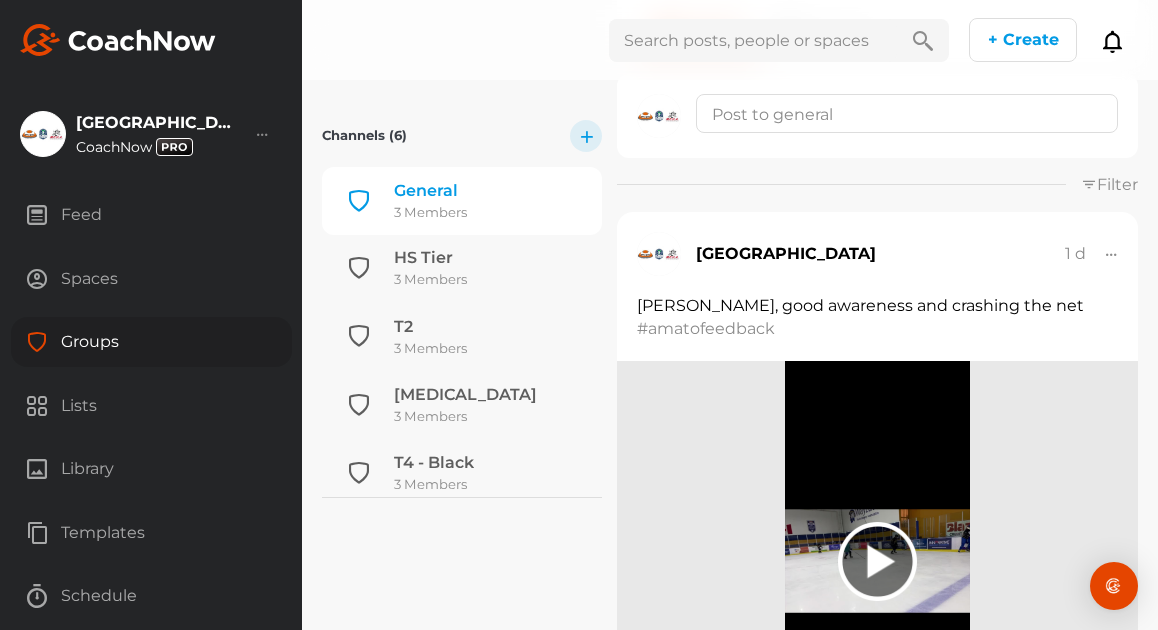 scroll, scrollTop: 300, scrollLeft: 0, axis: vertical 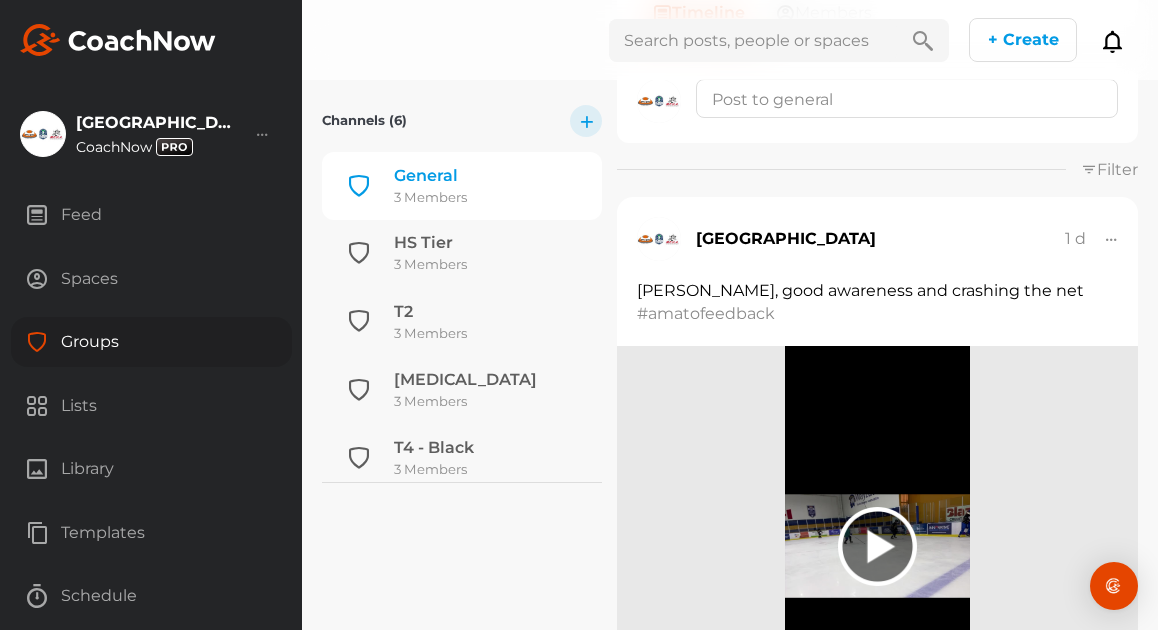 click 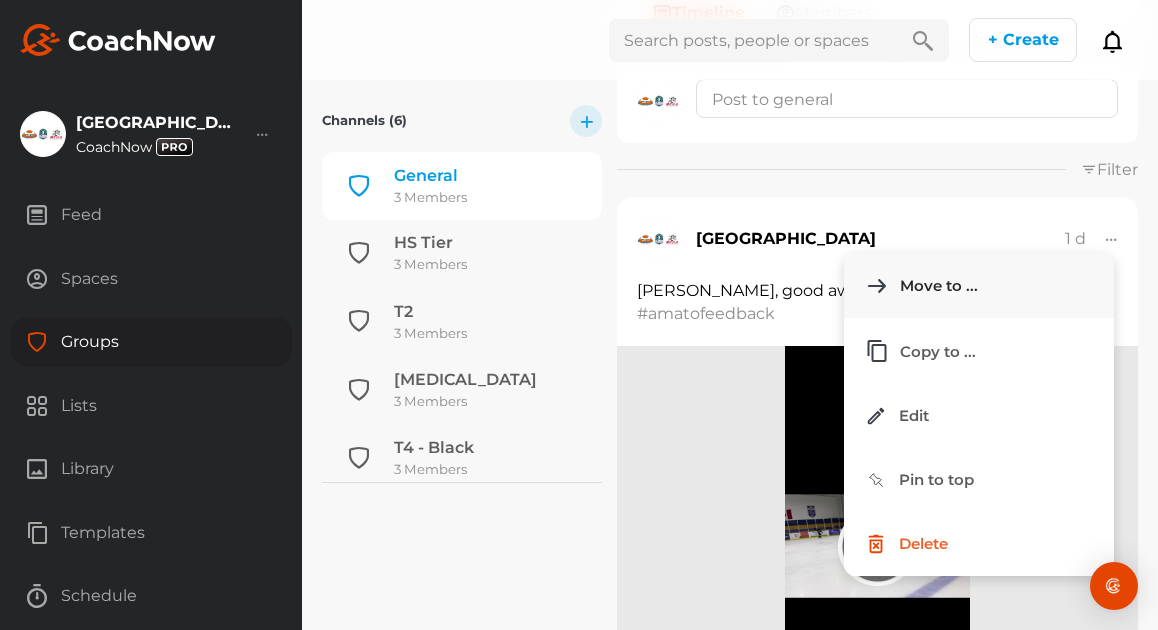 click on "Move to ..." 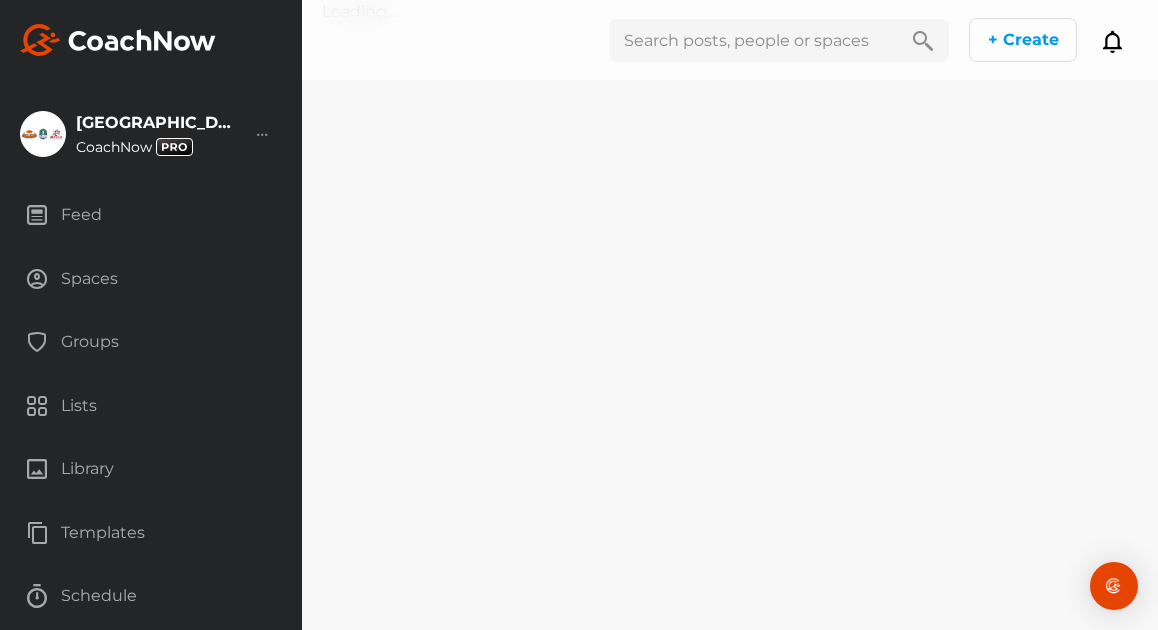 scroll, scrollTop: 0, scrollLeft: 0, axis: both 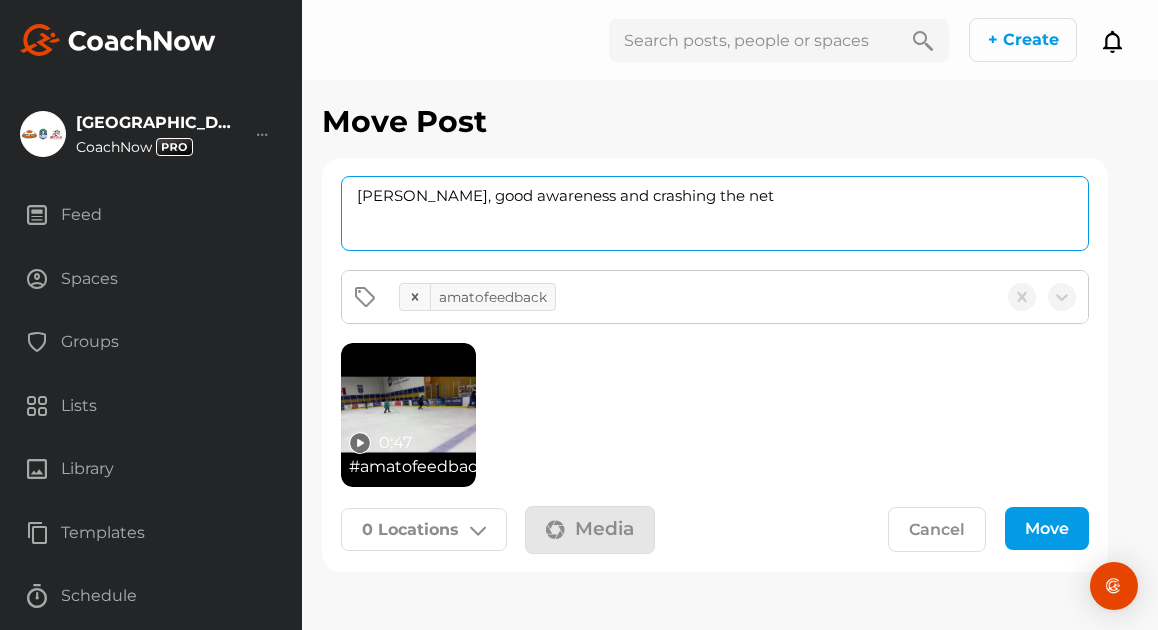 drag, startPoint x: 493, startPoint y: 196, endPoint x: 291, endPoint y: 184, distance: 202.35612 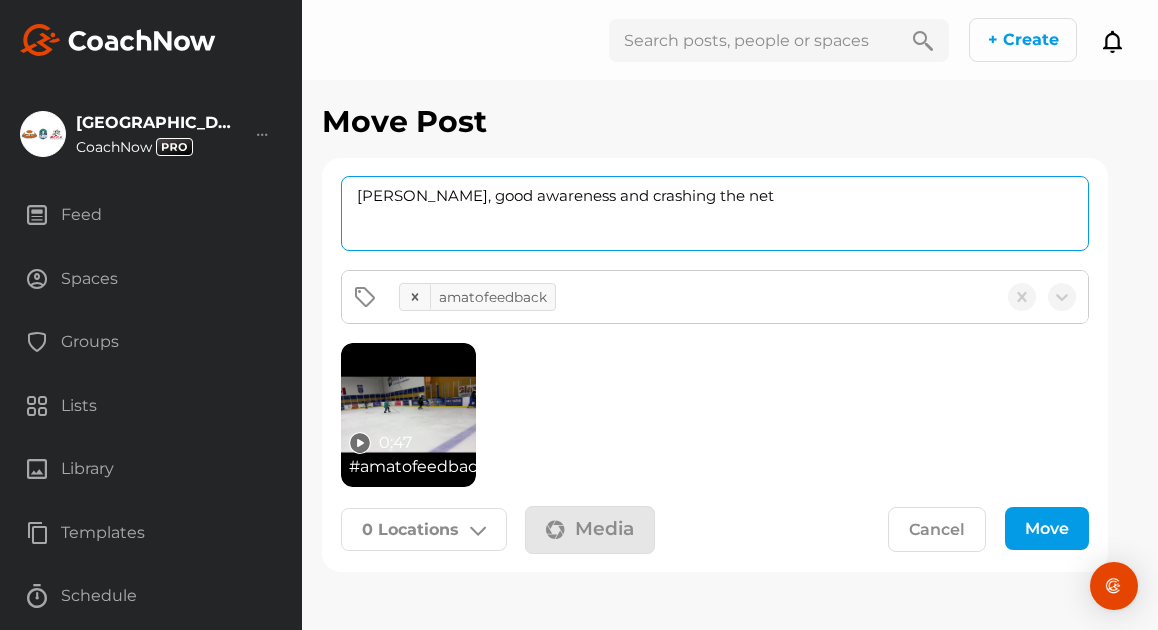click on "[GEOGRAPHIC_DATA]
[GEOGRAPHIC_DATA]
Account Settings
Organizations
Tags
Get Paid
Benefits" at bounding box center (579, 315) 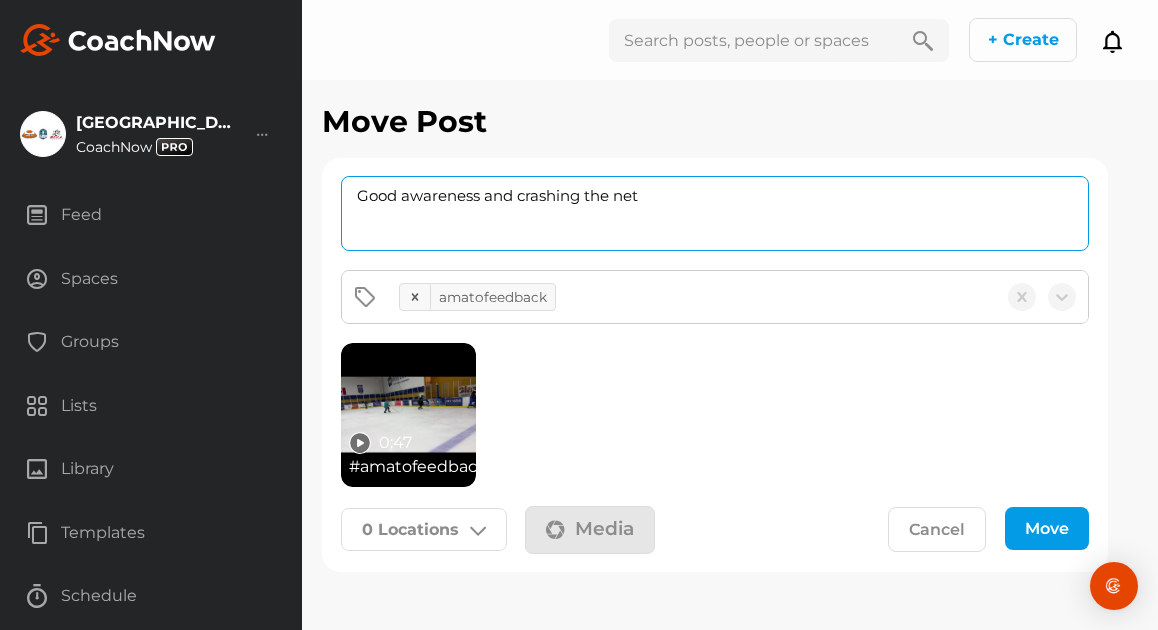 click on "Good awareness and crashing the net" 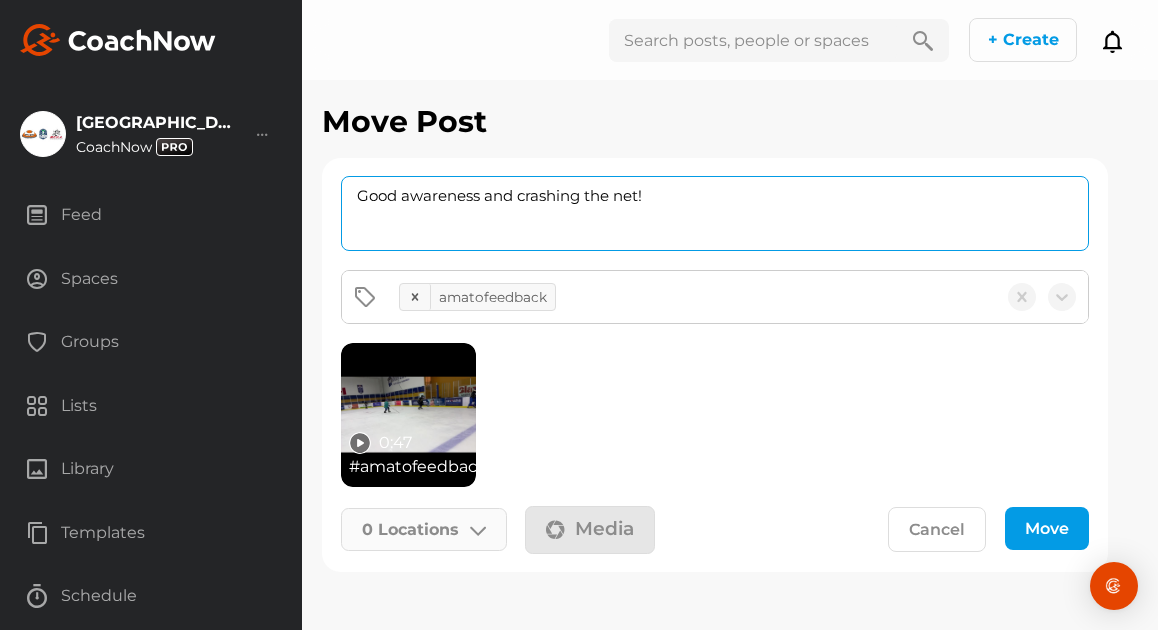 type on "Good awareness and crashing the net!" 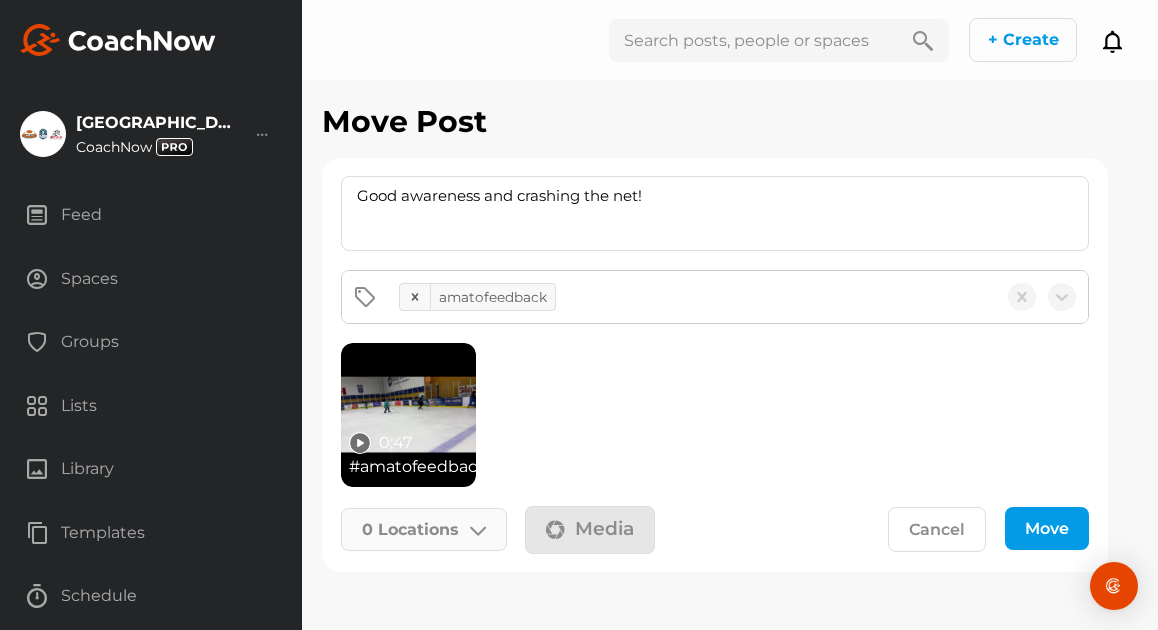 click 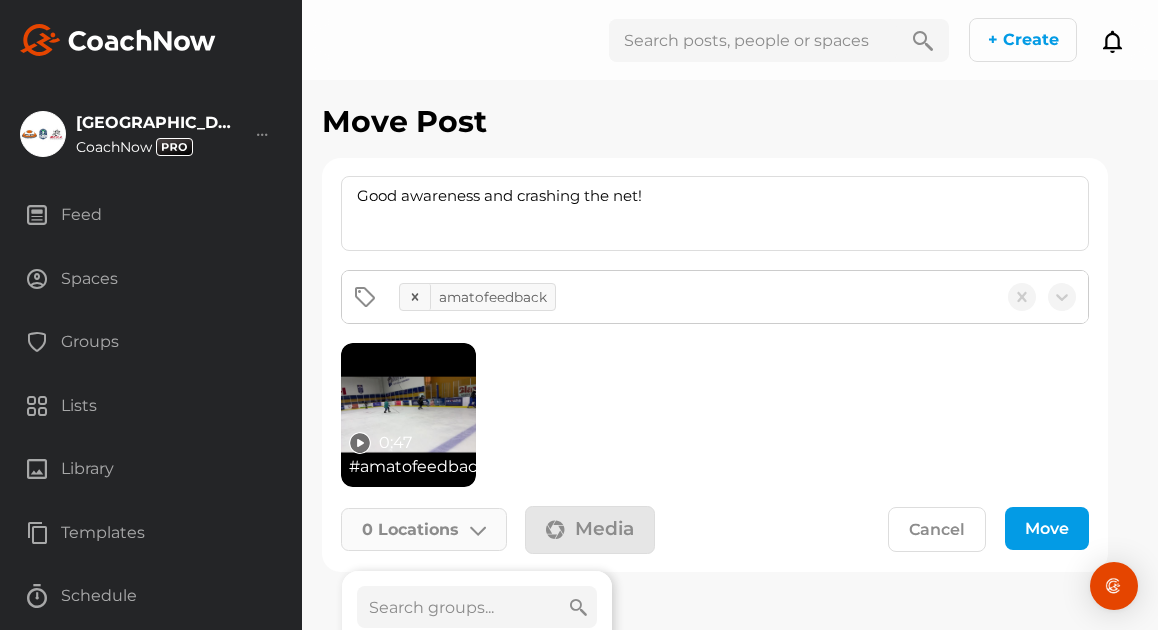 click 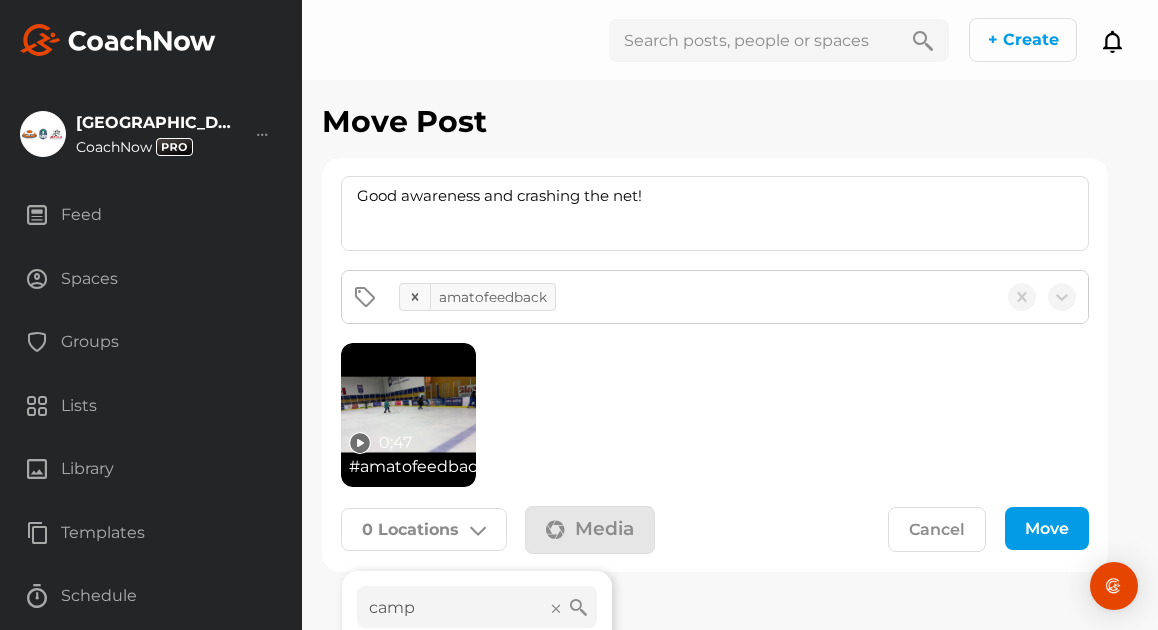 scroll, scrollTop: 110, scrollLeft: 0, axis: vertical 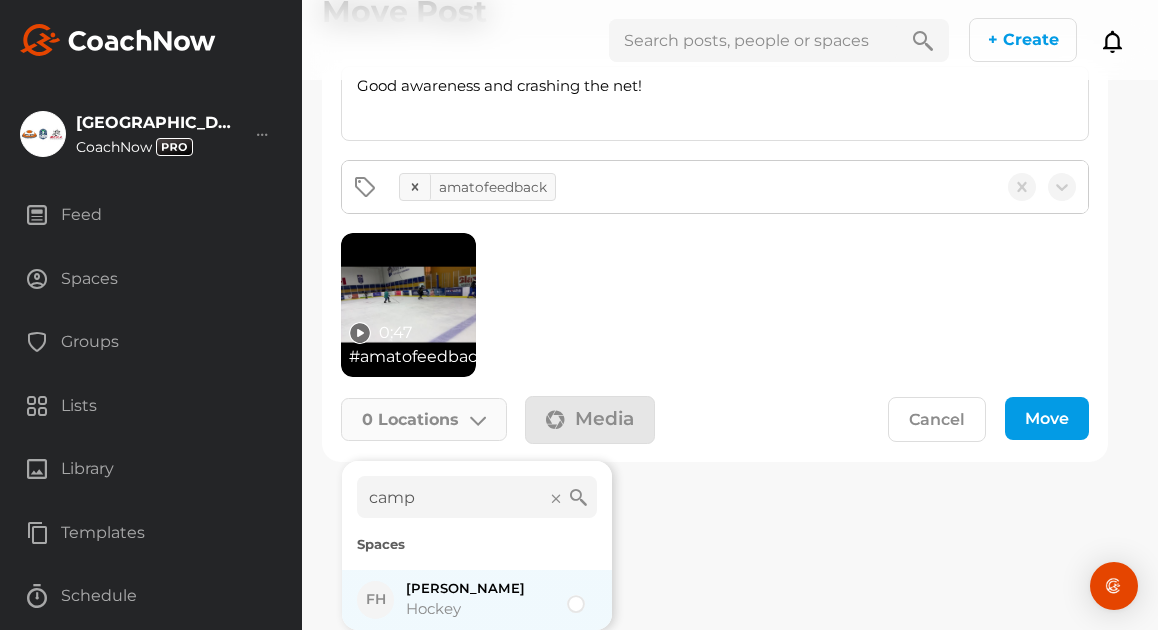 type on "camp" 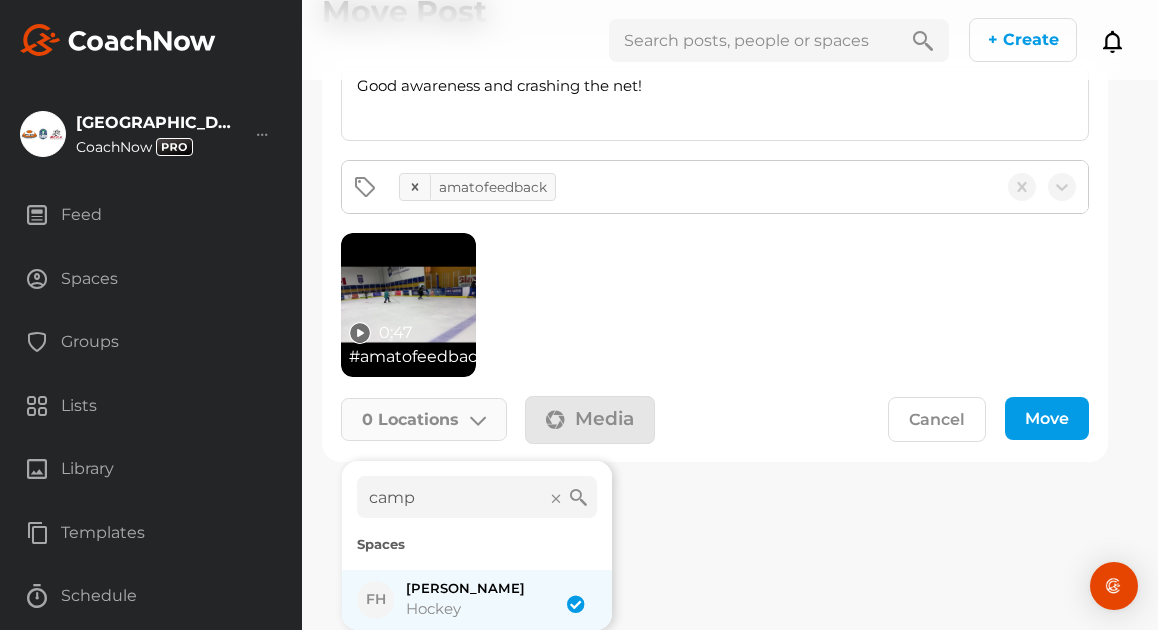 checkbox on "true" 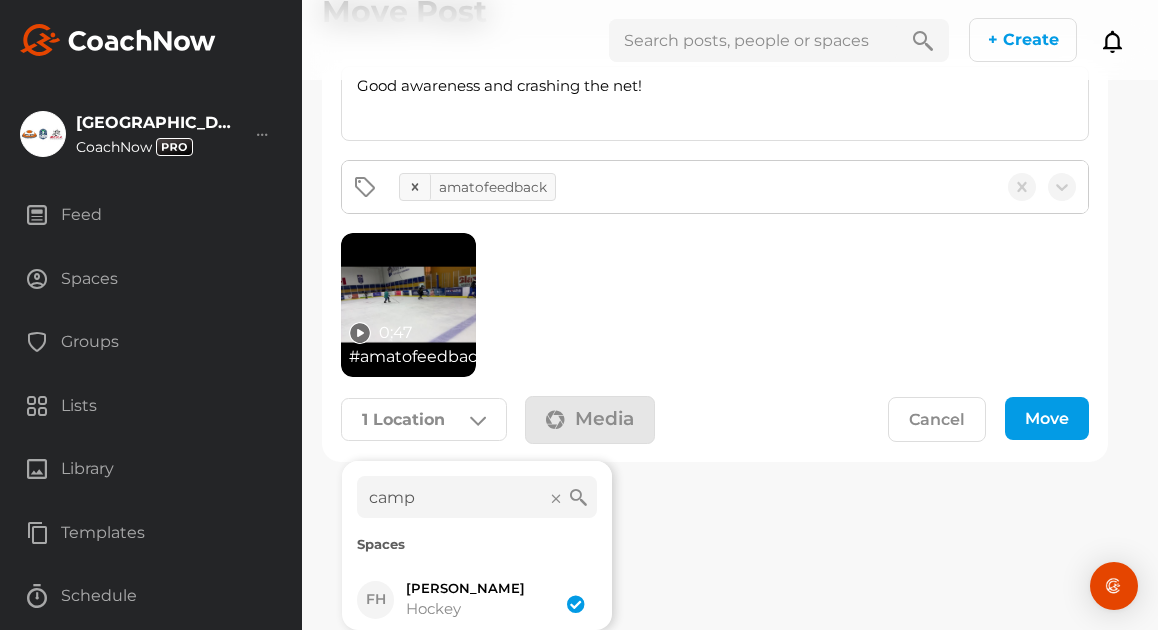 click on "Move" 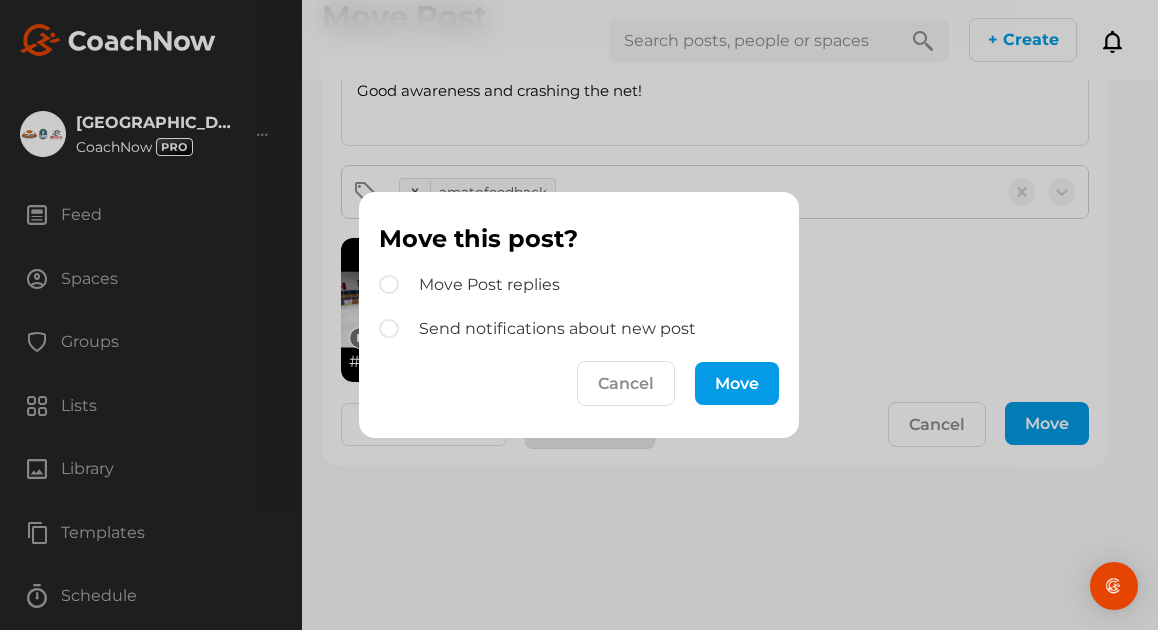 scroll, scrollTop: 105, scrollLeft: 0, axis: vertical 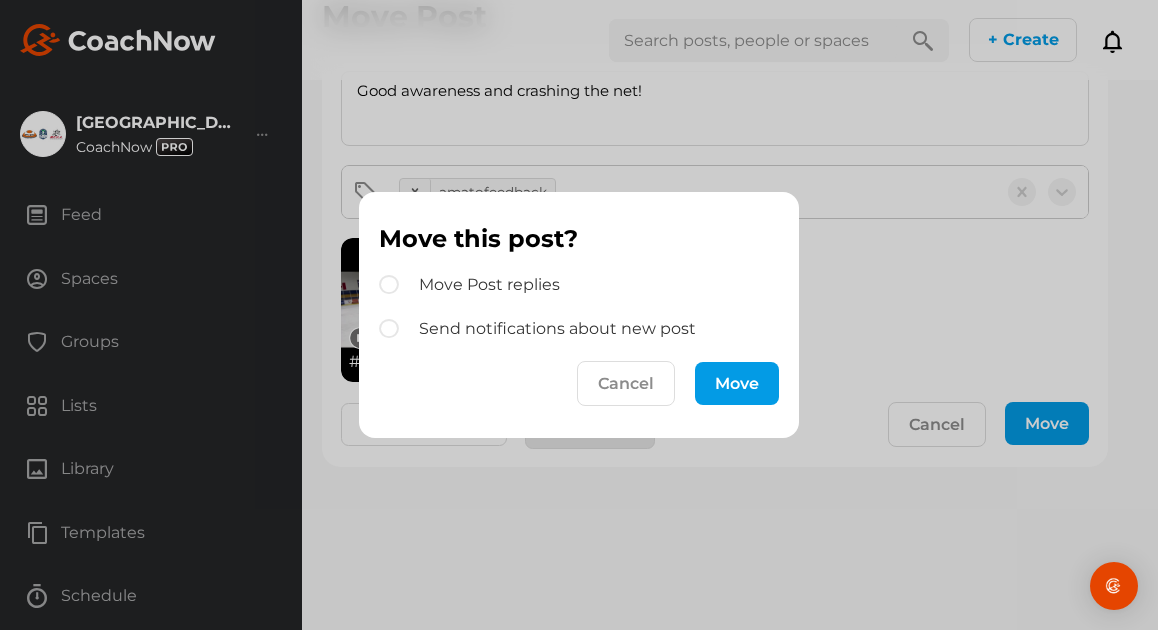 click on "Move" at bounding box center (737, 383) 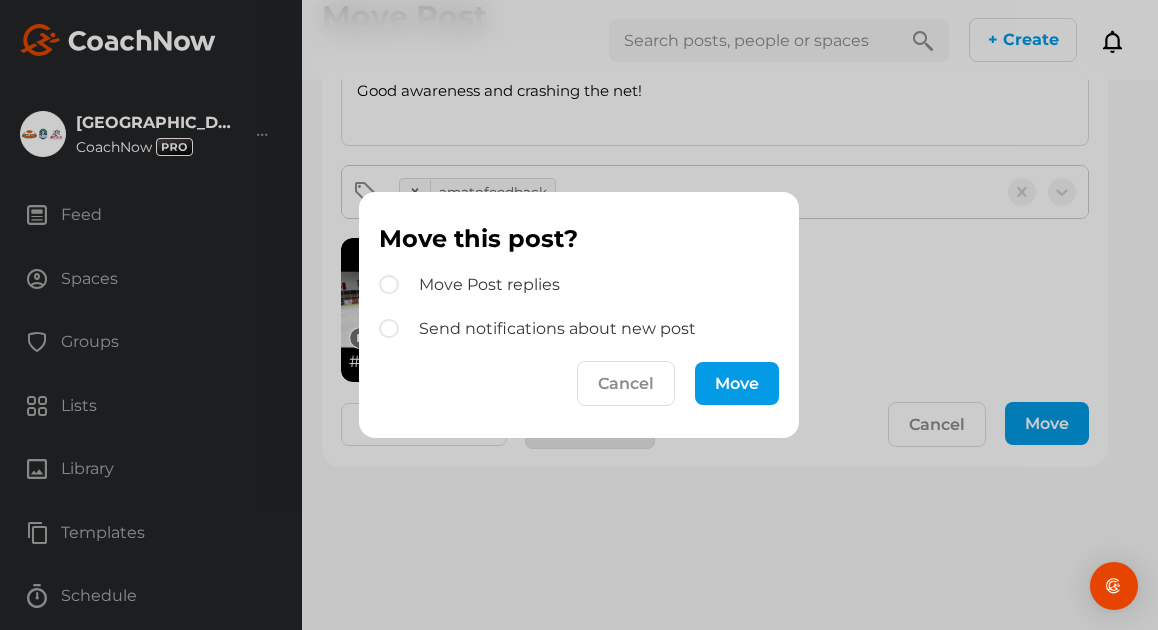 scroll, scrollTop: 0, scrollLeft: 0, axis: both 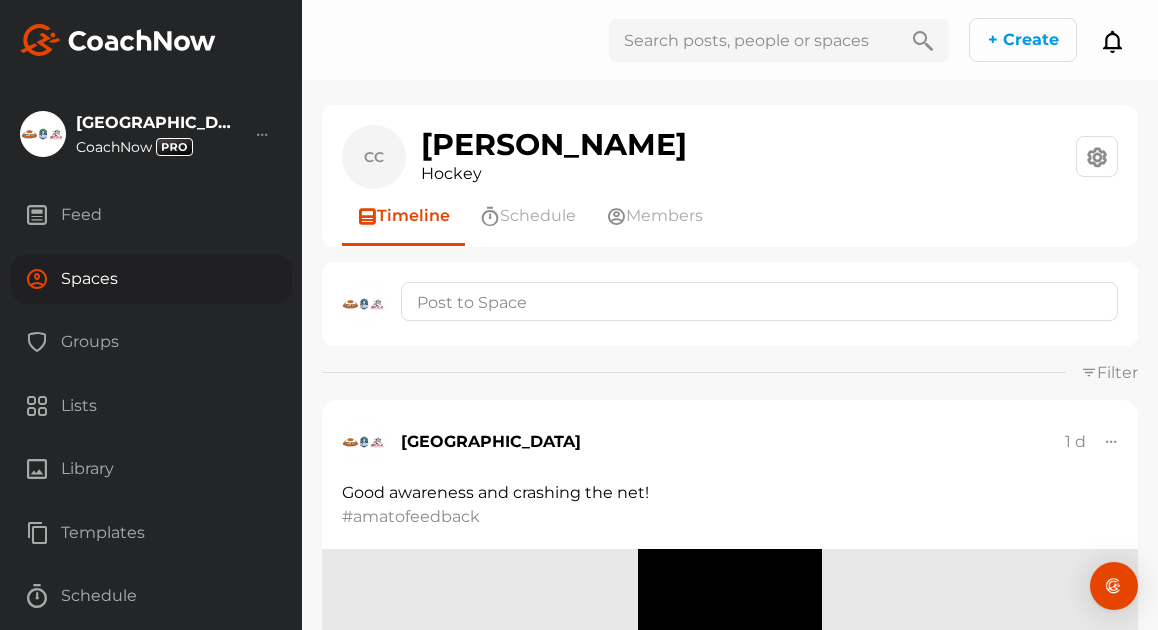 click on "Feed" at bounding box center [151, 215] 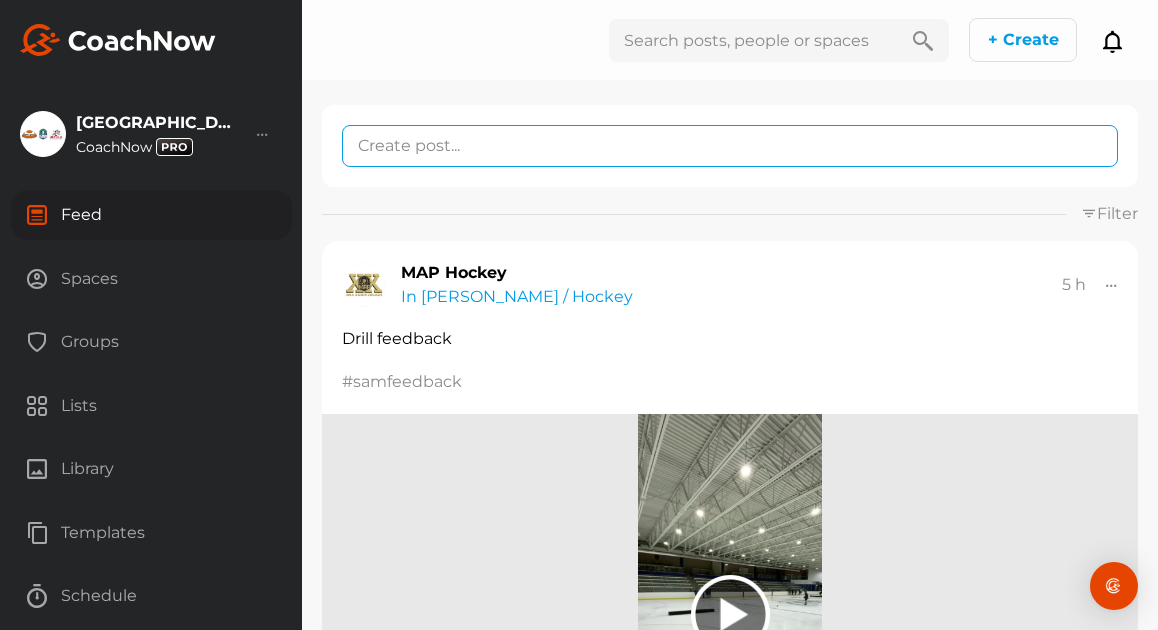 click at bounding box center [730, 146] 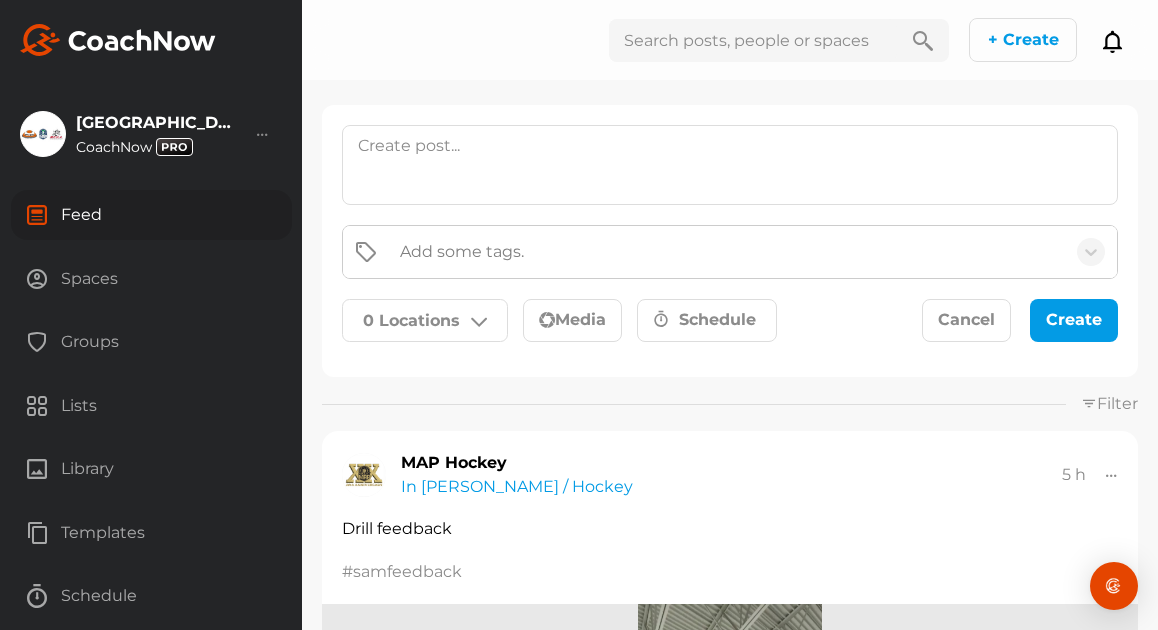 click at bounding box center (753, 40) 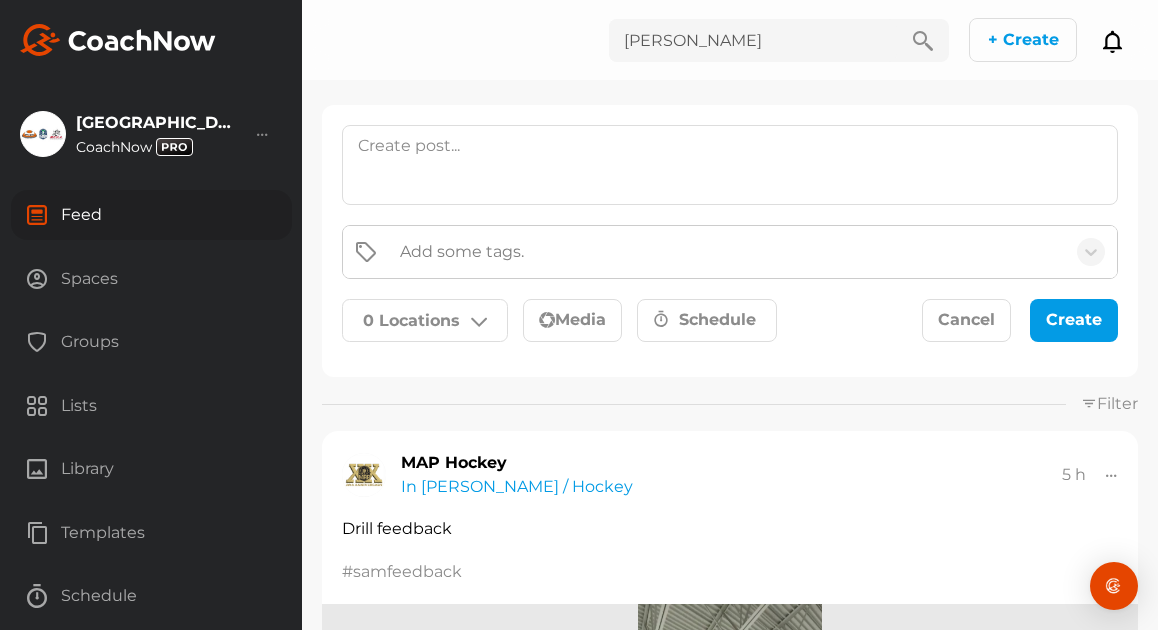 type on "[PERSON_NAME]" 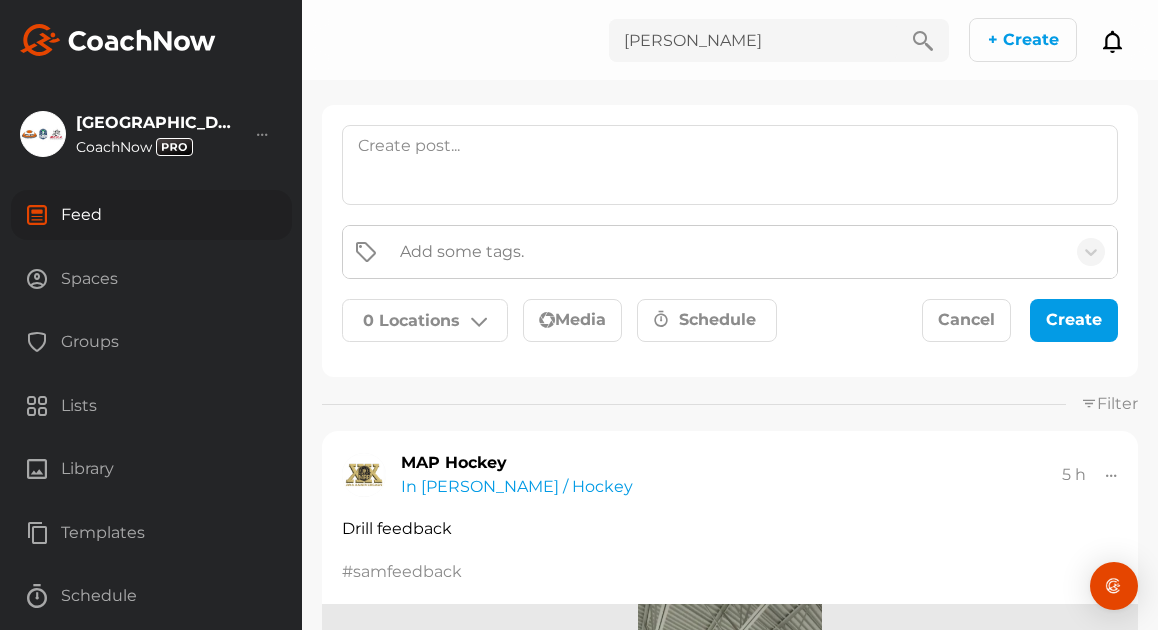 click 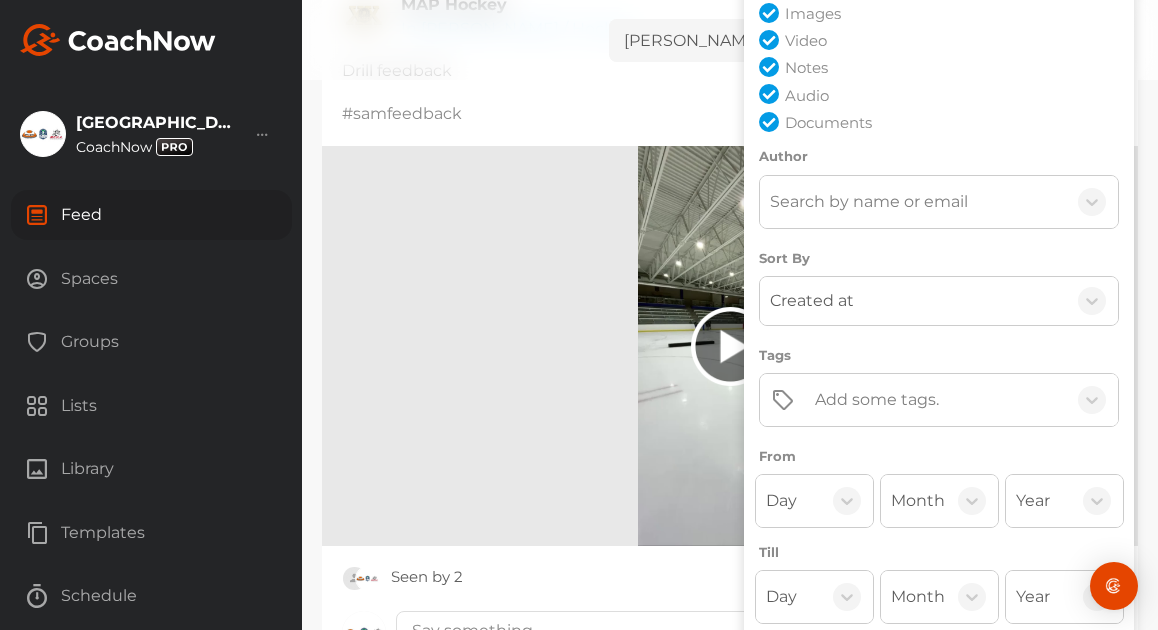 scroll, scrollTop: 464, scrollLeft: 0, axis: vertical 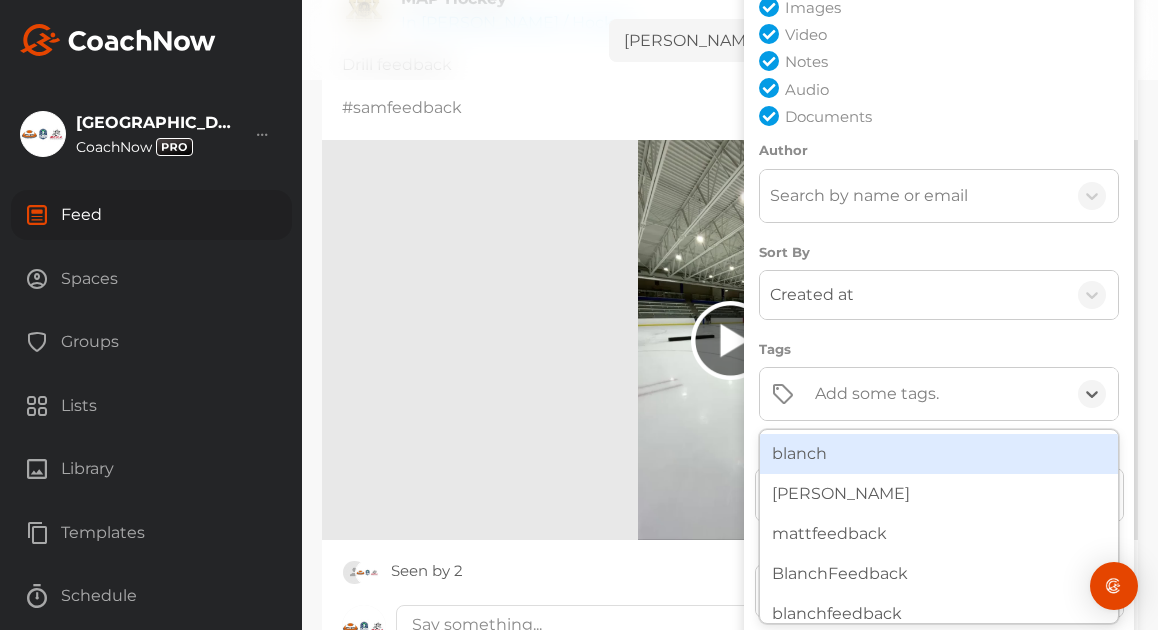 click on "Add some tags." 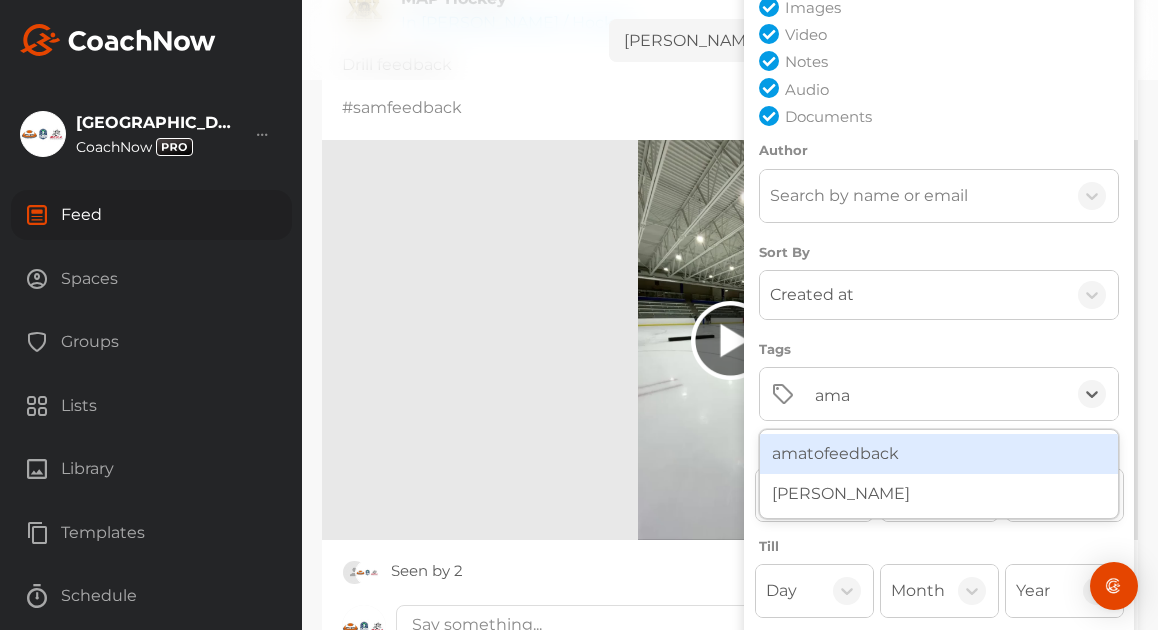 type on "amat" 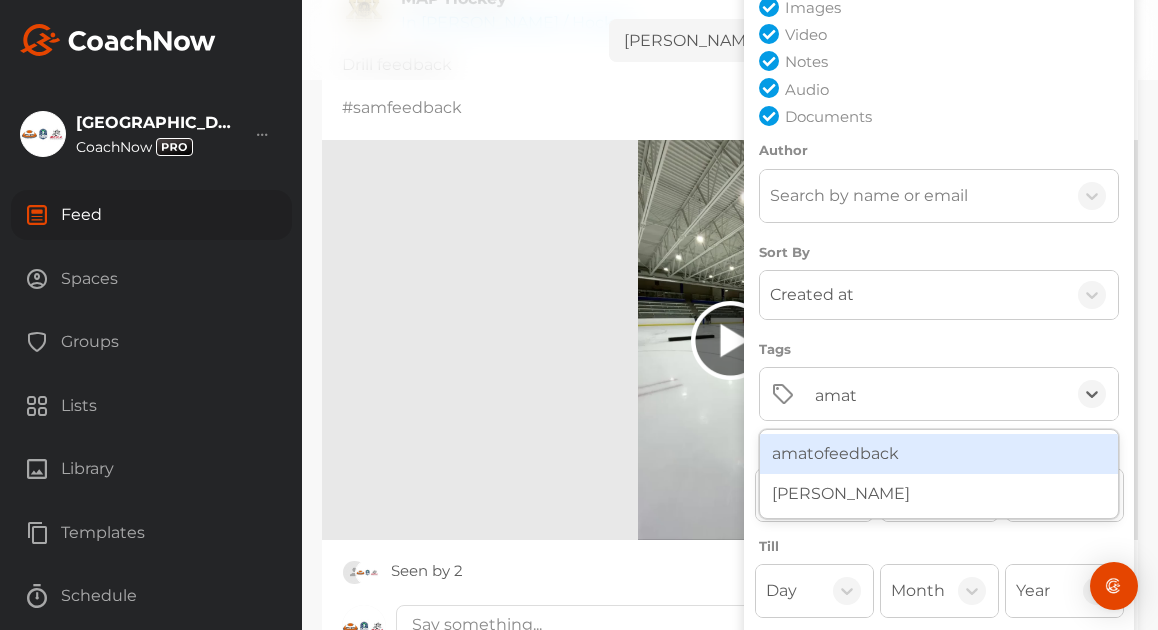 click on "amatofeedback" at bounding box center [939, 454] 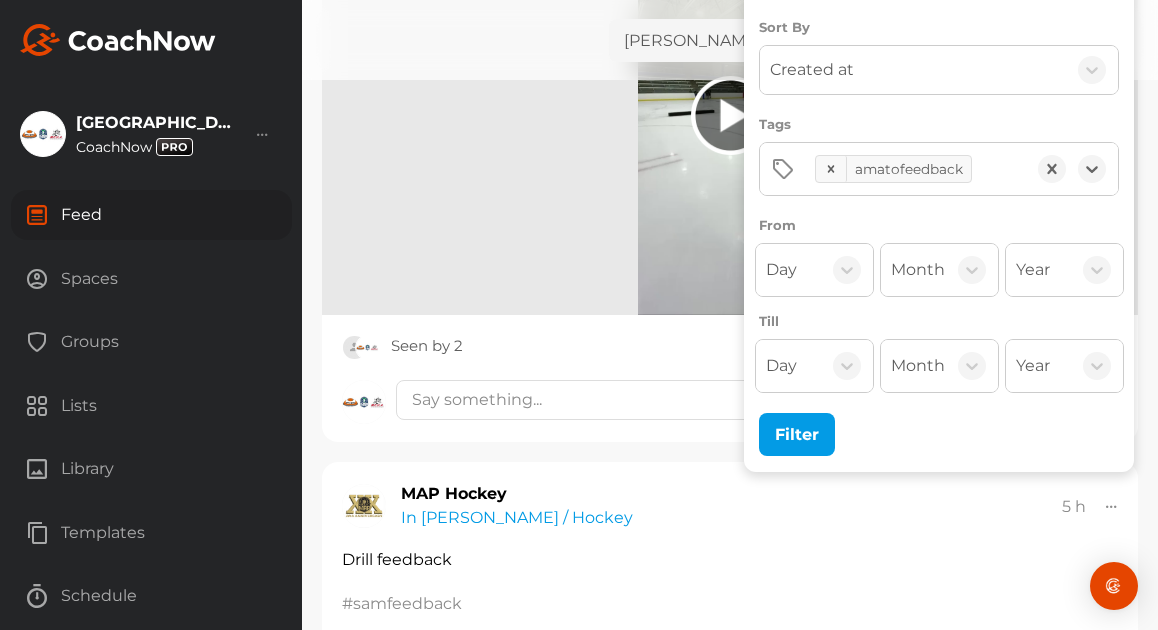 scroll, scrollTop: 704, scrollLeft: 0, axis: vertical 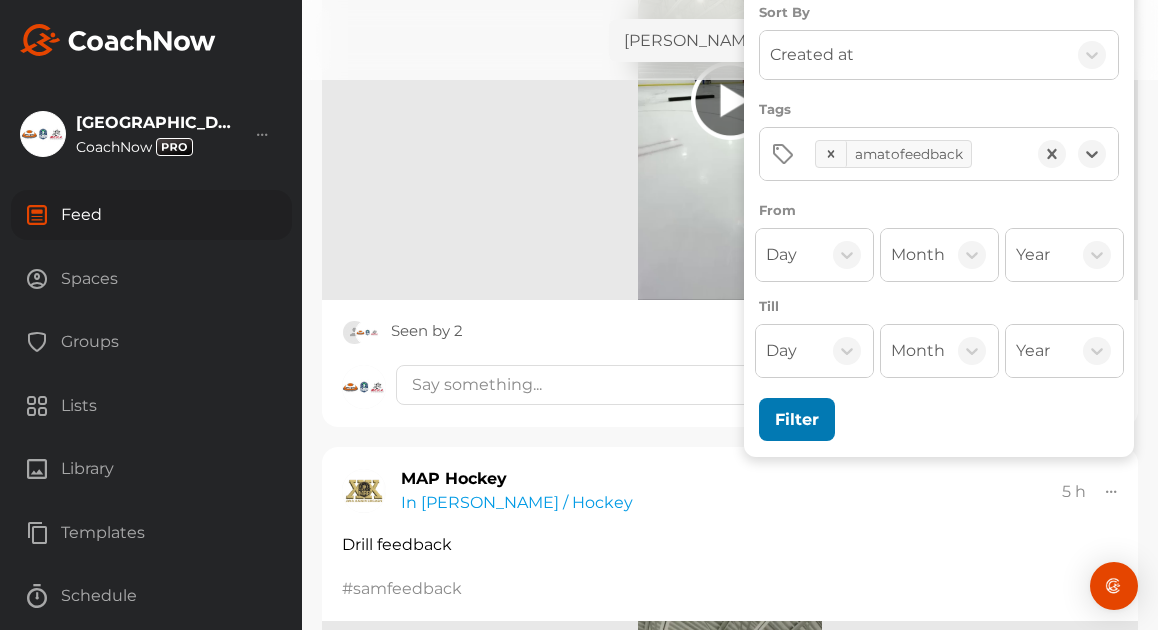 click on "Filter" 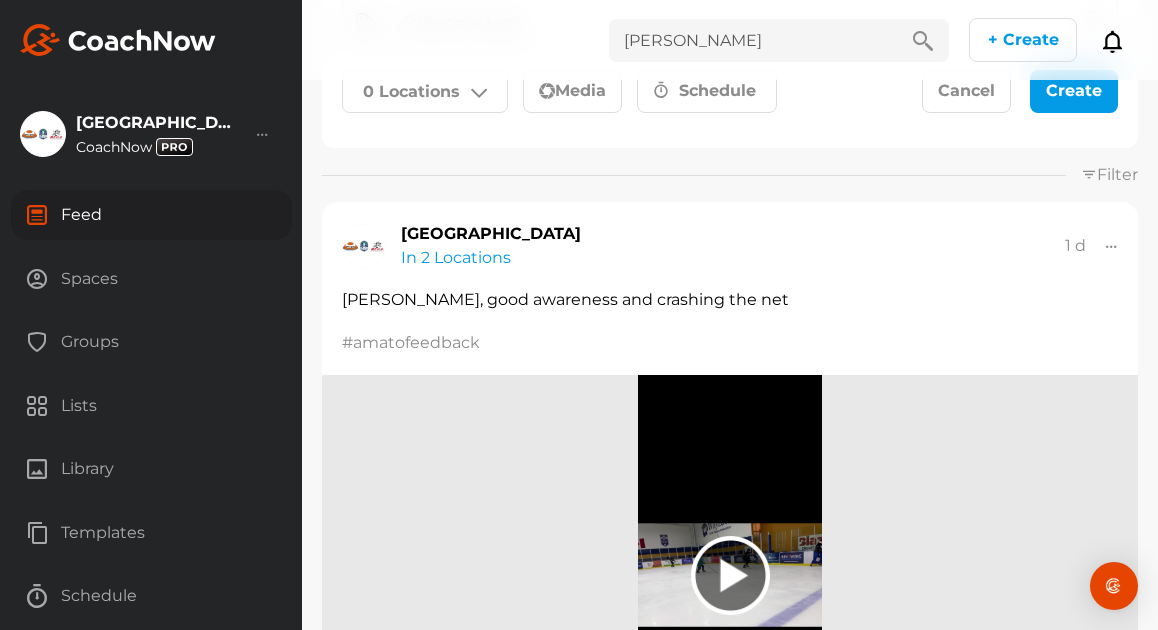 scroll, scrollTop: 193, scrollLeft: 0, axis: vertical 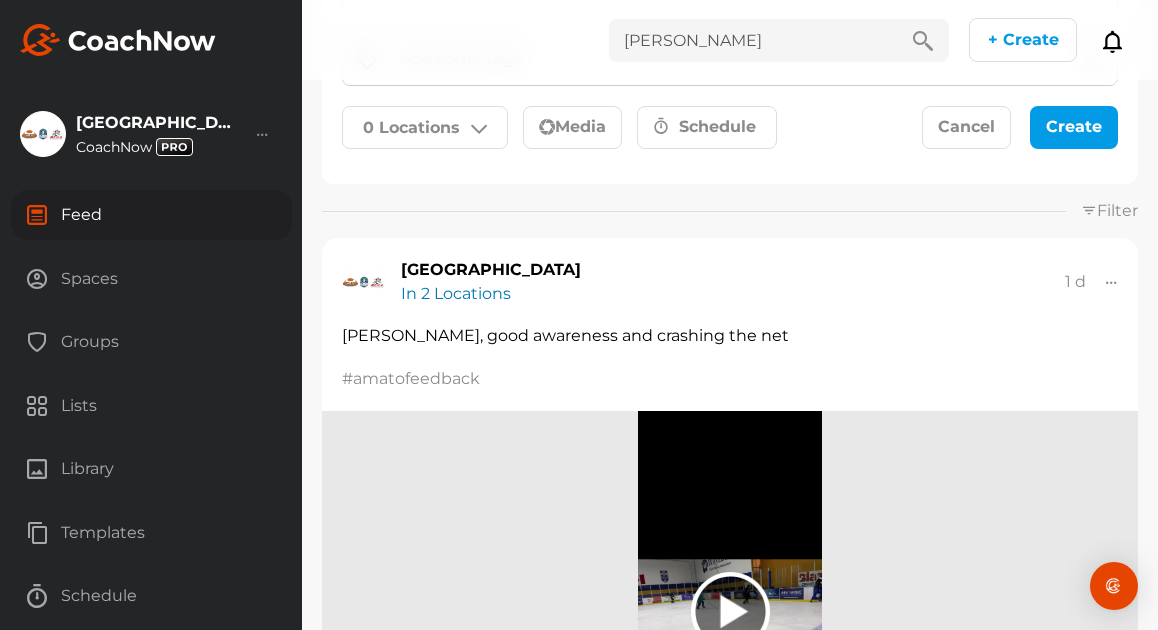 click on "In 2 Locations" at bounding box center [456, 293] 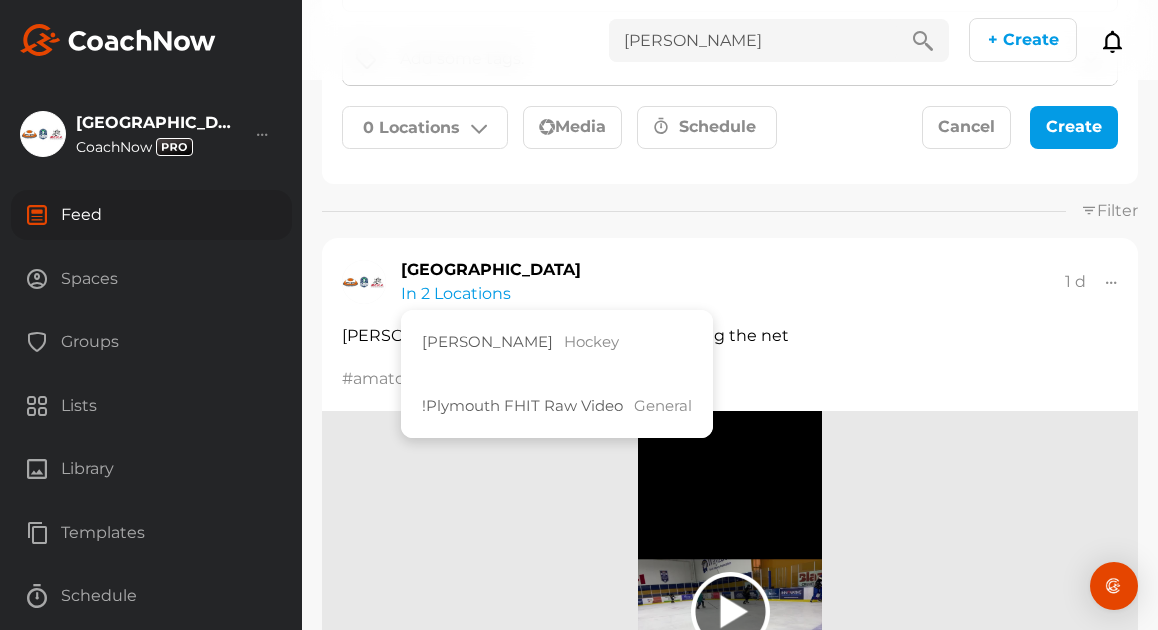 click on "[GEOGRAPHIC_DATA]
In 2 Locations
[PERSON_NAME]
Hockey
!Plymouth FHIT Raw Video
General
1 d
Copy to ...
Edit" at bounding box center [730, 282] 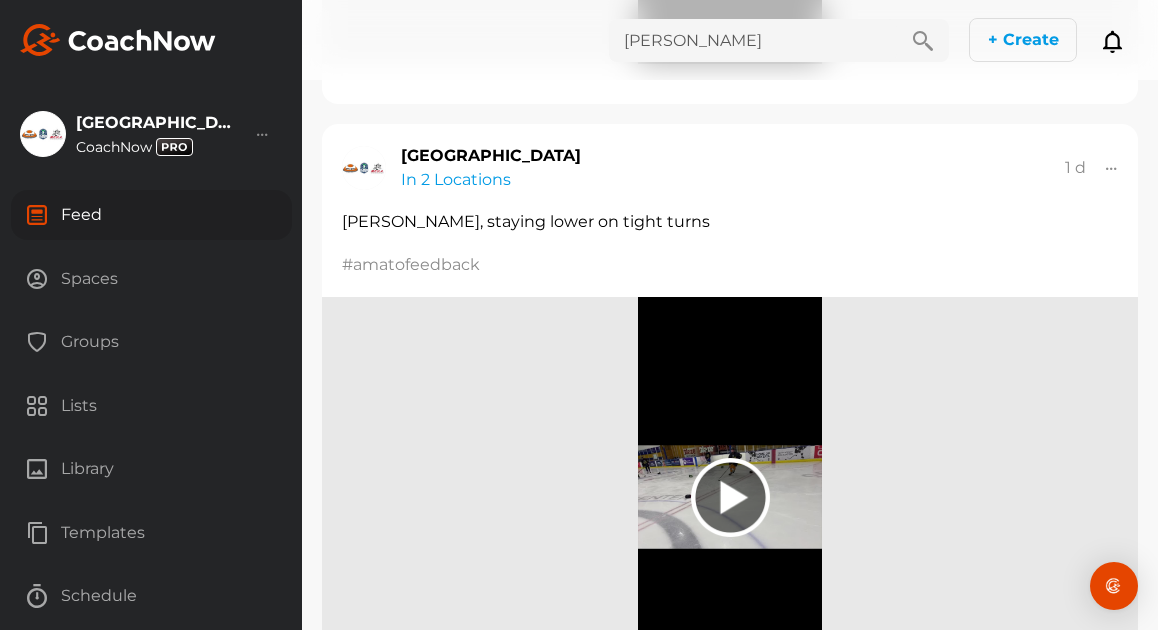 scroll, scrollTop: 949, scrollLeft: 0, axis: vertical 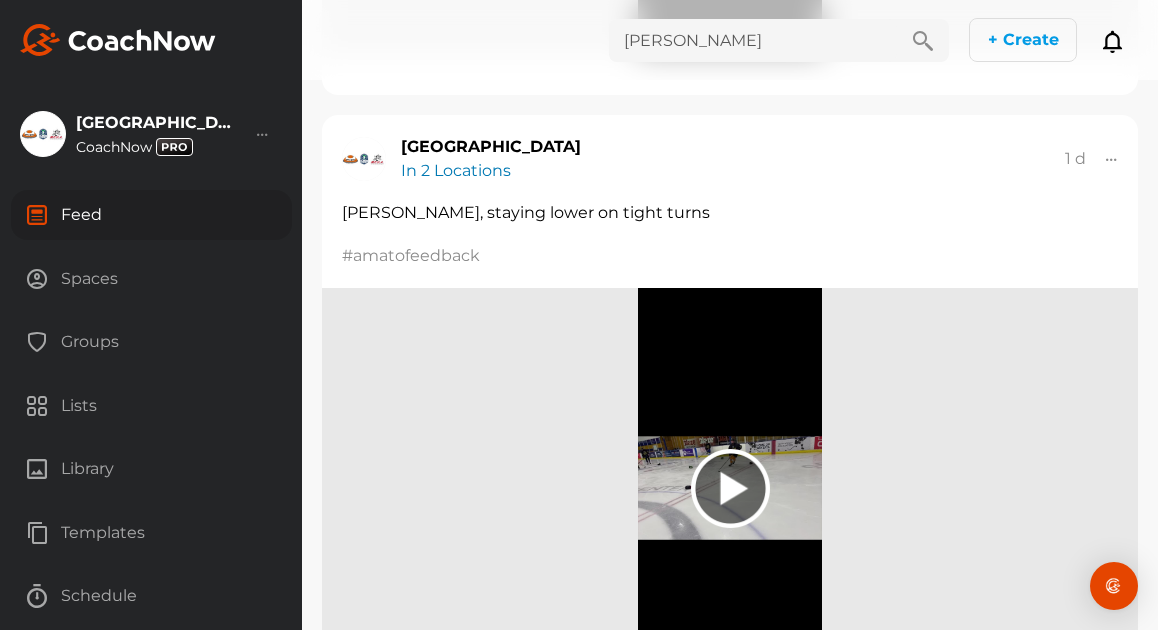 click on "In 2 Locations" at bounding box center (456, 170) 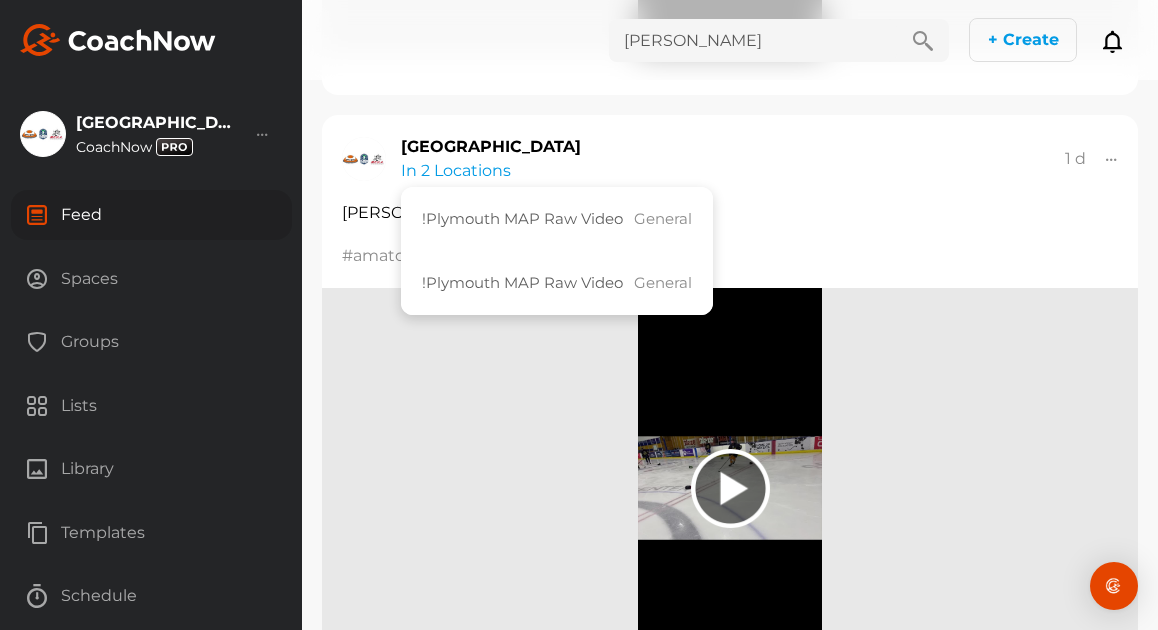 click on "Groups" at bounding box center [151, 342] 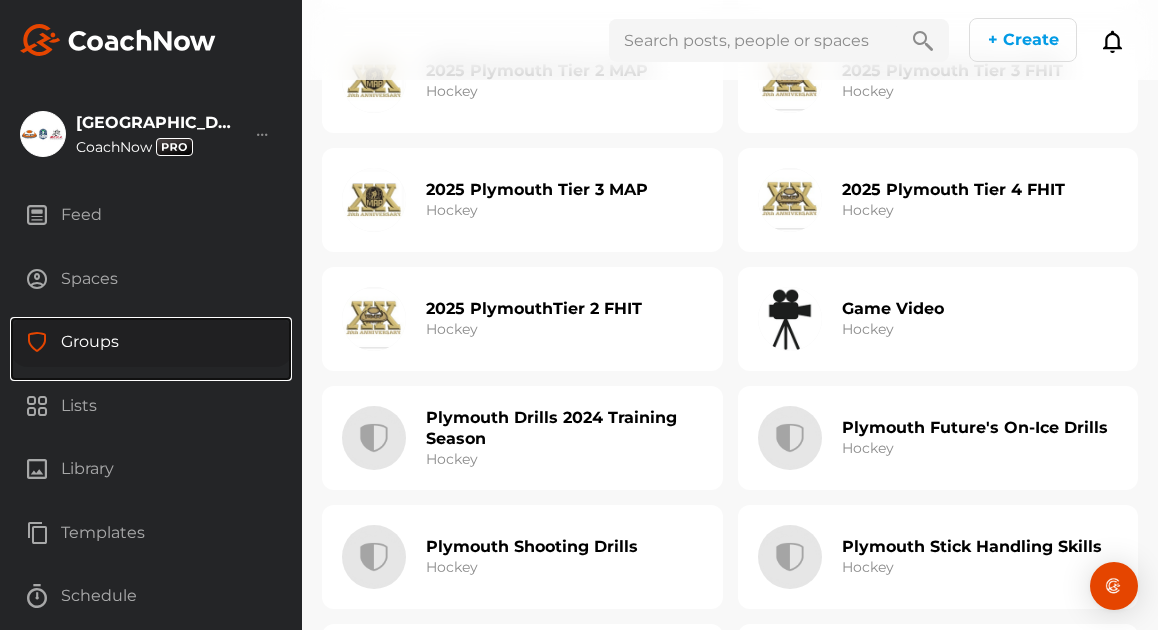 scroll, scrollTop: 0, scrollLeft: 0, axis: both 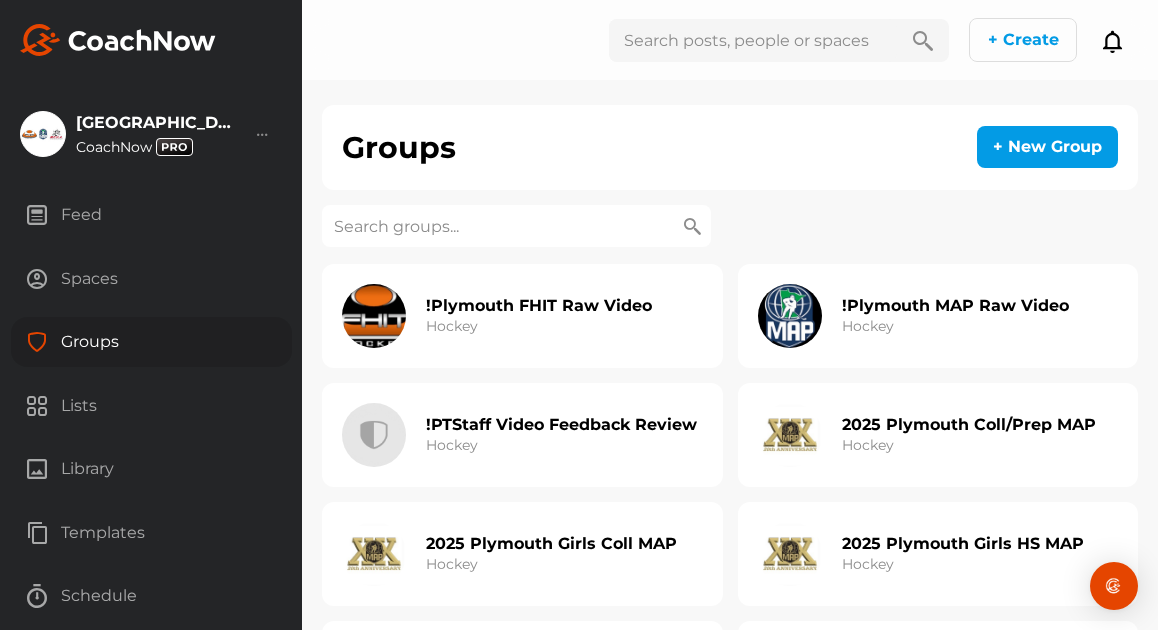 click on "!Plymouth MAP Raw Video" 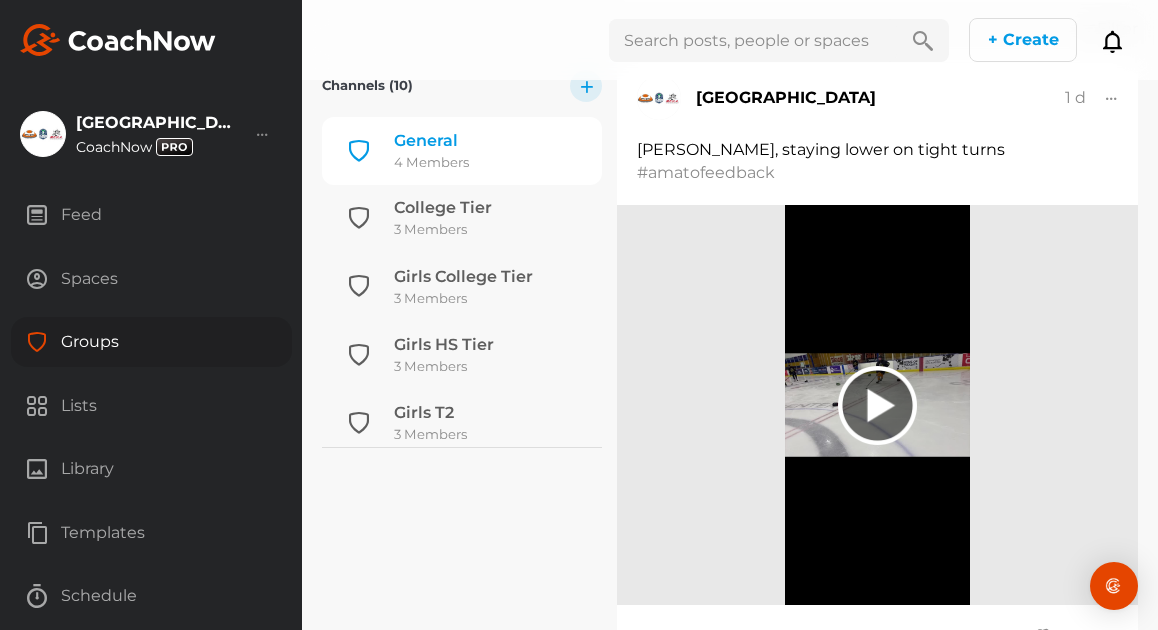 scroll, scrollTop: 460, scrollLeft: 0, axis: vertical 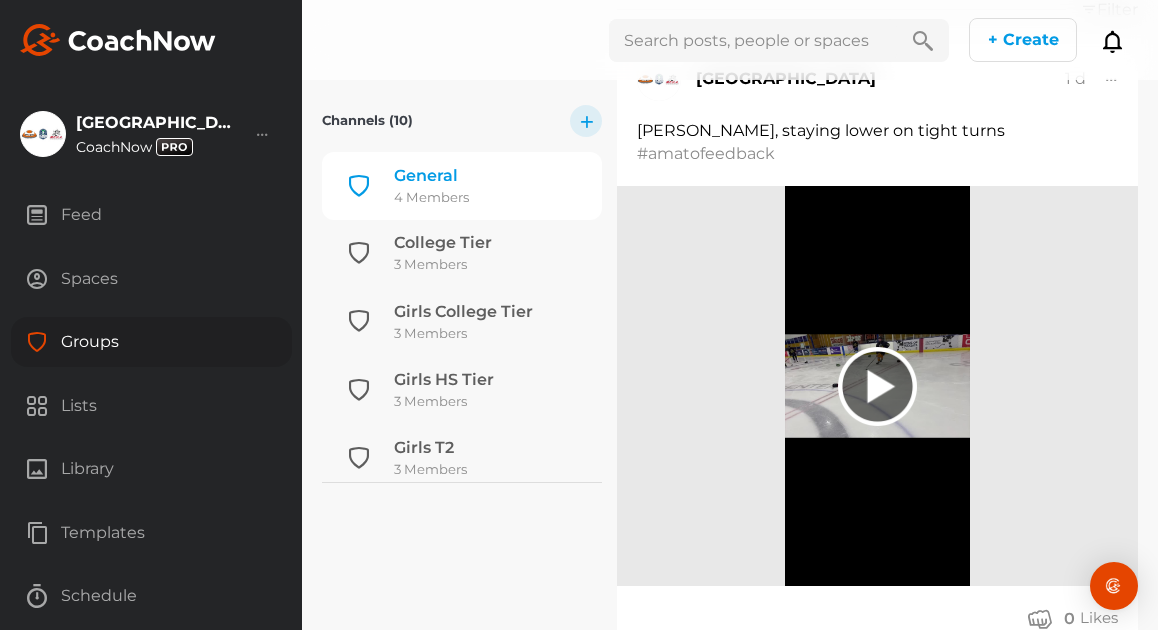 click 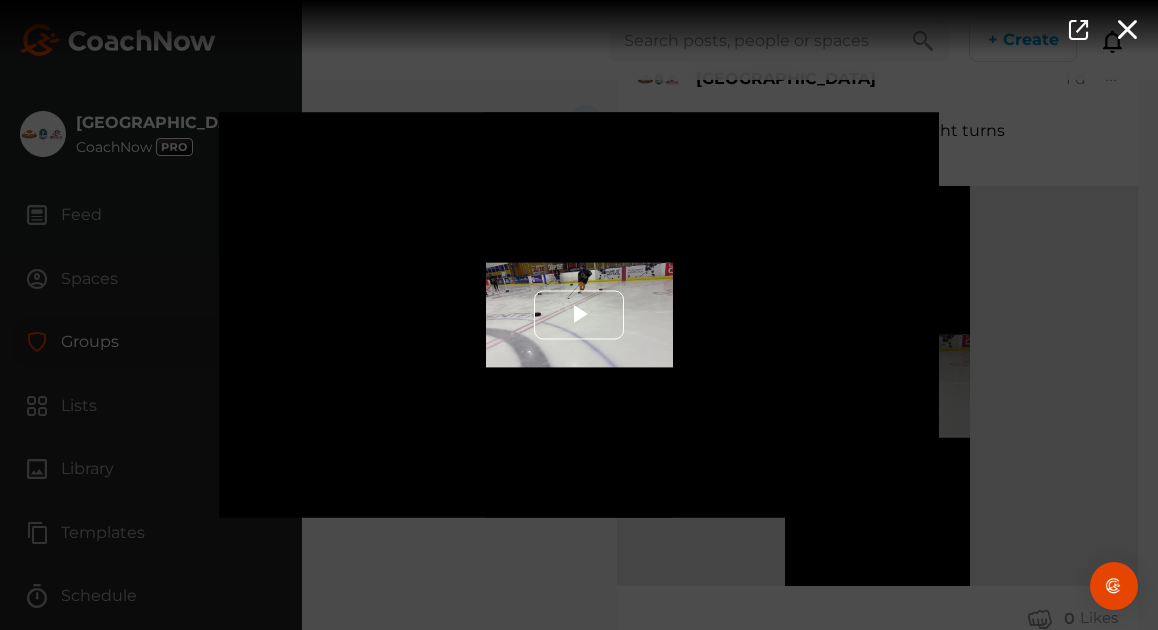 click at bounding box center (579, 315) 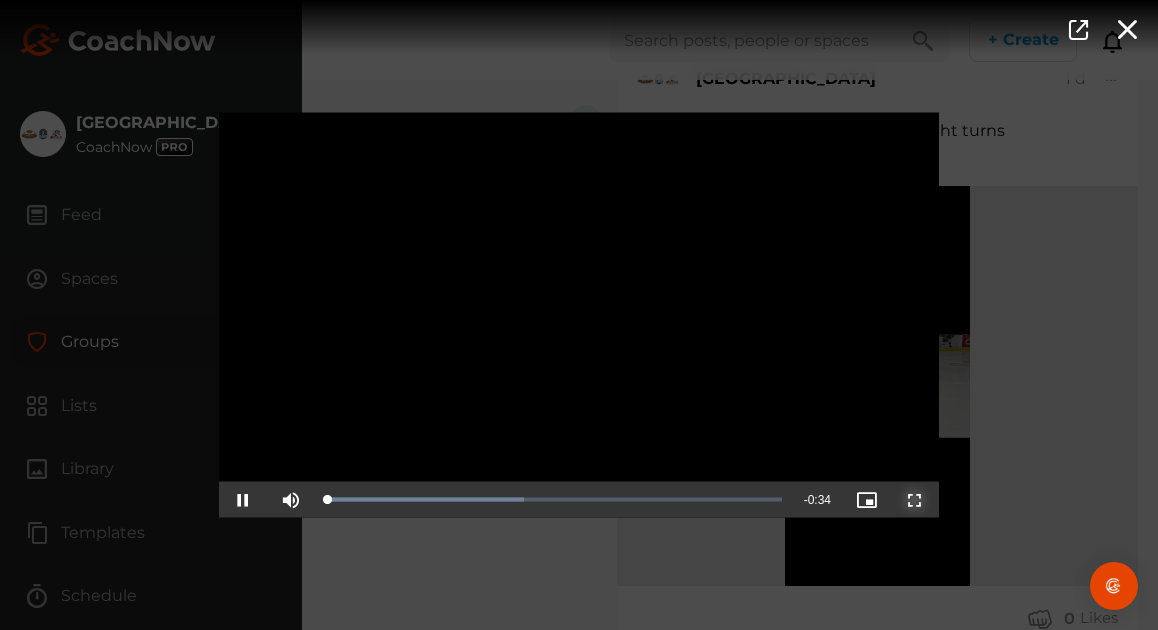 click at bounding box center [915, 500] 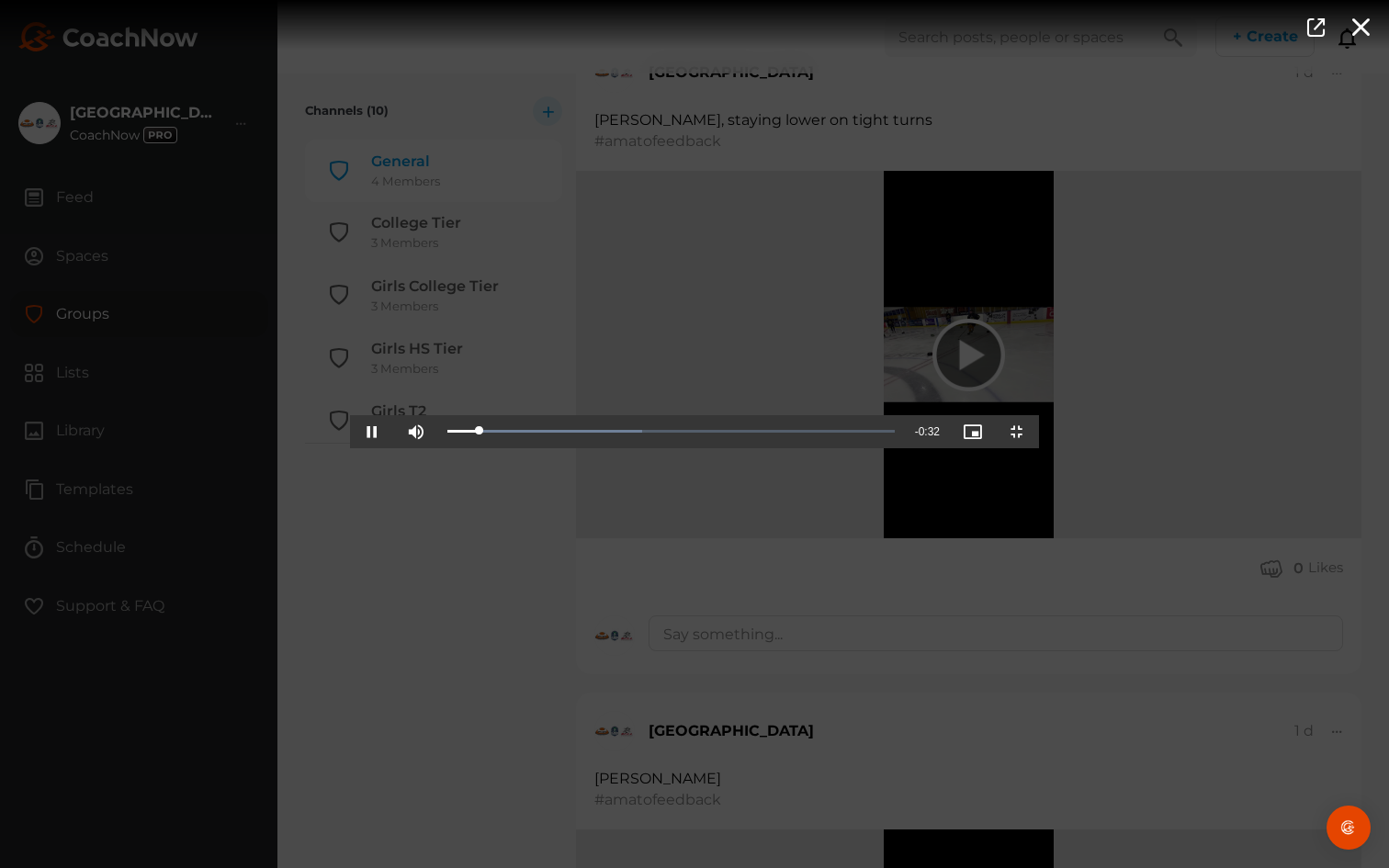 drag, startPoint x: 845, startPoint y: 481, endPoint x: 898, endPoint y: 524, distance: 68.24954 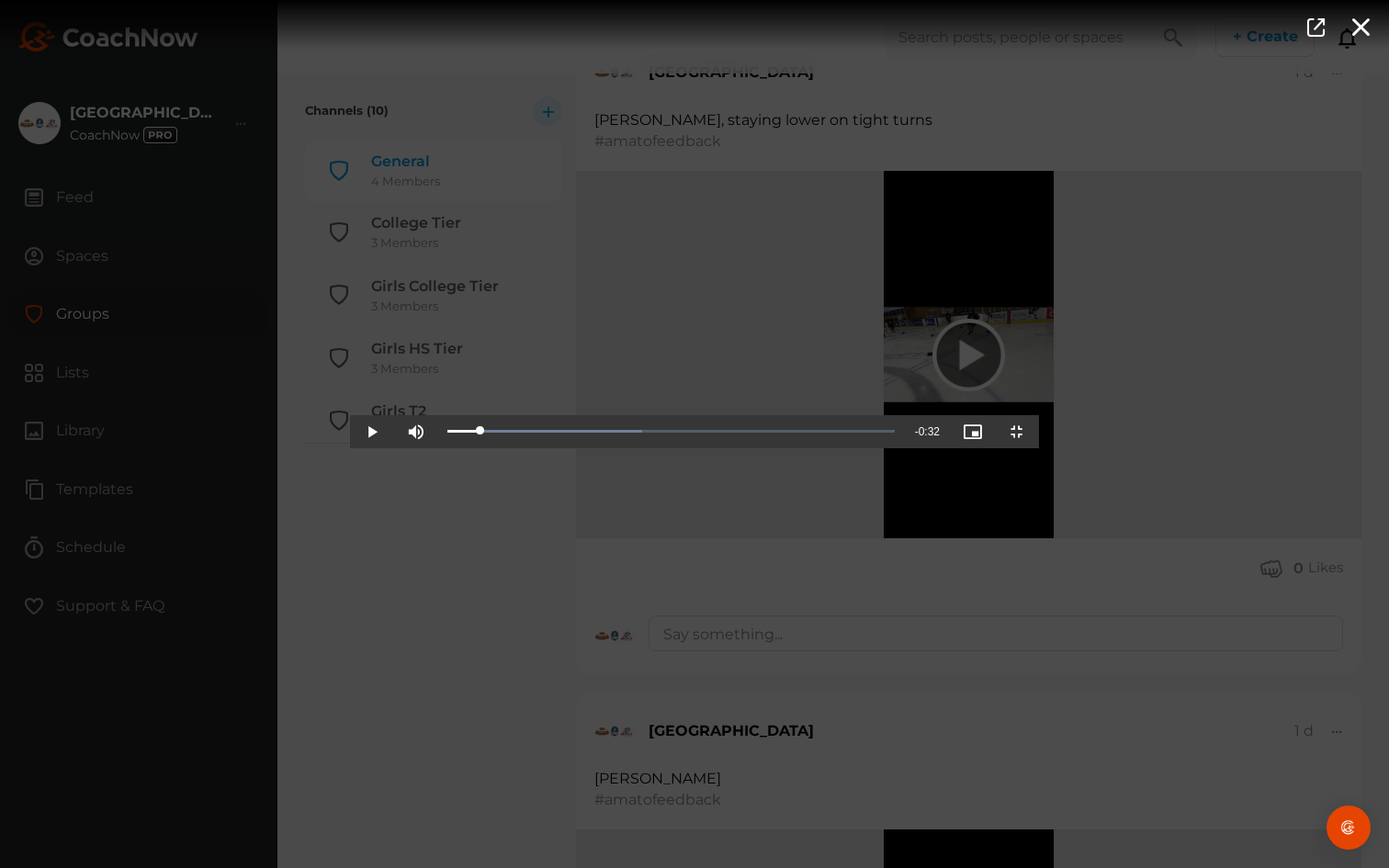 click at bounding box center [694, 434] 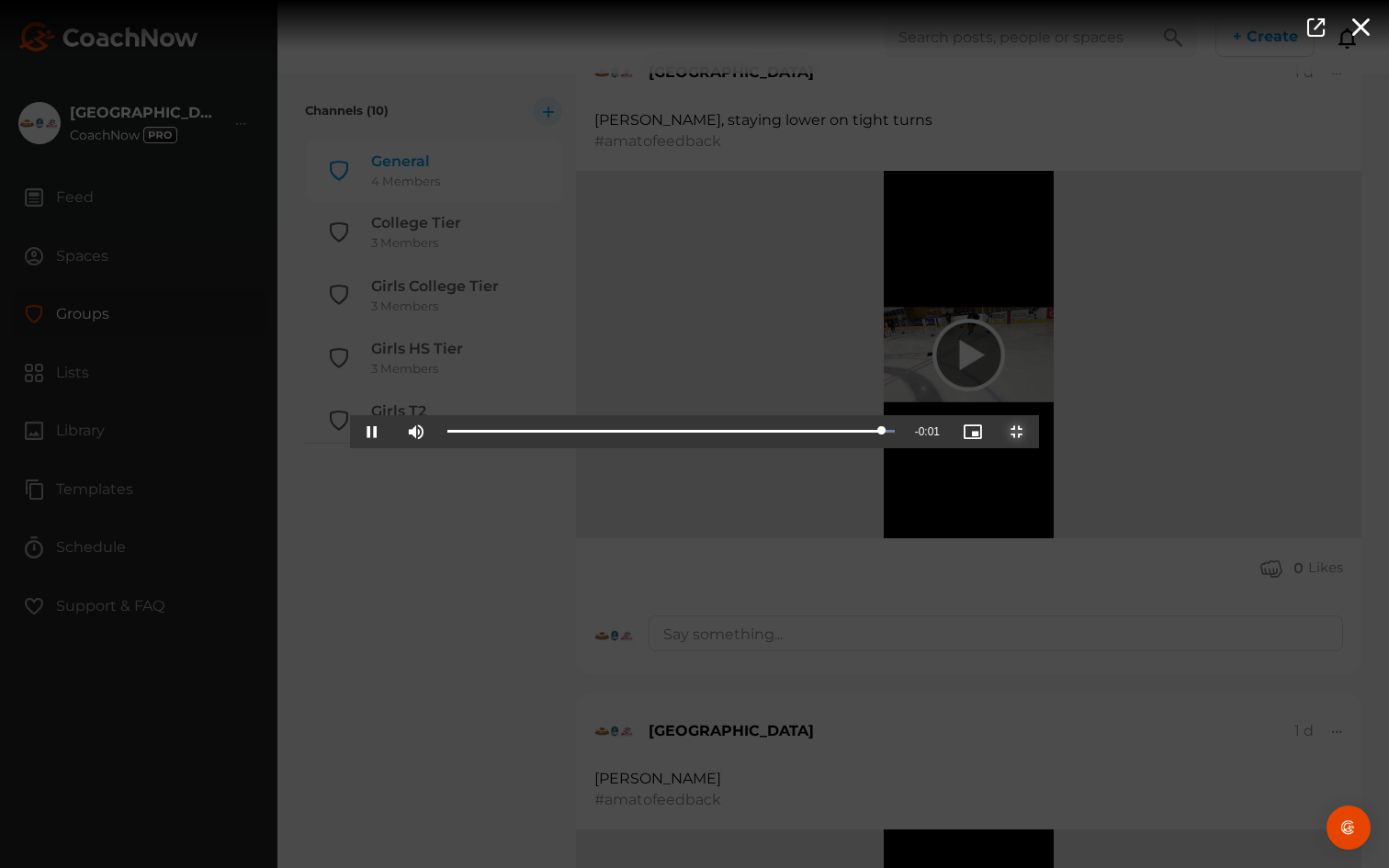 click at bounding box center (1017, 432) 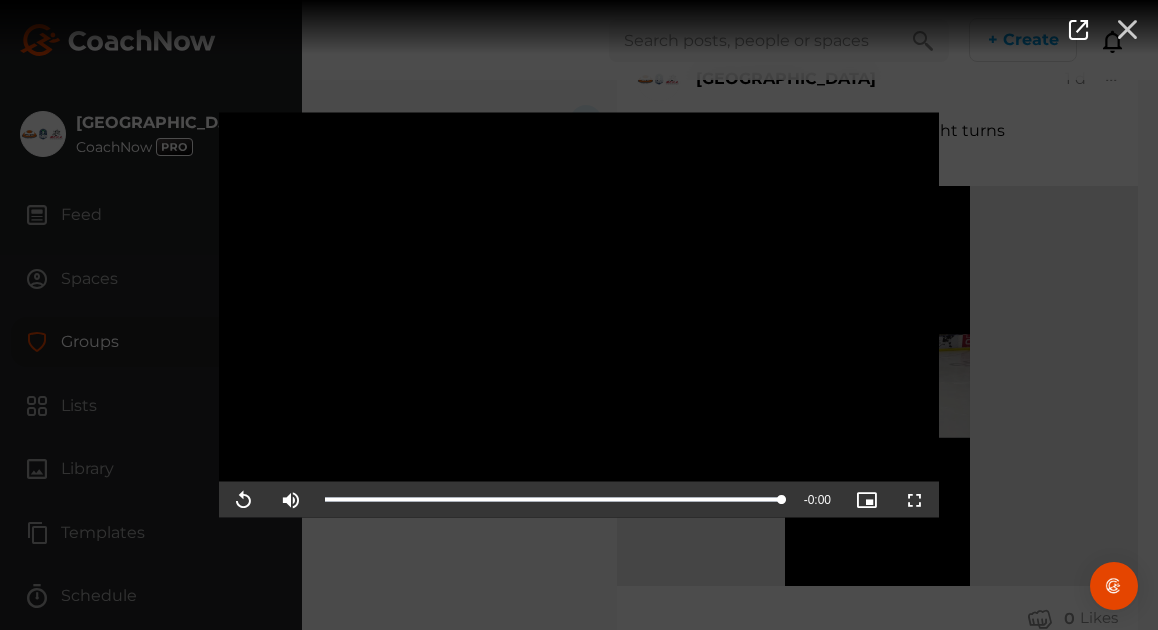 click at bounding box center [1127, 28] 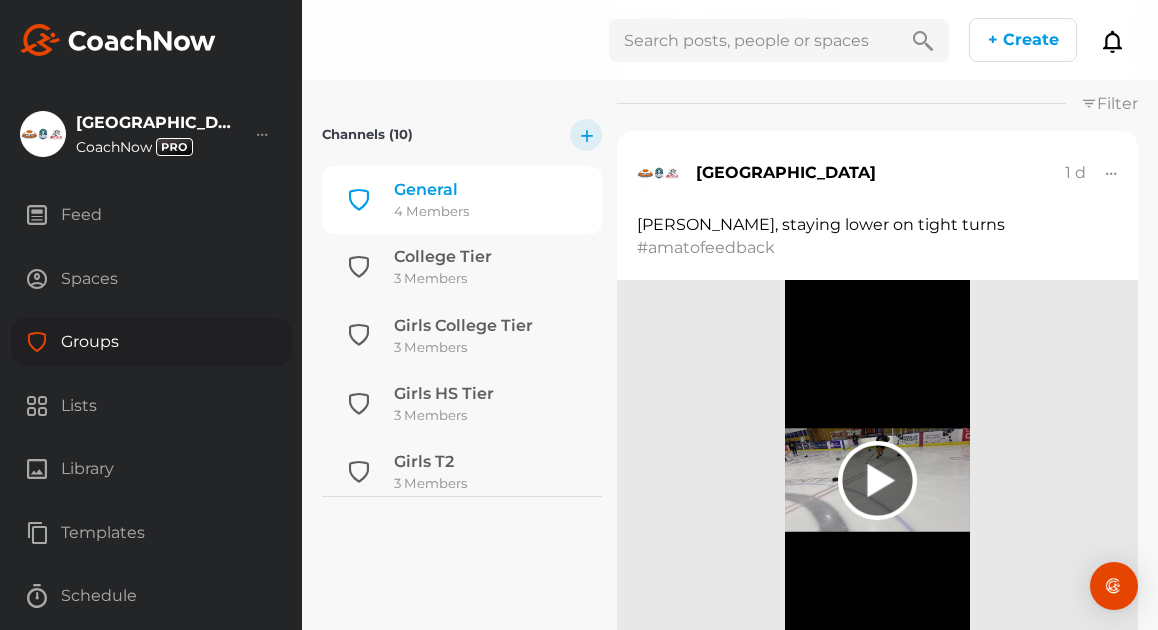 scroll, scrollTop: 358, scrollLeft: 0, axis: vertical 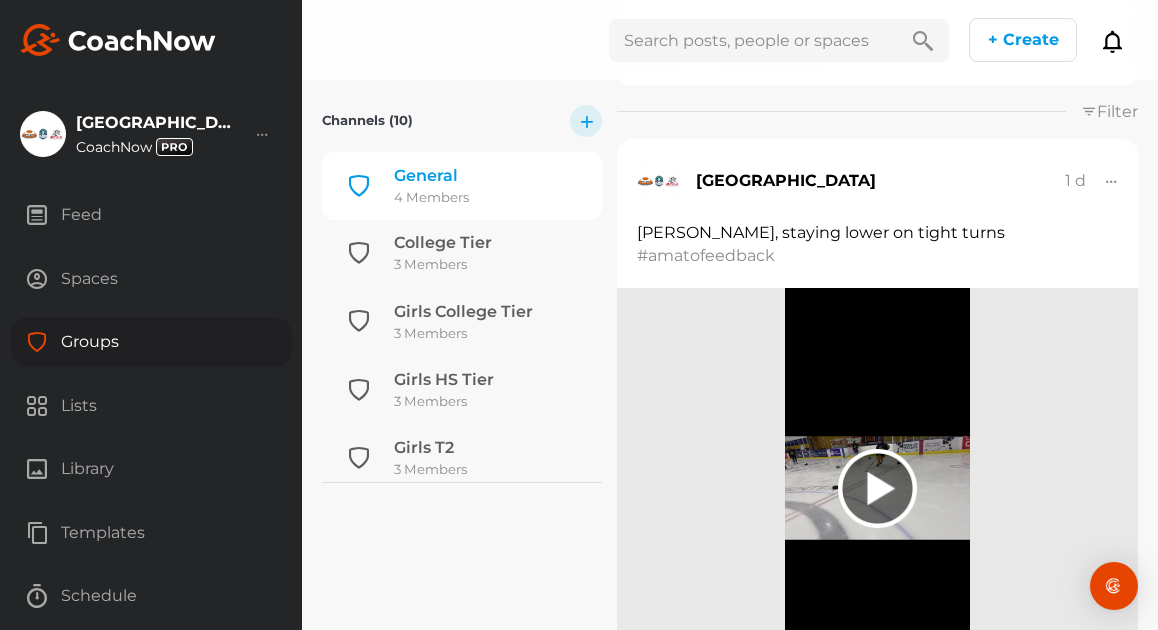 click 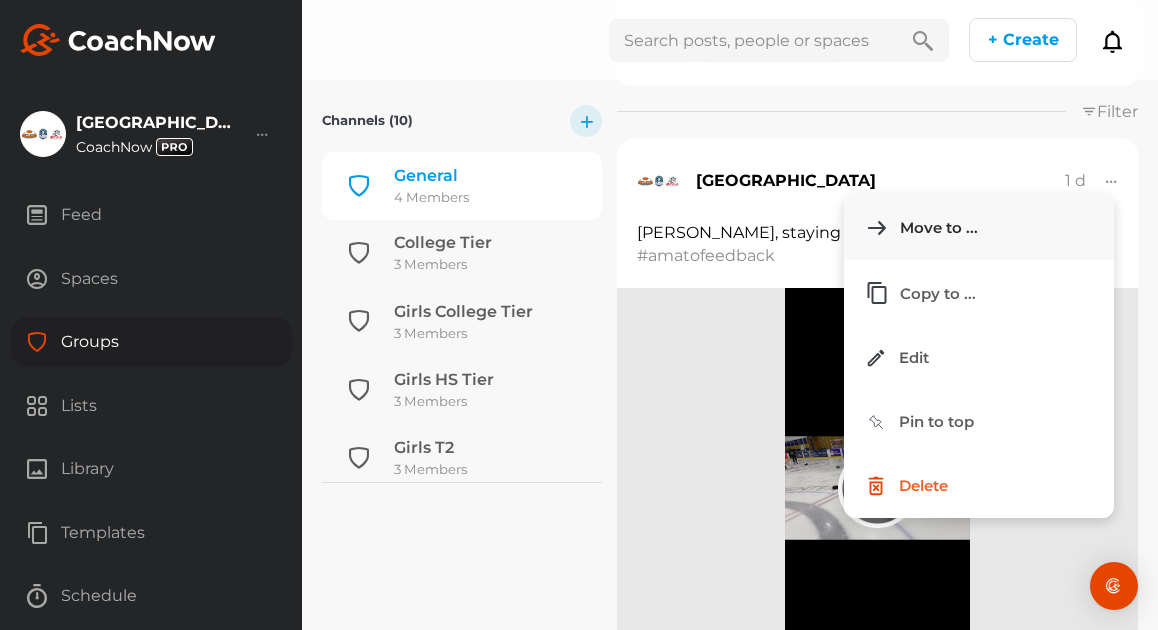 click on "Move to ..." 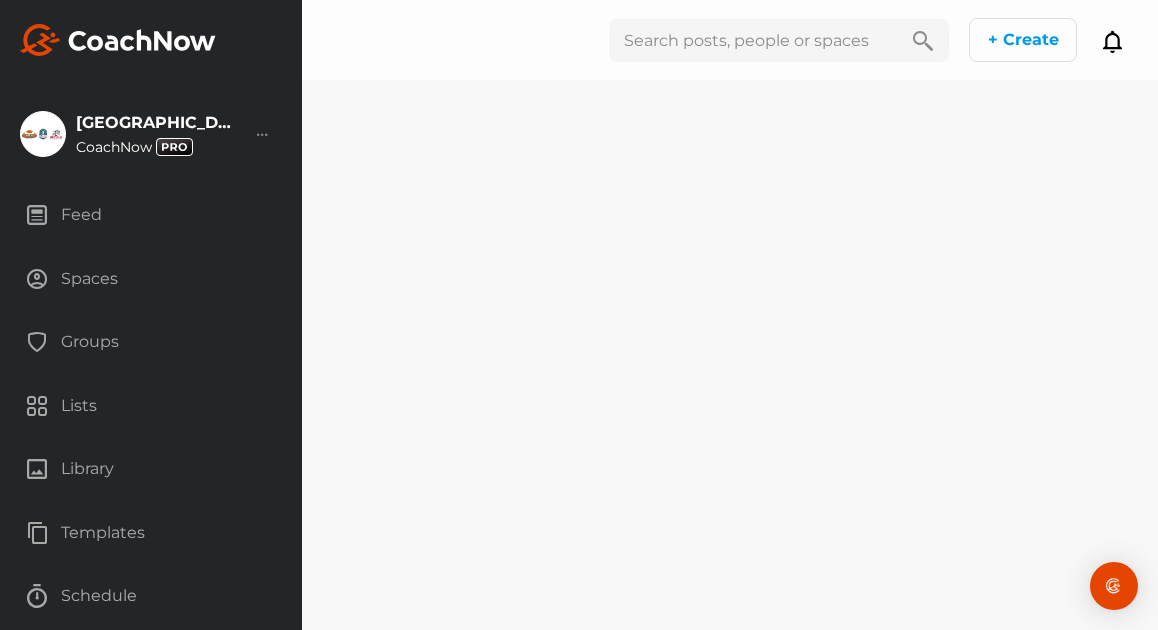 scroll, scrollTop: 0, scrollLeft: 0, axis: both 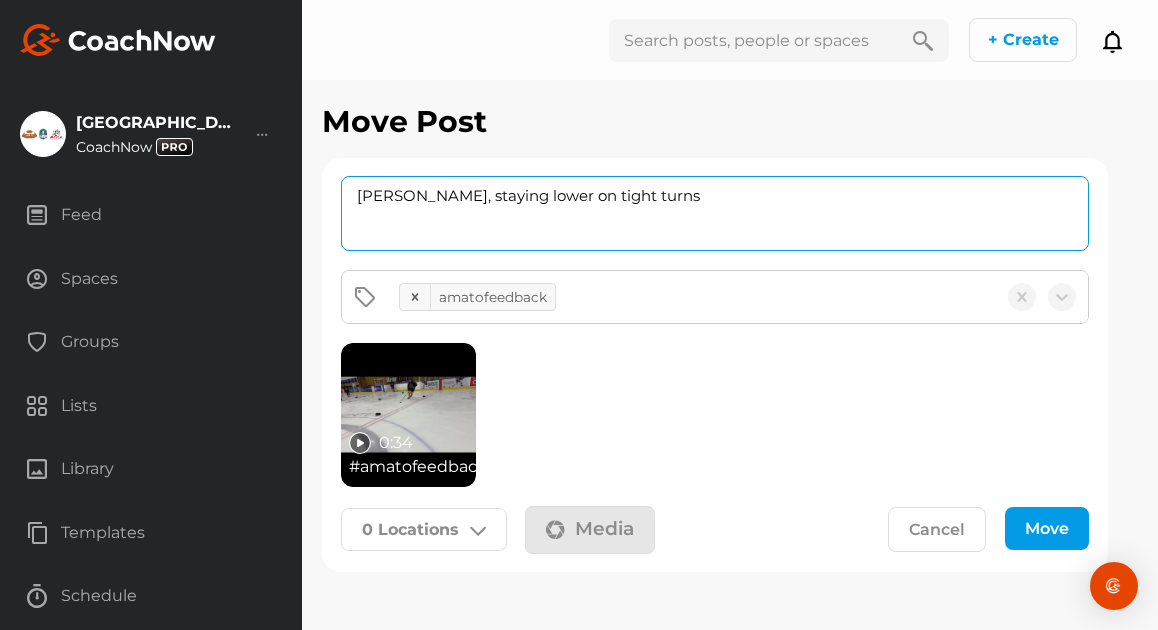 drag, startPoint x: 703, startPoint y: 196, endPoint x: 347, endPoint y: 198, distance: 356.0056 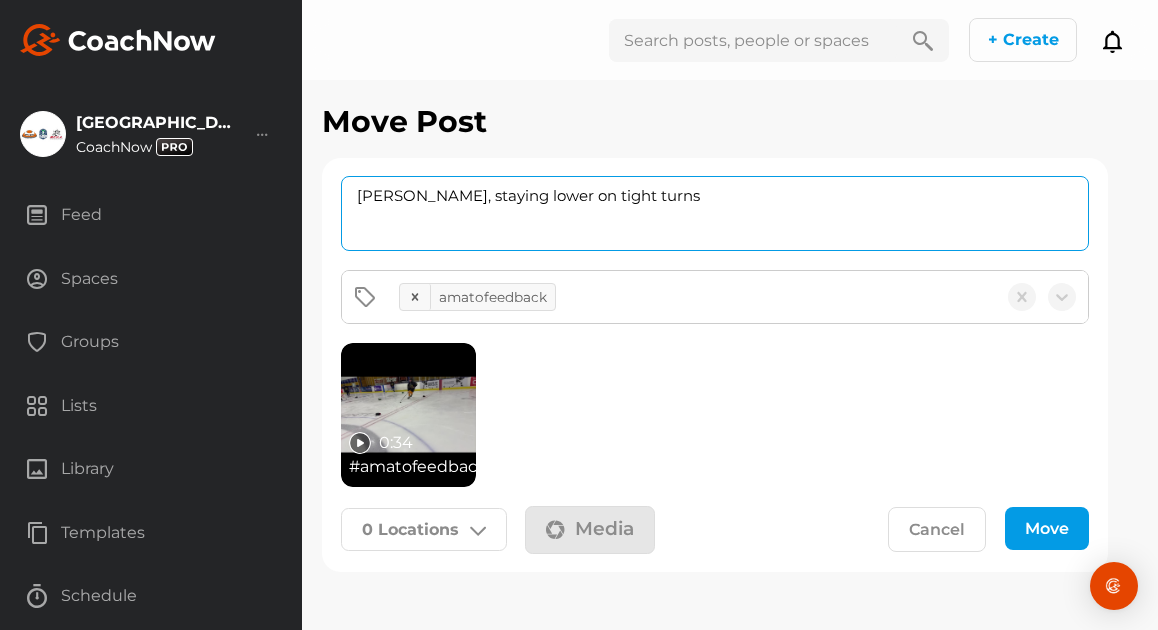 click on "[PERSON_NAME], staying lower on tight turns" 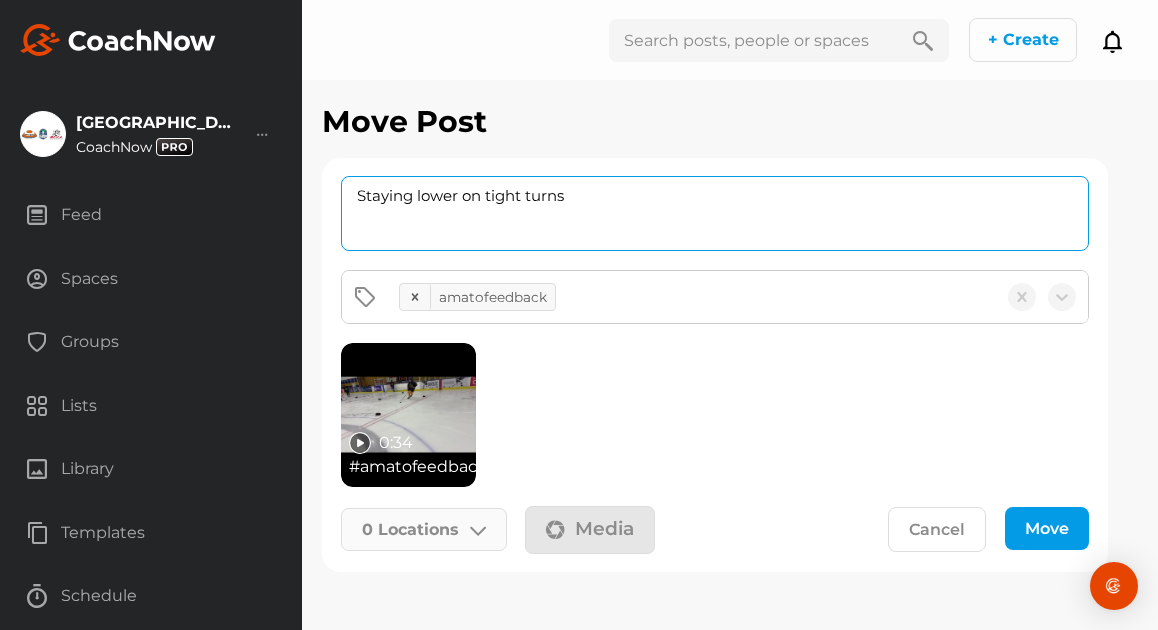 type on "Staying lower on tight turns" 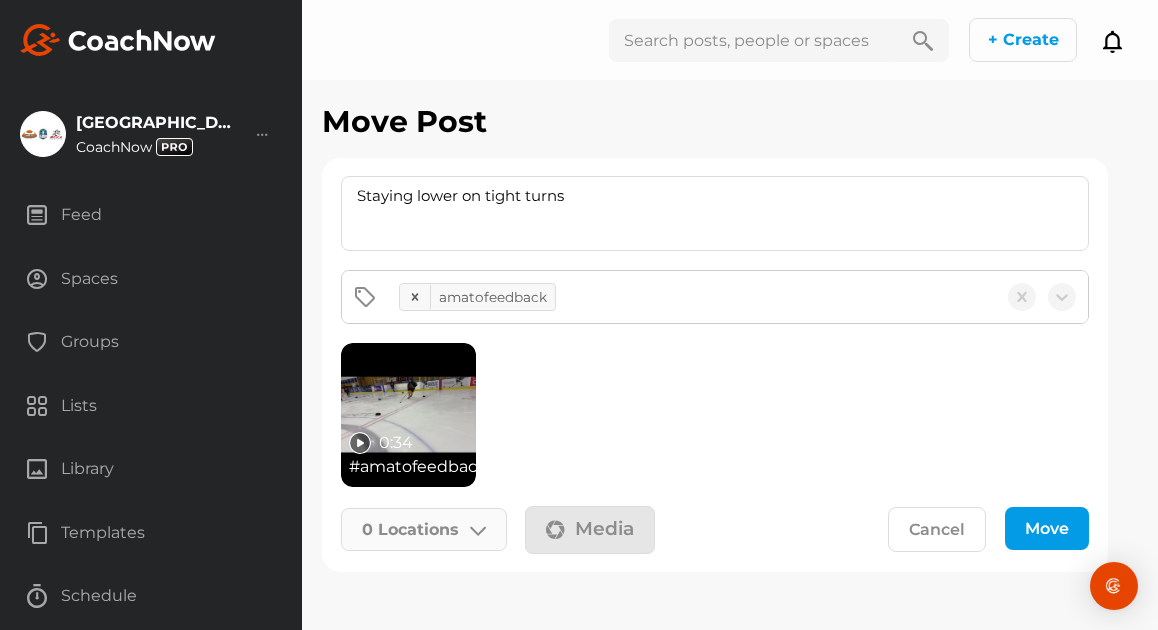 click 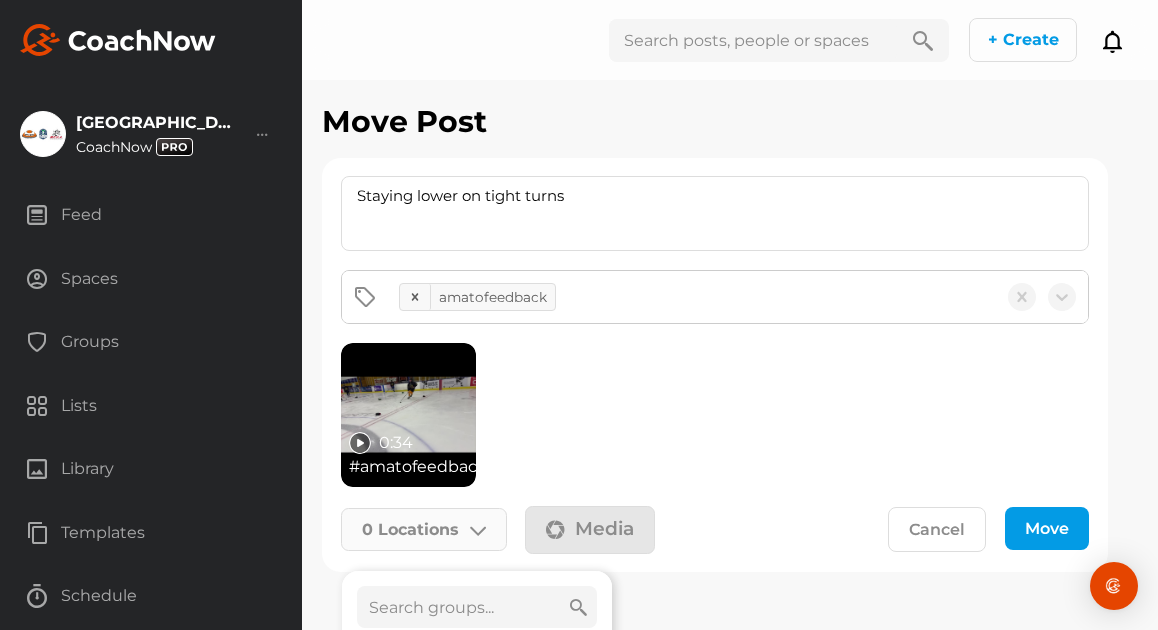 click 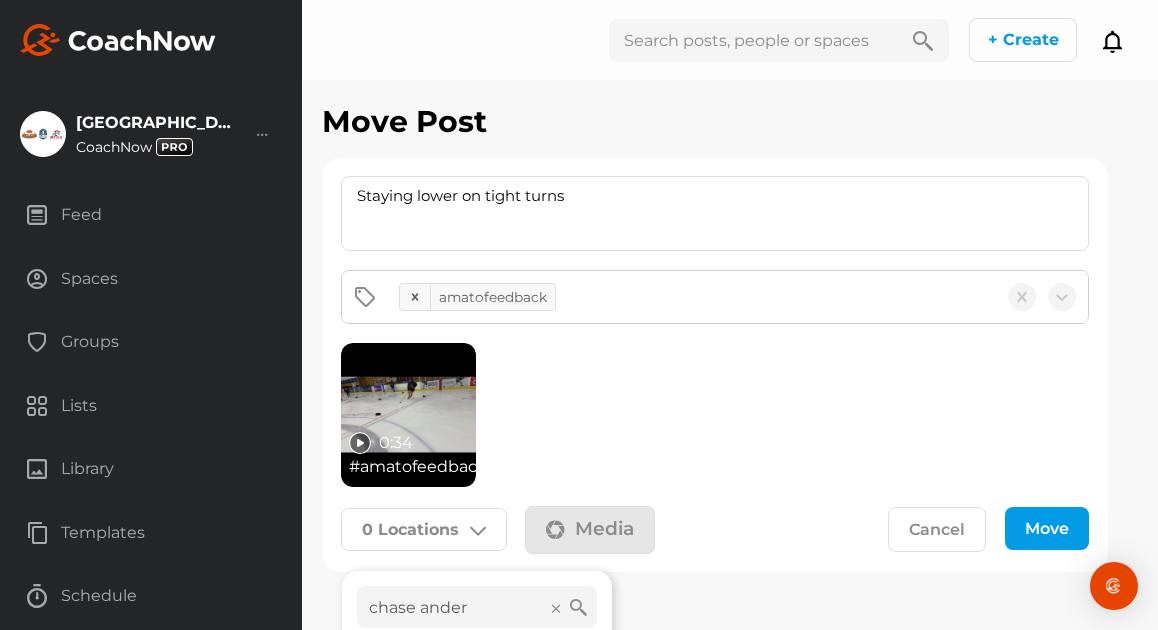 scroll, scrollTop: 110, scrollLeft: 0, axis: vertical 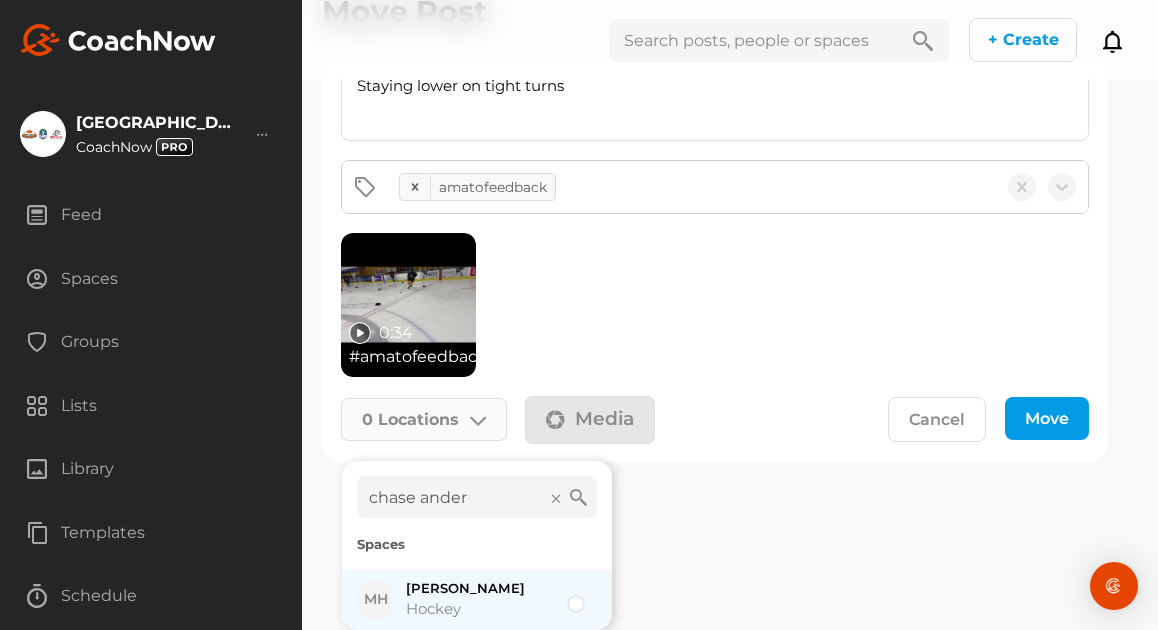 type on "chase ander" 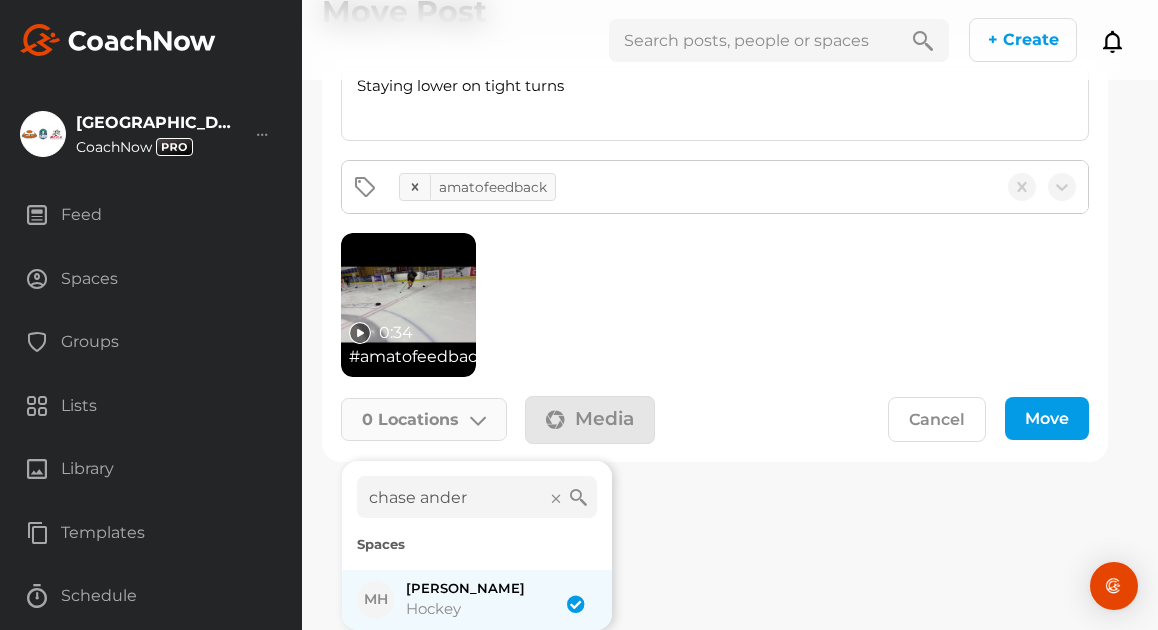 checkbox on "true" 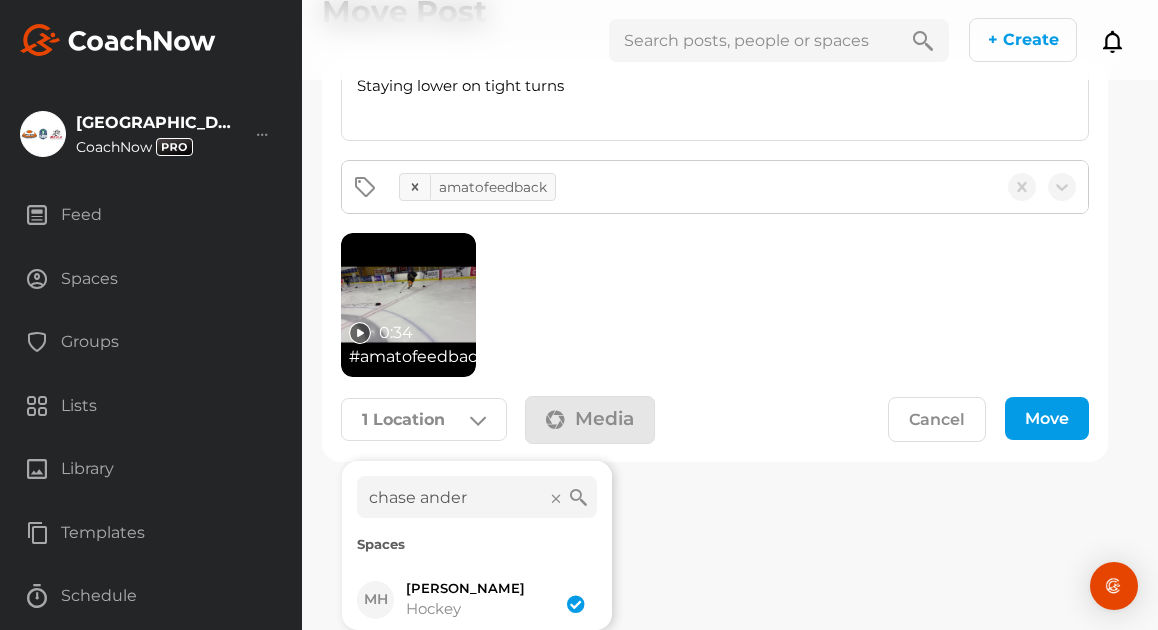 click on "Move" 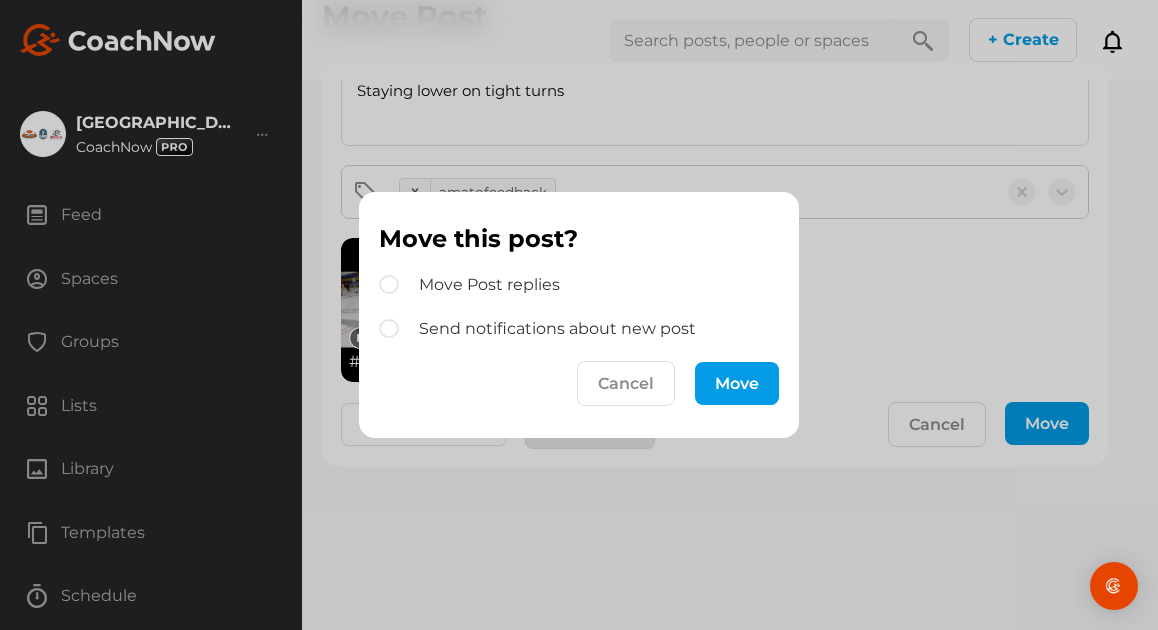 click on "Move" at bounding box center [737, 383] 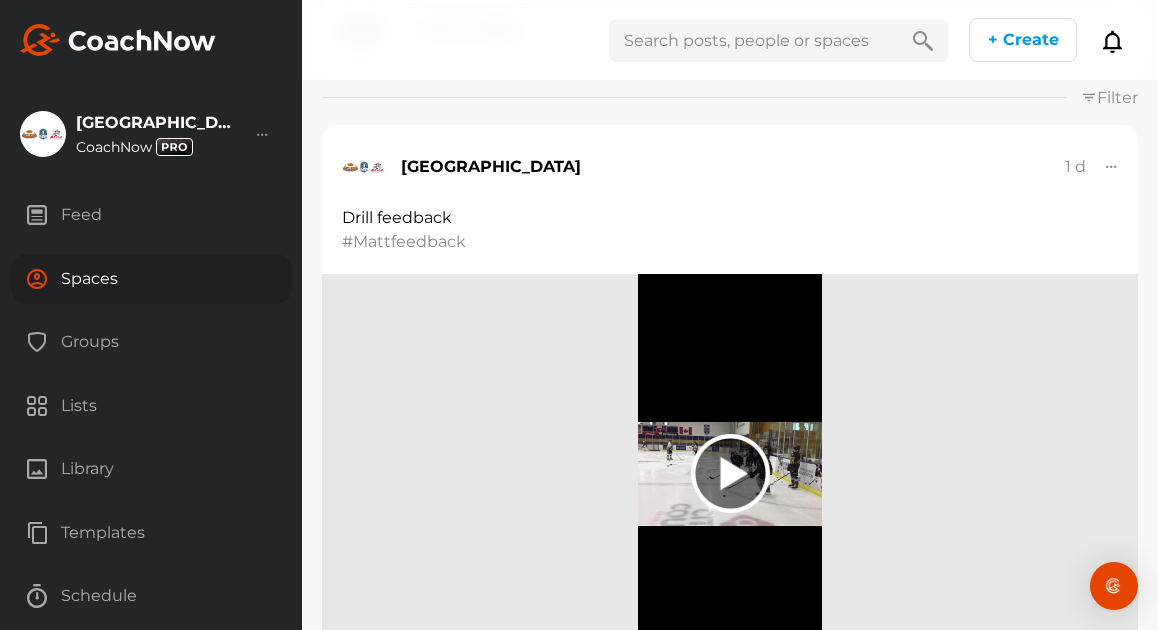 scroll, scrollTop: 0, scrollLeft: 0, axis: both 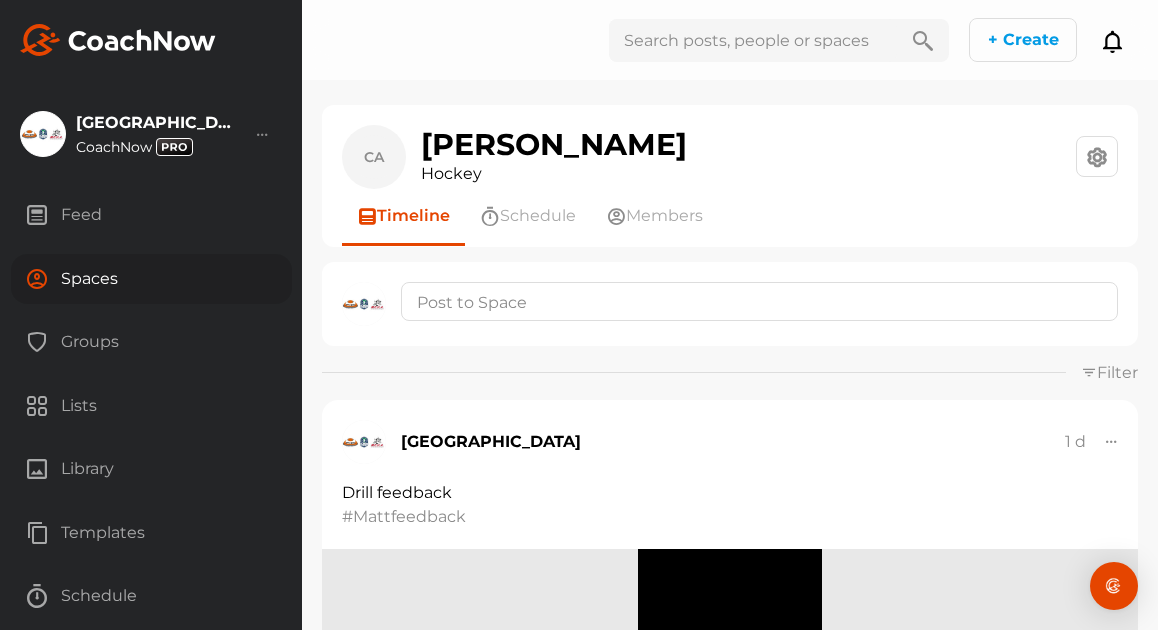 click on "Feed" at bounding box center (151, 215) 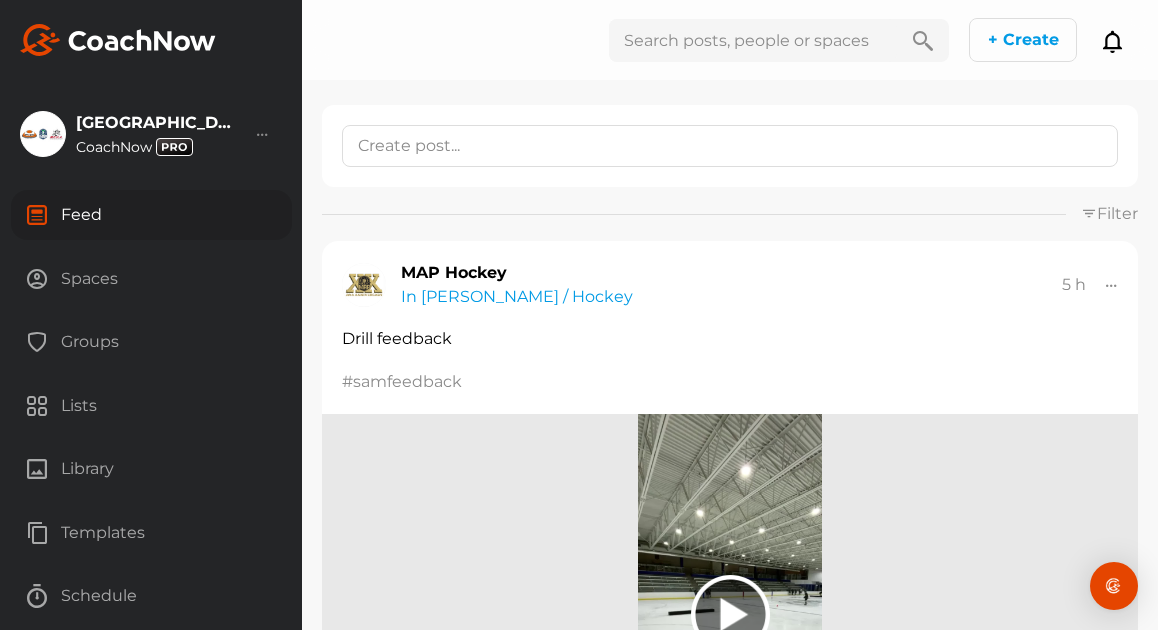 click 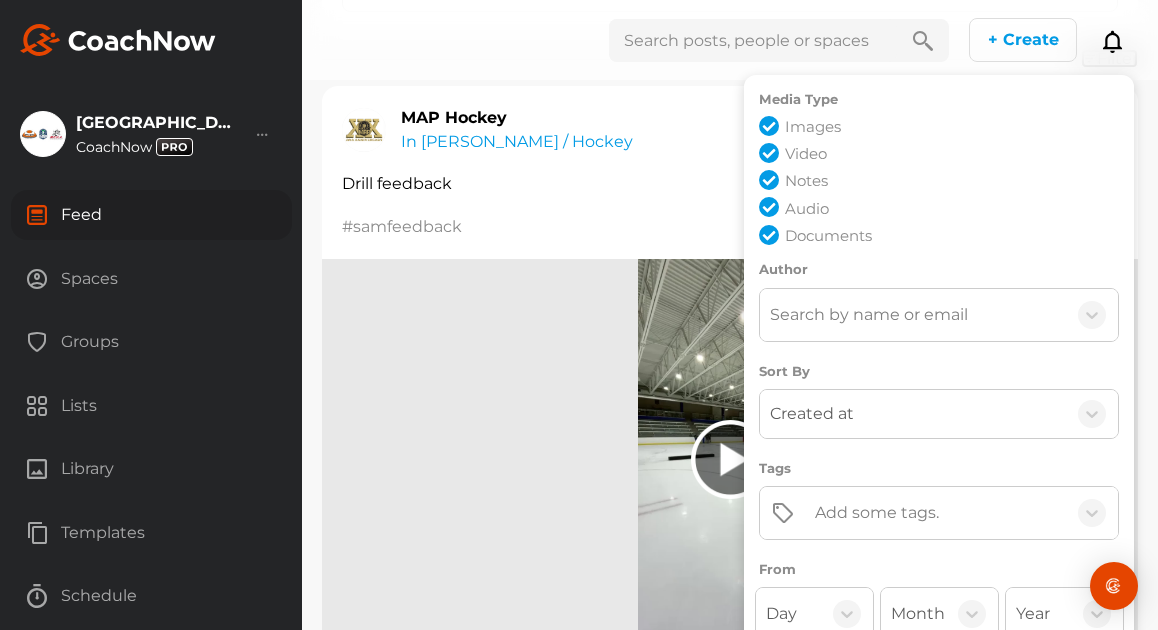 scroll, scrollTop: 222, scrollLeft: 0, axis: vertical 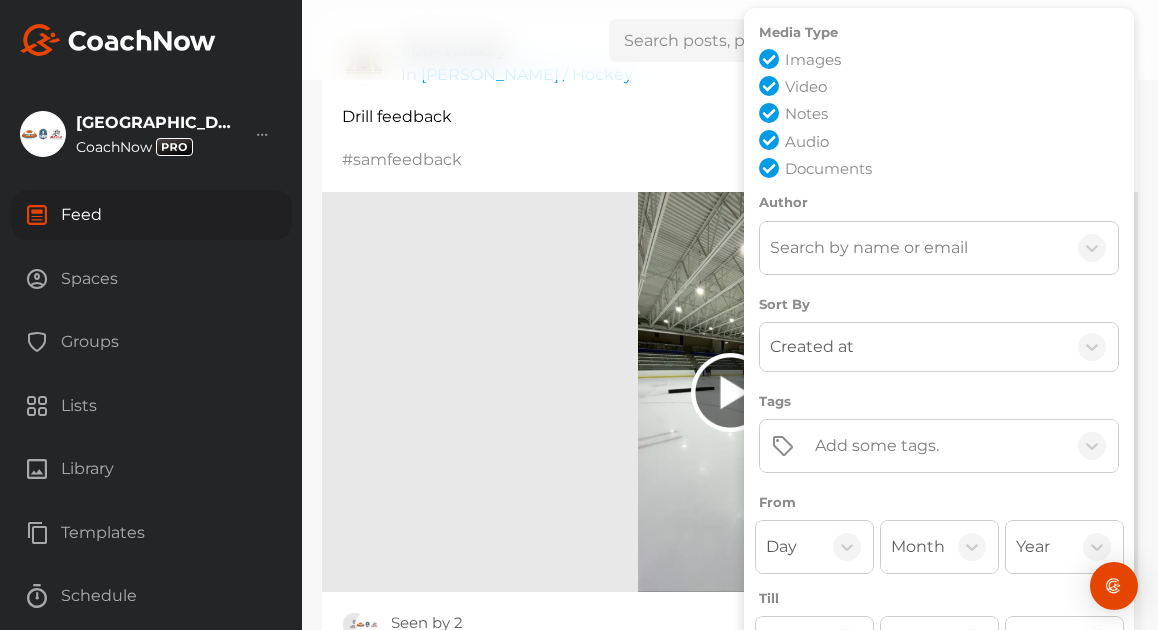 click on "Add some tags." 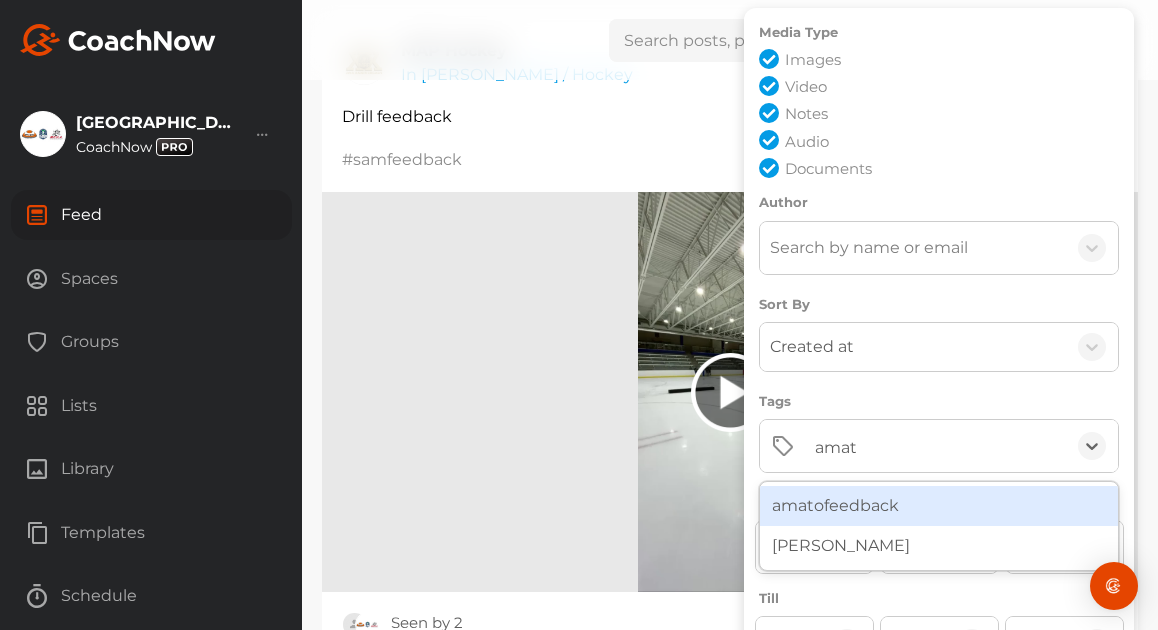 type on "[PERSON_NAME]" 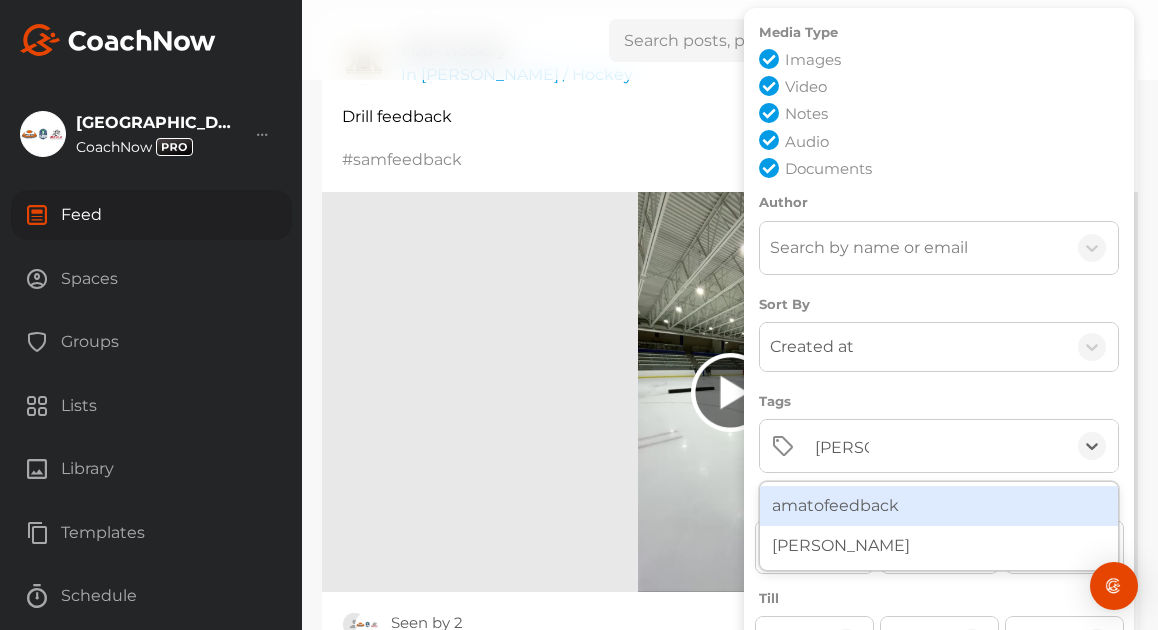 click on "amatofeedback" at bounding box center [939, 506] 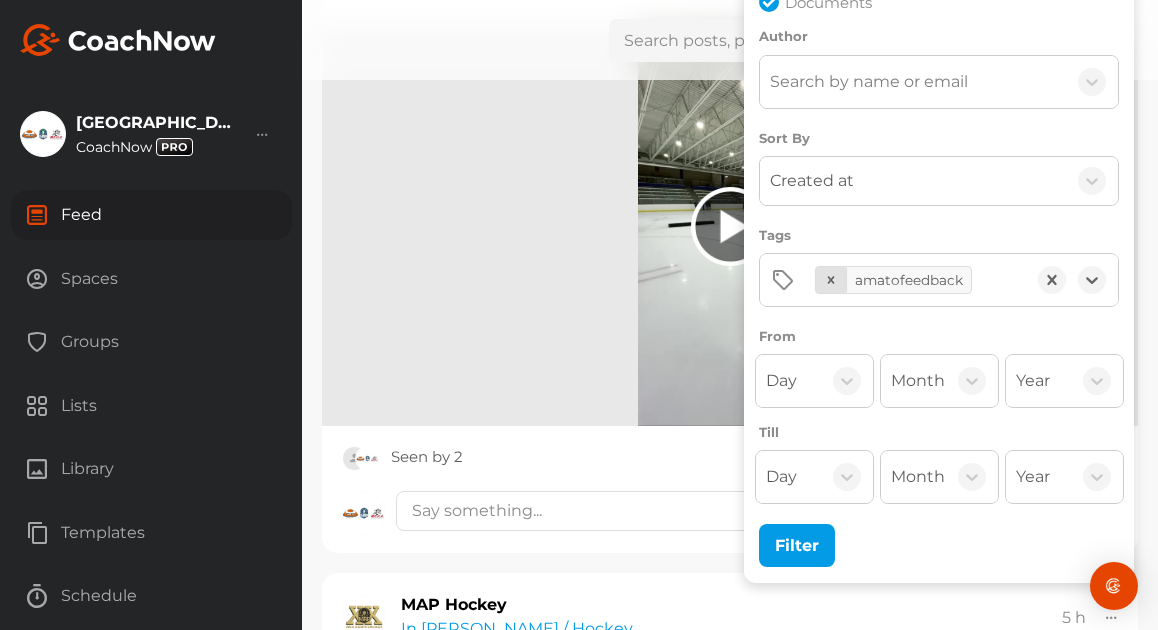 scroll, scrollTop: 404, scrollLeft: 0, axis: vertical 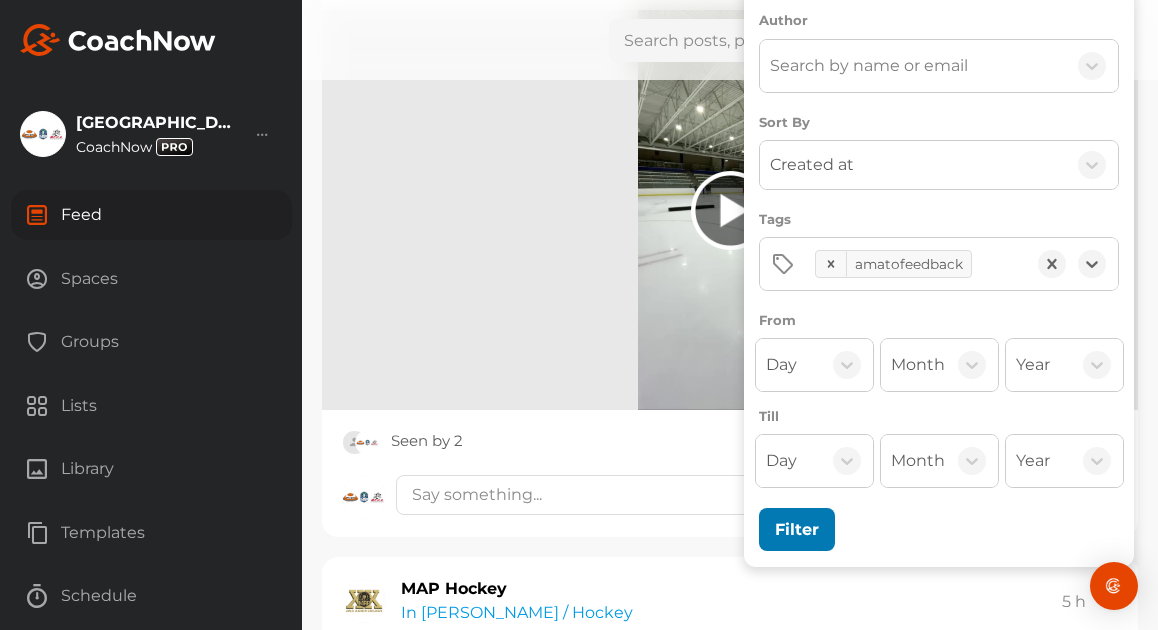 click on "Filter" 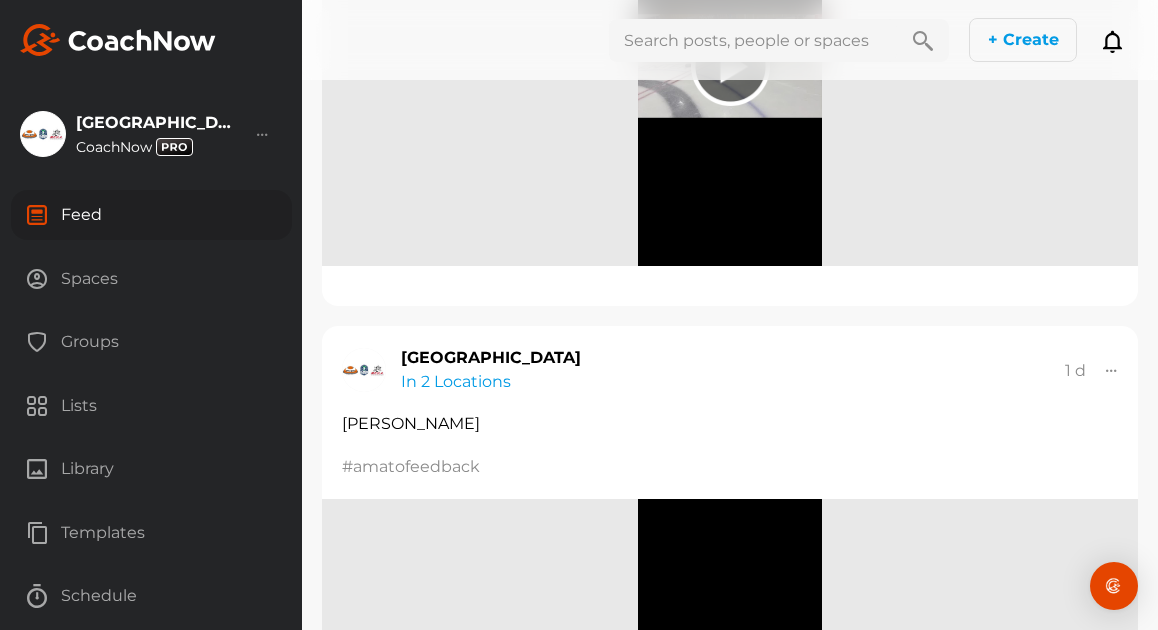 scroll, scrollTop: 1212, scrollLeft: 0, axis: vertical 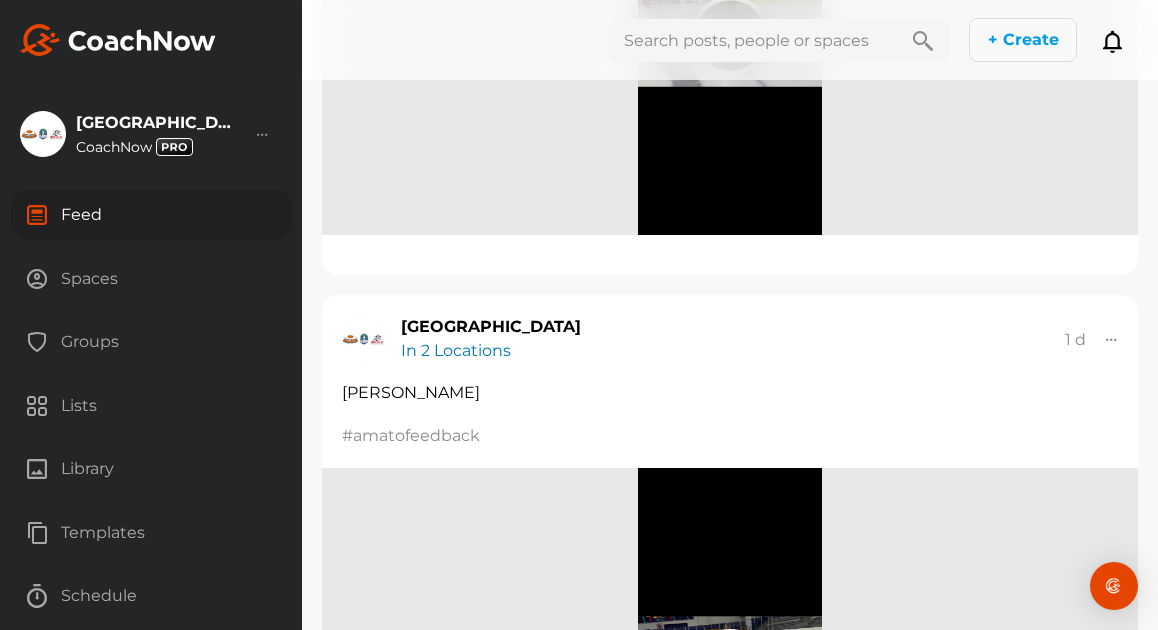 click on "In 2 Locations" at bounding box center [456, 350] 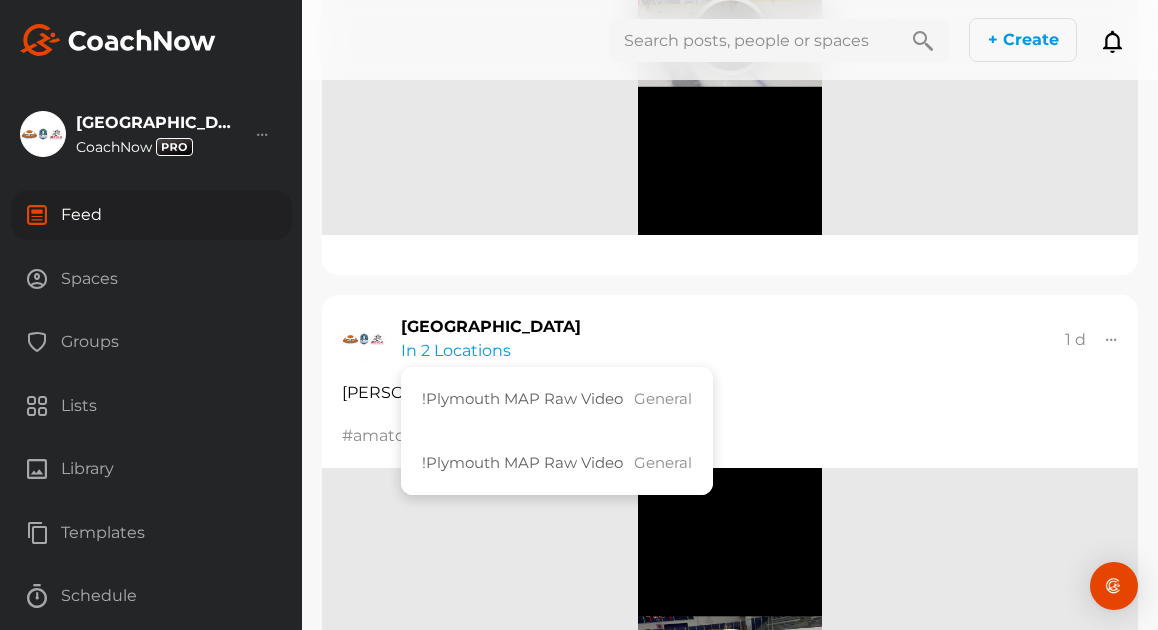 click on "[GEOGRAPHIC_DATA]
In 2 Locations
!Plymouth MAP Raw Video
General
!Plymouth MAP Raw Video
General
1 d" at bounding box center [730, 339] 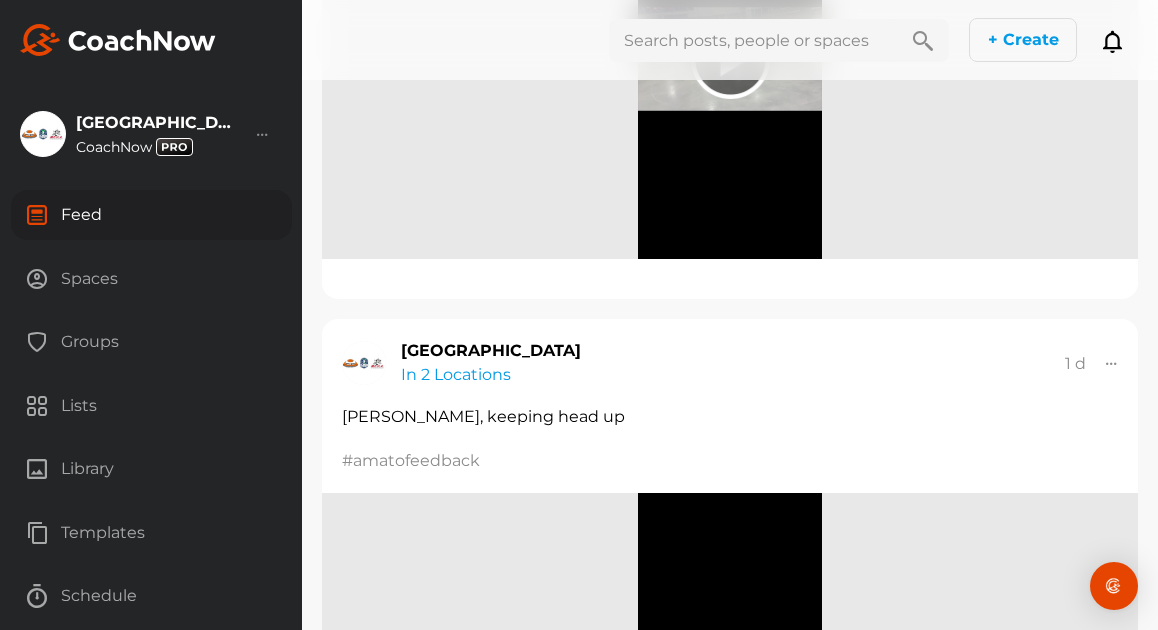 scroll, scrollTop: 1836, scrollLeft: 0, axis: vertical 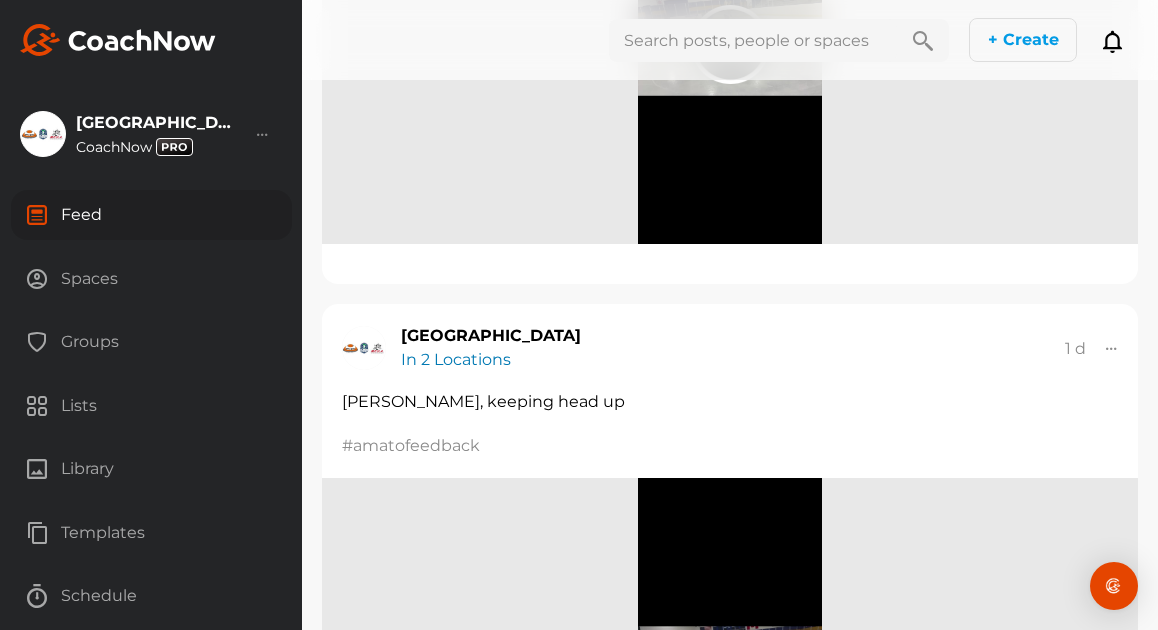 click on "In 2 Locations" at bounding box center (456, 359) 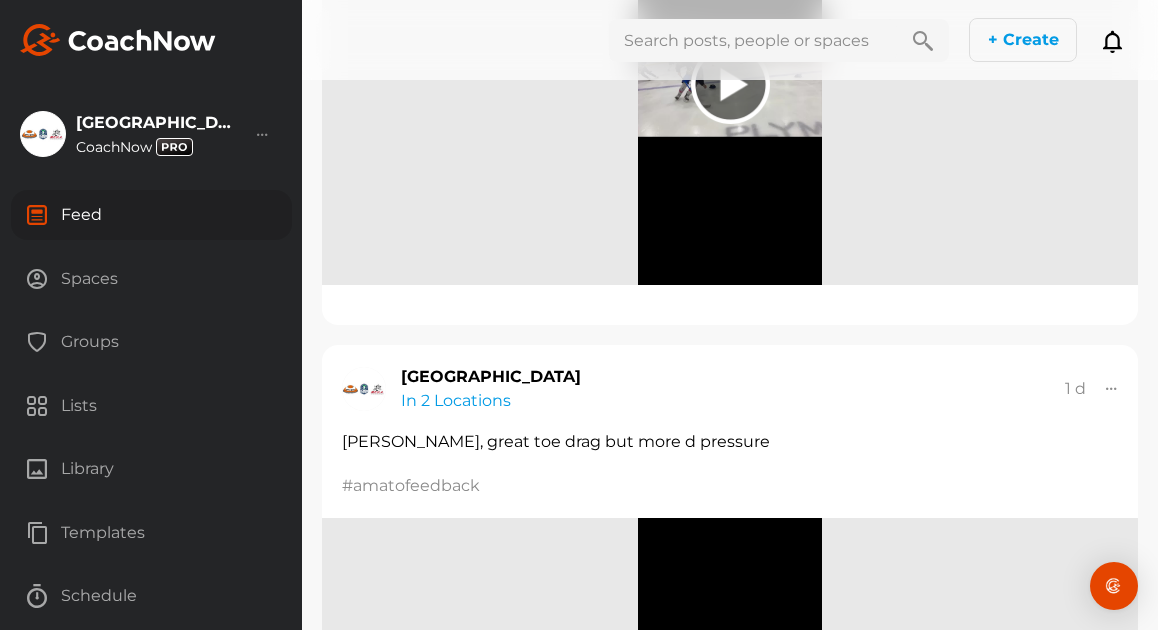 scroll, scrollTop: 2463, scrollLeft: 0, axis: vertical 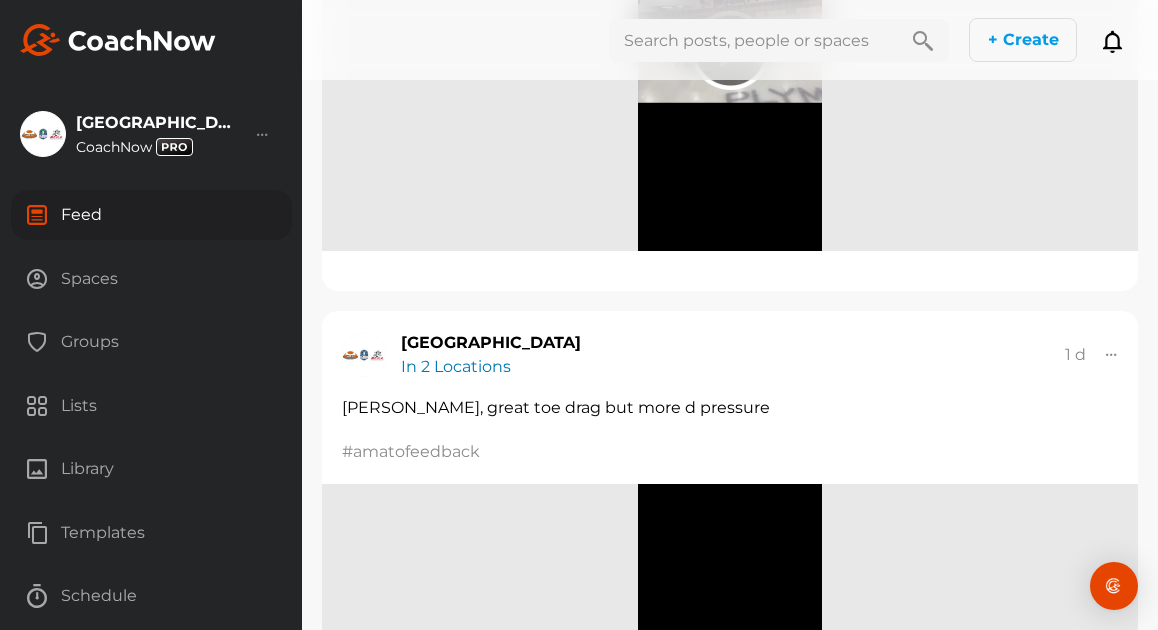 click on "In 2 Locations" at bounding box center [456, 366] 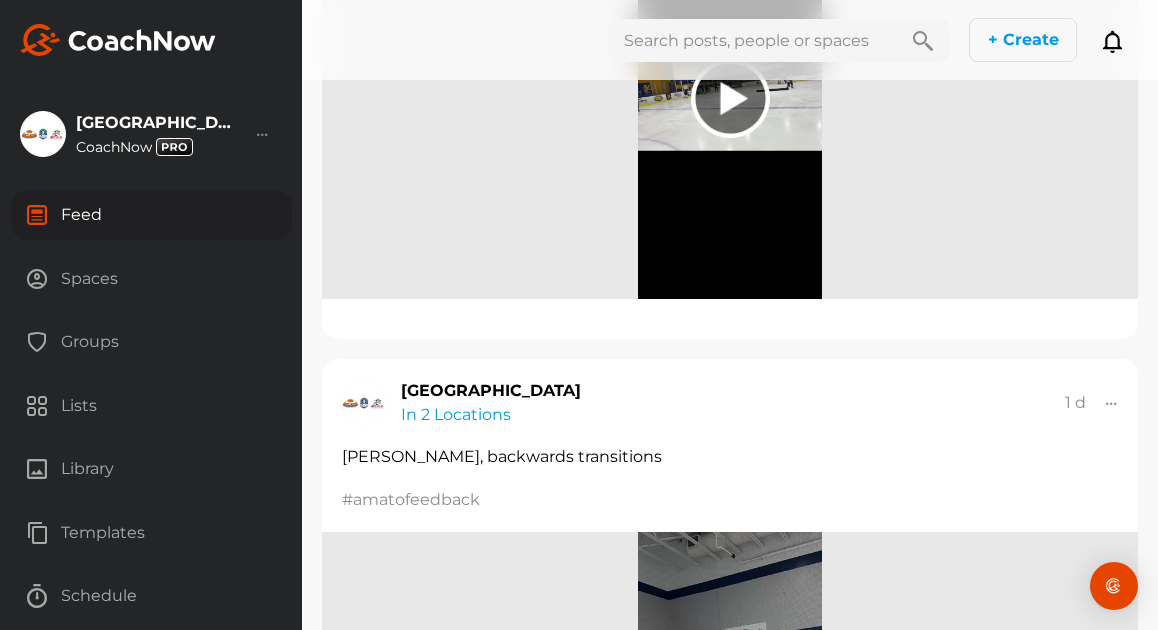 scroll, scrollTop: 3078, scrollLeft: 0, axis: vertical 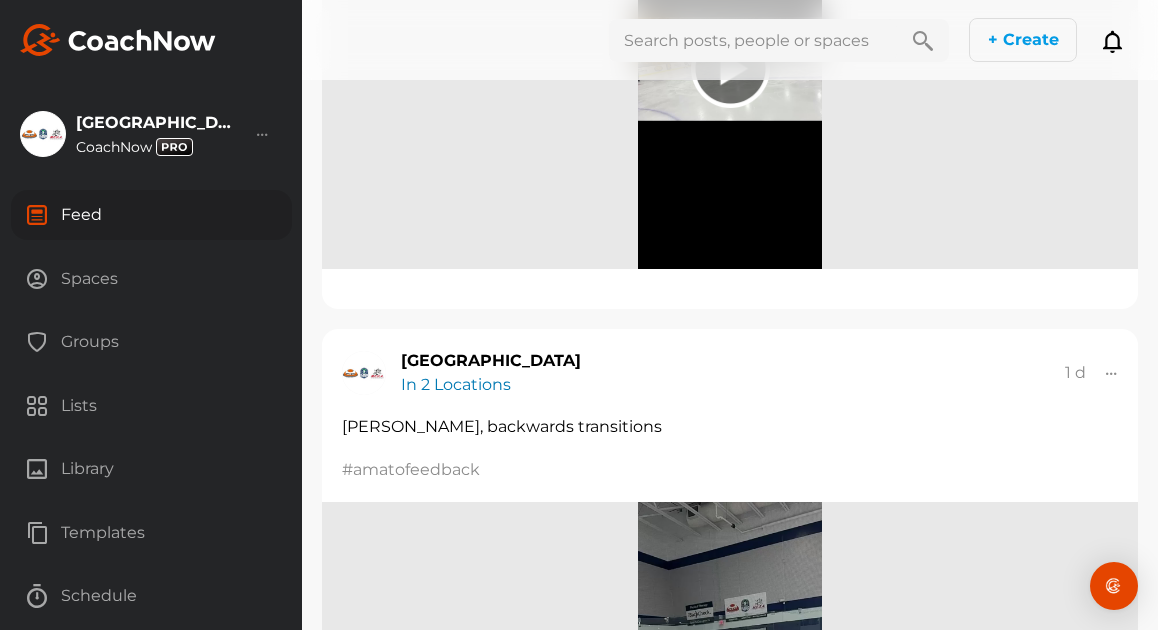click on "In 2 Locations" at bounding box center (456, 384) 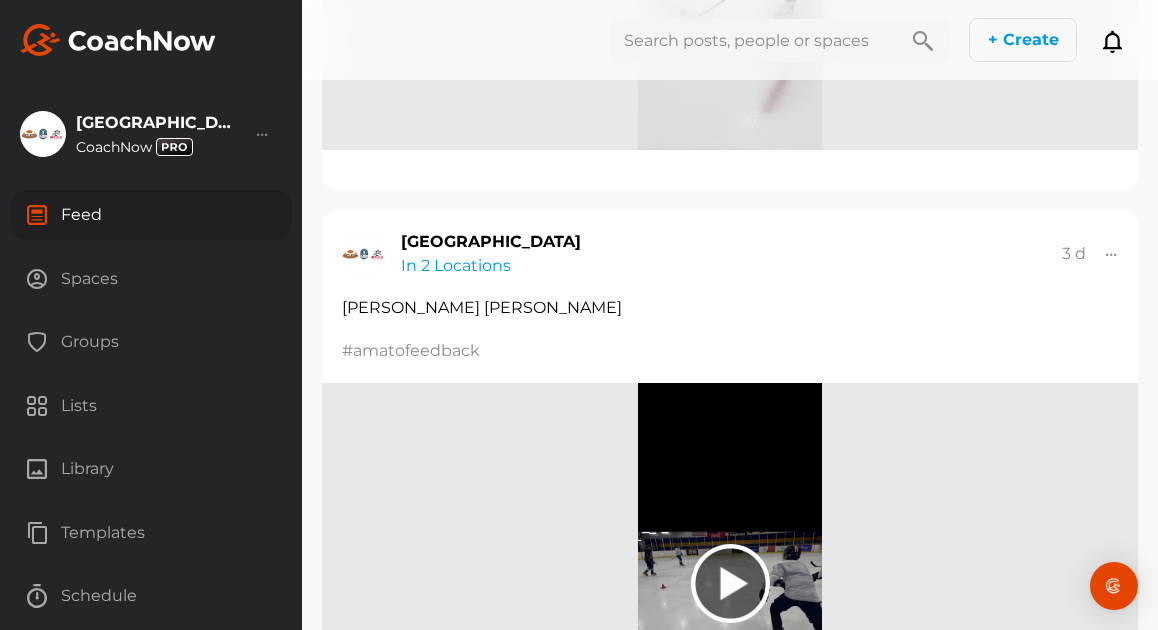 scroll, scrollTop: 3845, scrollLeft: 0, axis: vertical 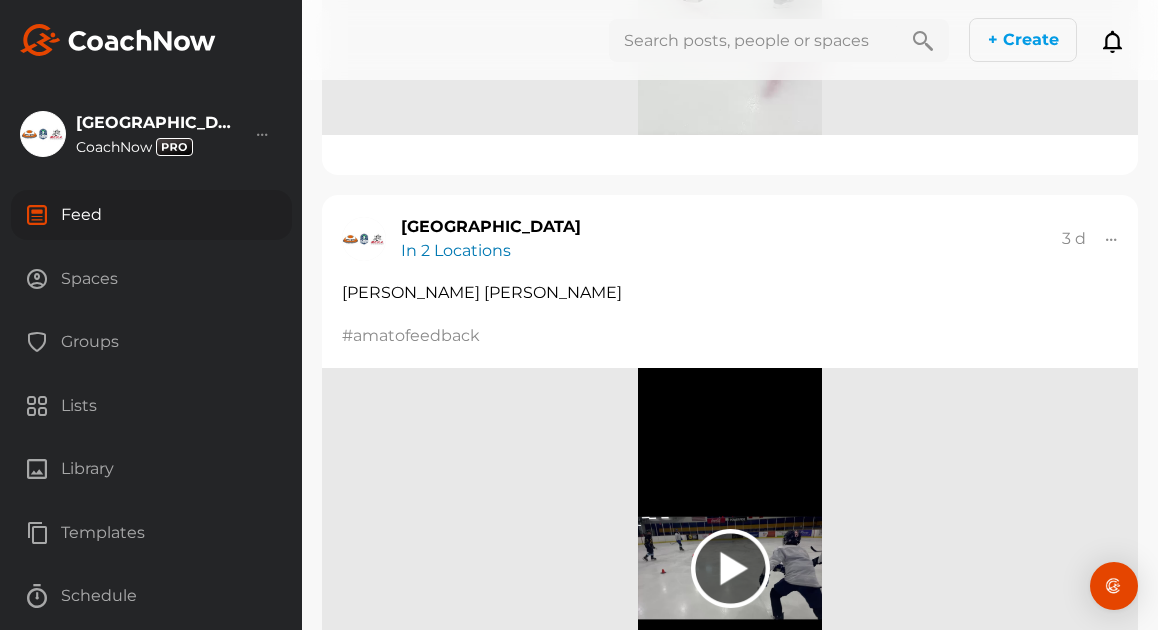 click on "In 2 Locations" at bounding box center (456, 250) 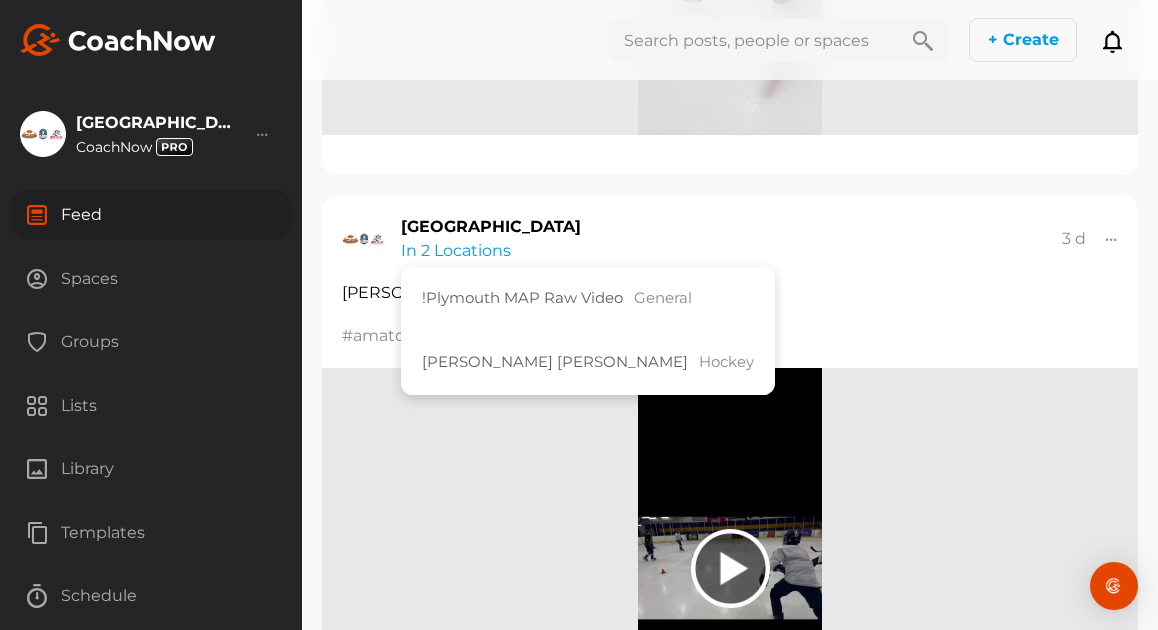 click on "[GEOGRAPHIC_DATA]
In 2 Locations
!Plymouth MAP Raw Video
General
[PERSON_NAME] [PERSON_NAME]
Hockey
3 d
Copy to ..." at bounding box center (730, 239) 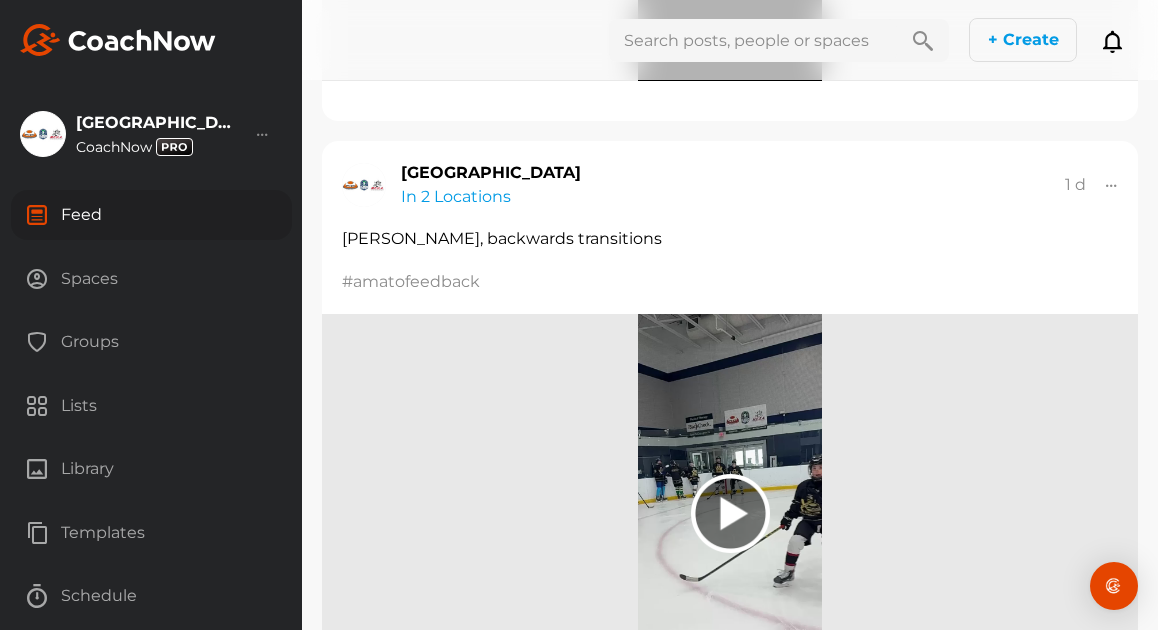 scroll, scrollTop: 3225, scrollLeft: 0, axis: vertical 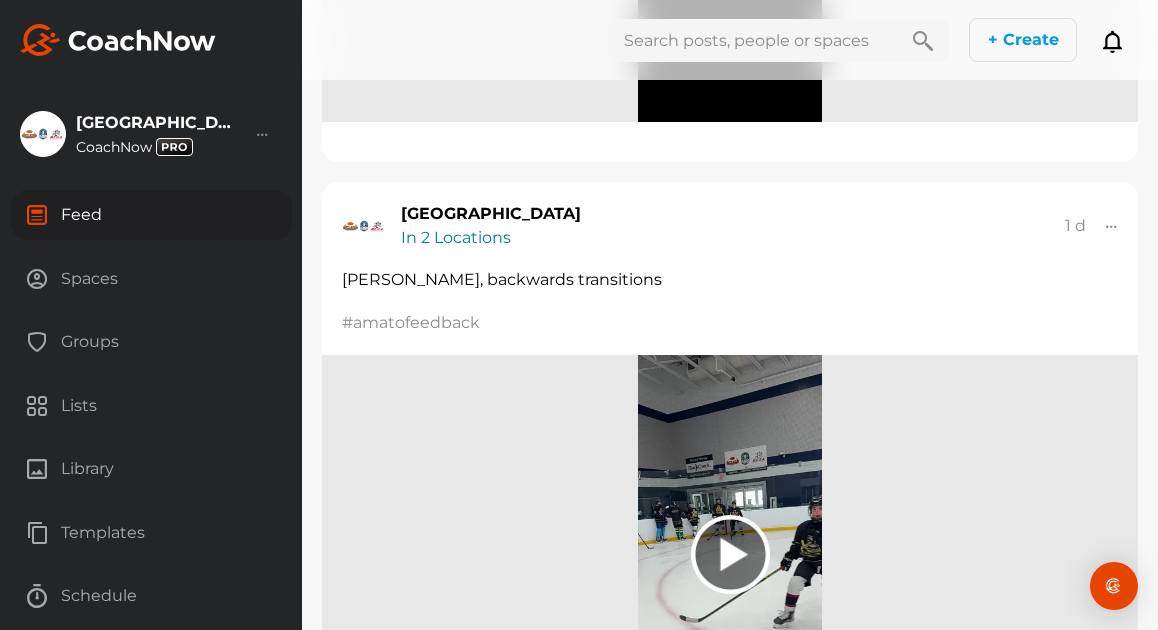 click on "In 2 Locations" at bounding box center [456, 237] 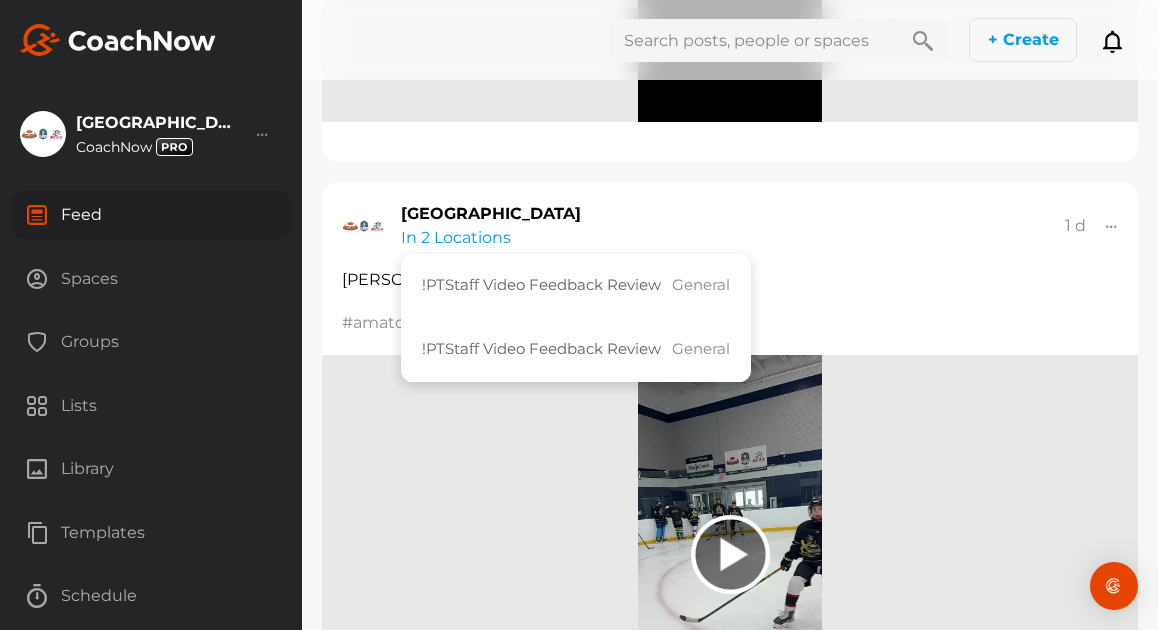 click on "[GEOGRAPHIC_DATA]
In 2 Locations
!PTStaff Video Feedback Review
General
!PTStaff Video Feedback Review
General
1 d" at bounding box center (730, 226) 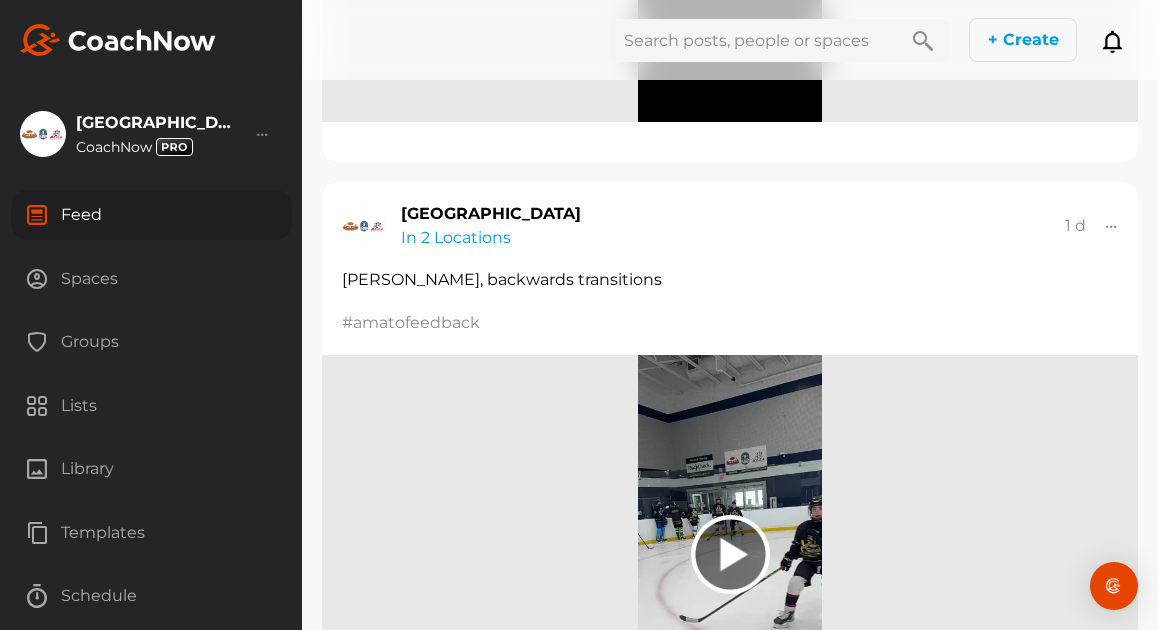 click on "Feed" at bounding box center (151, 215) 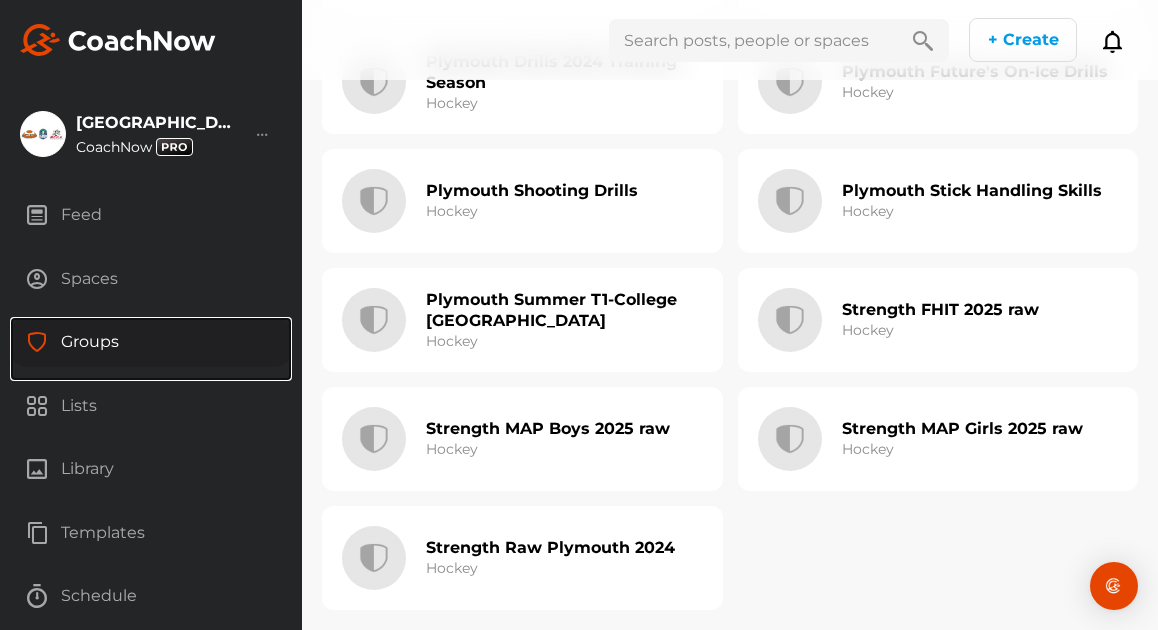scroll, scrollTop: 0, scrollLeft: 0, axis: both 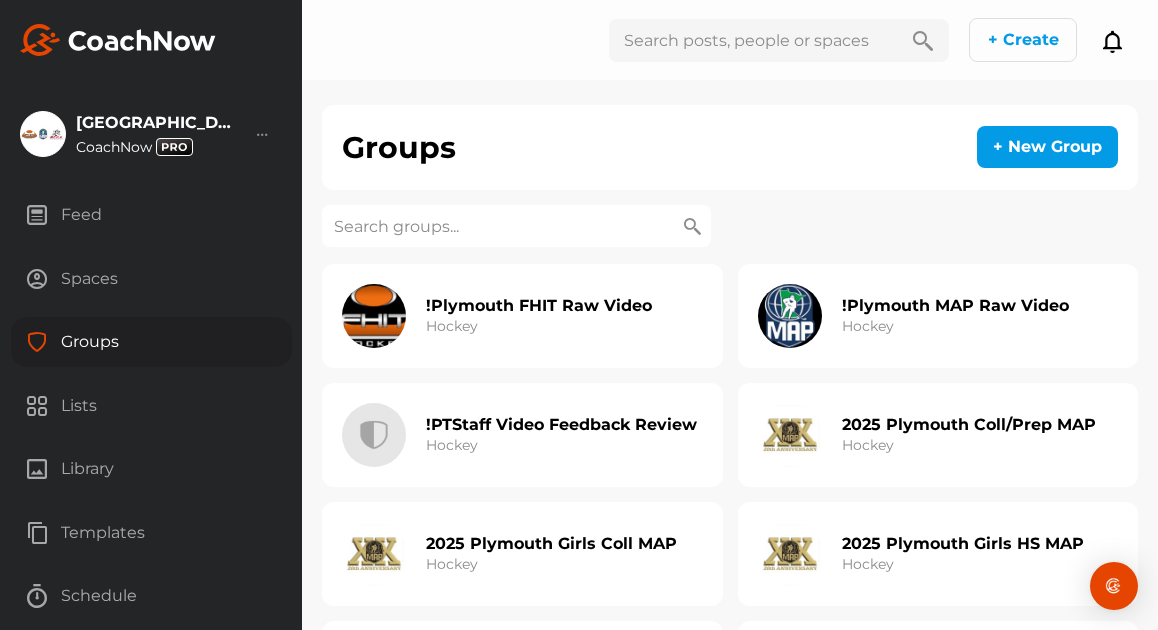 click on "!PTStaff Video Feedback Review" 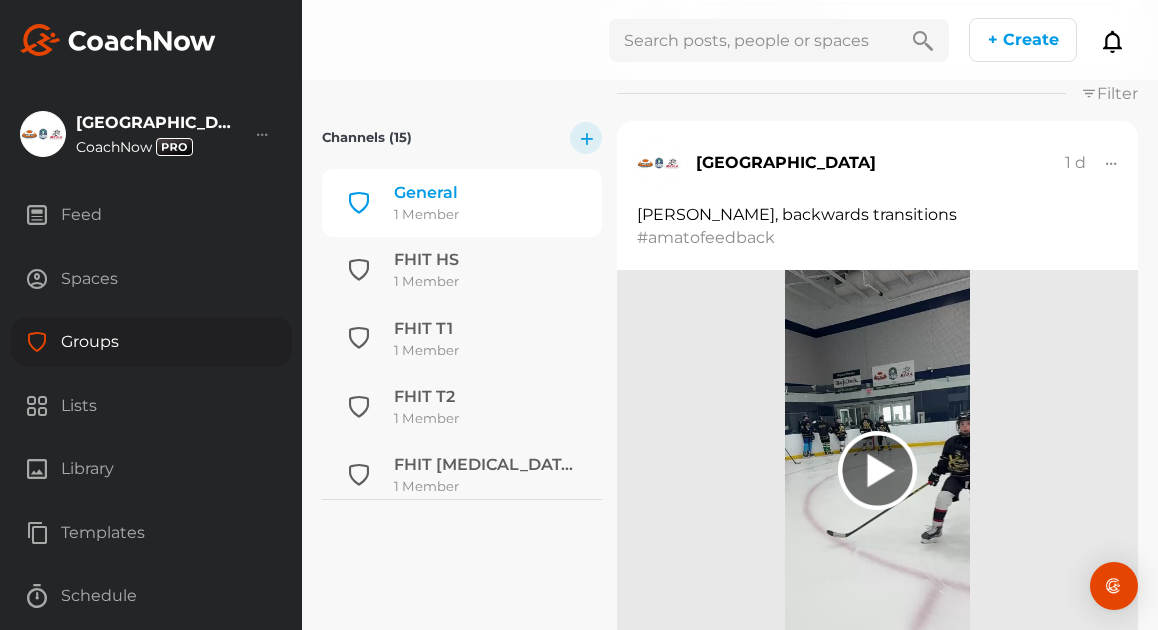 scroll, scrollTop: 393, scrollLeft: 0, axis: vertical 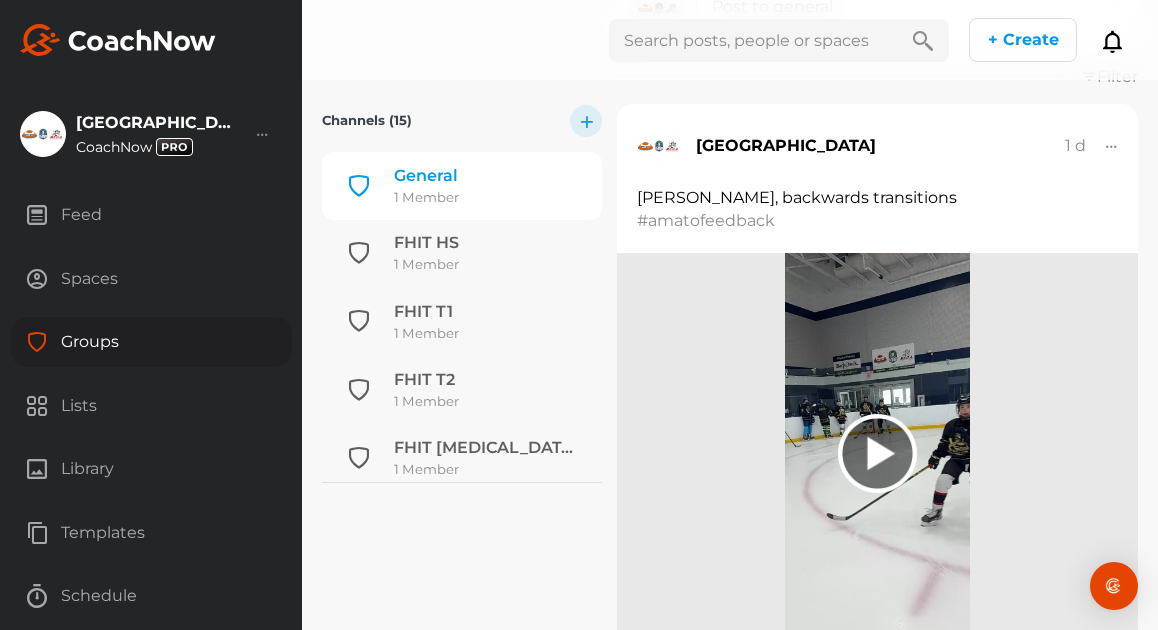 click 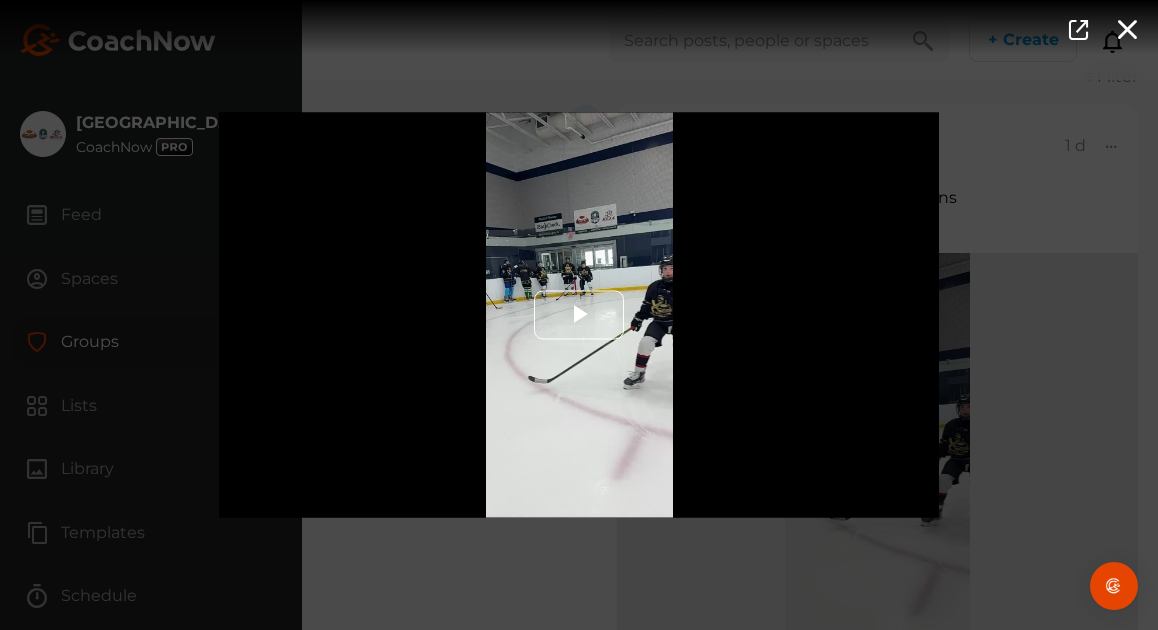 click at bounding box center [579, 315] 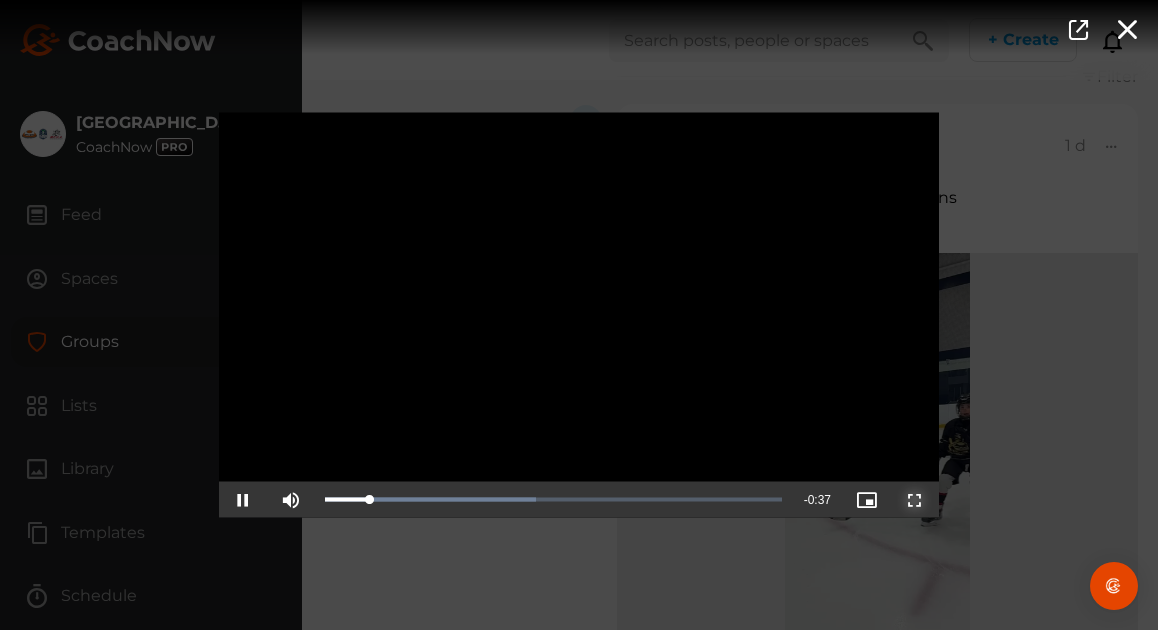 click at bounding box center [915, 500] 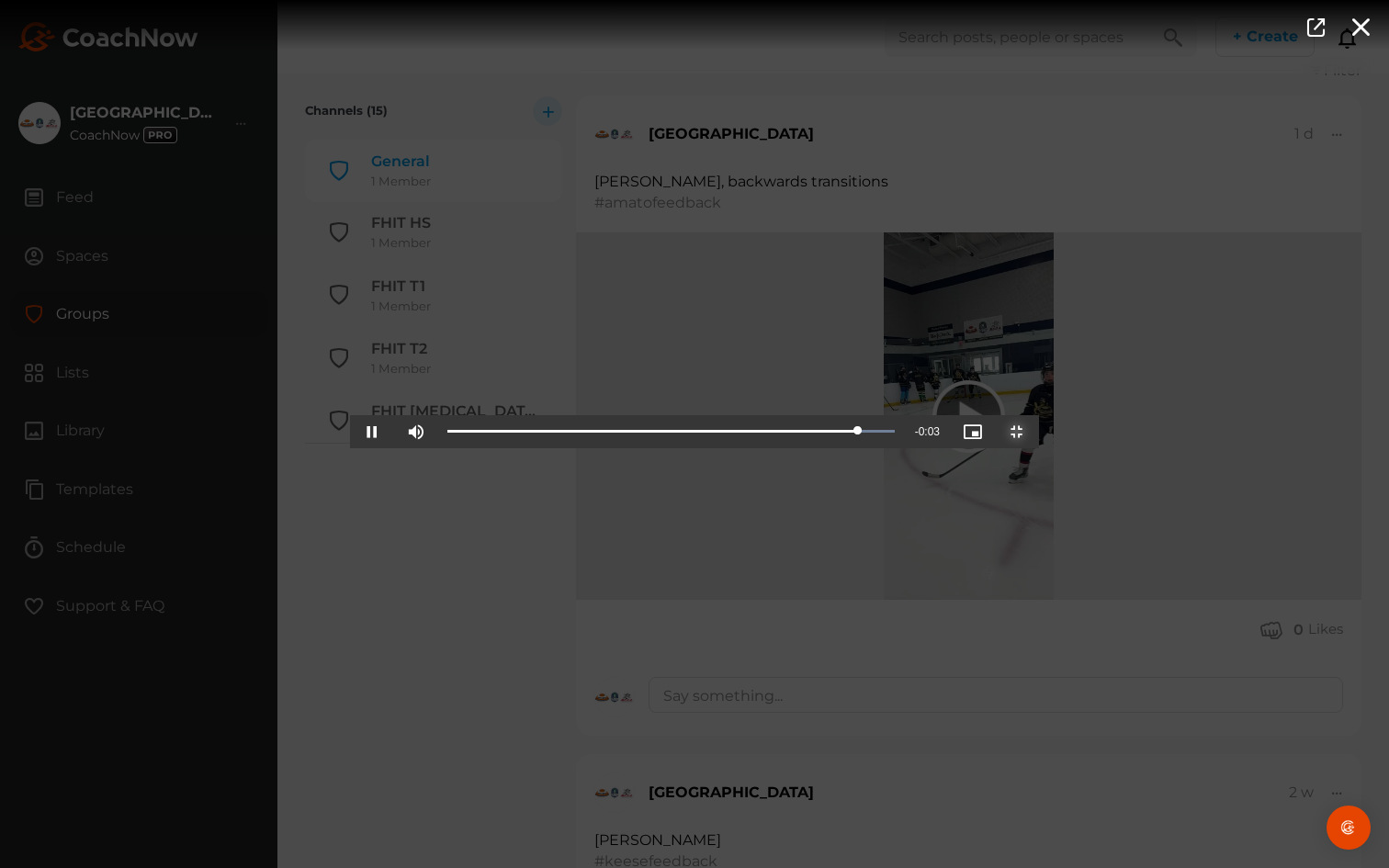 click at bounding box center (1017, 432) 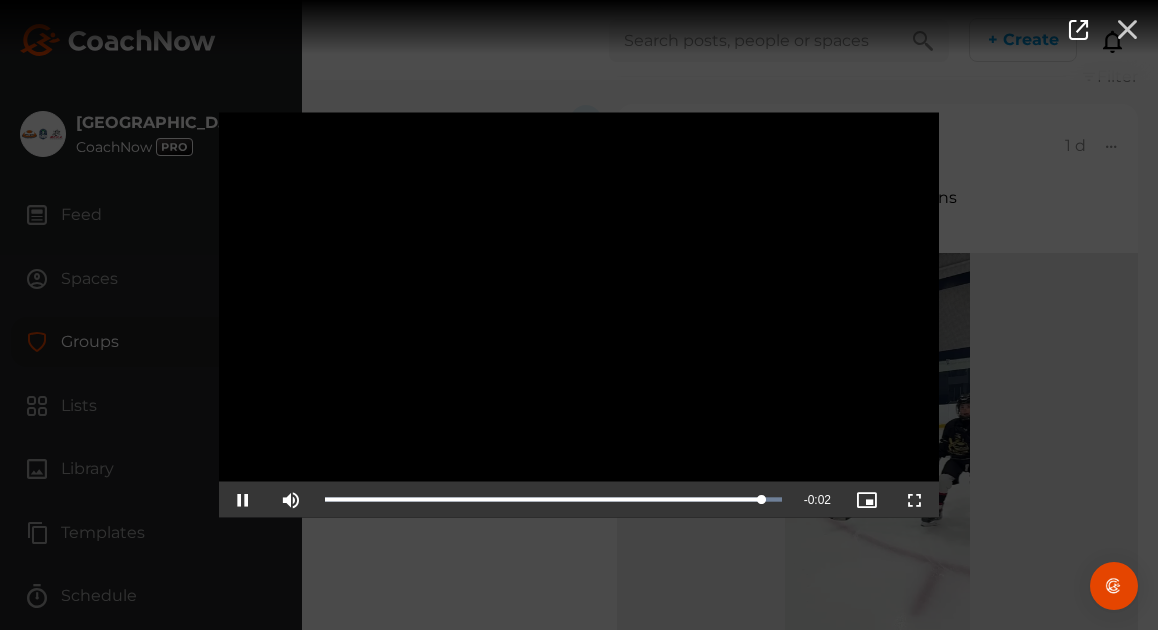 click at bounding box center (1127, 28) 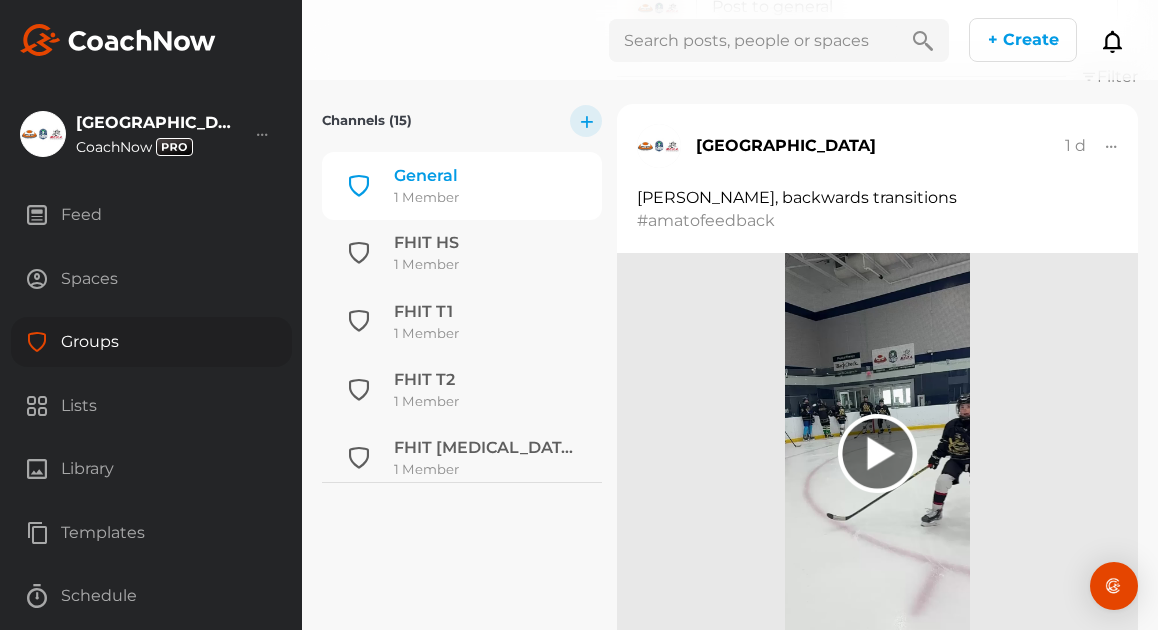 click 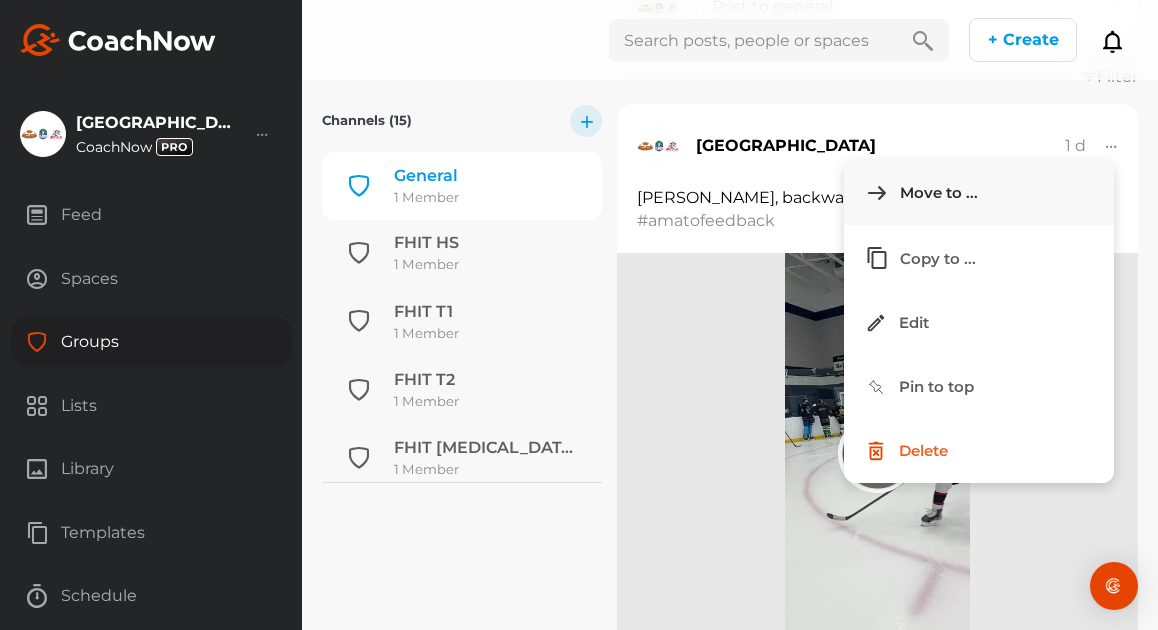 click on "Move to ..." 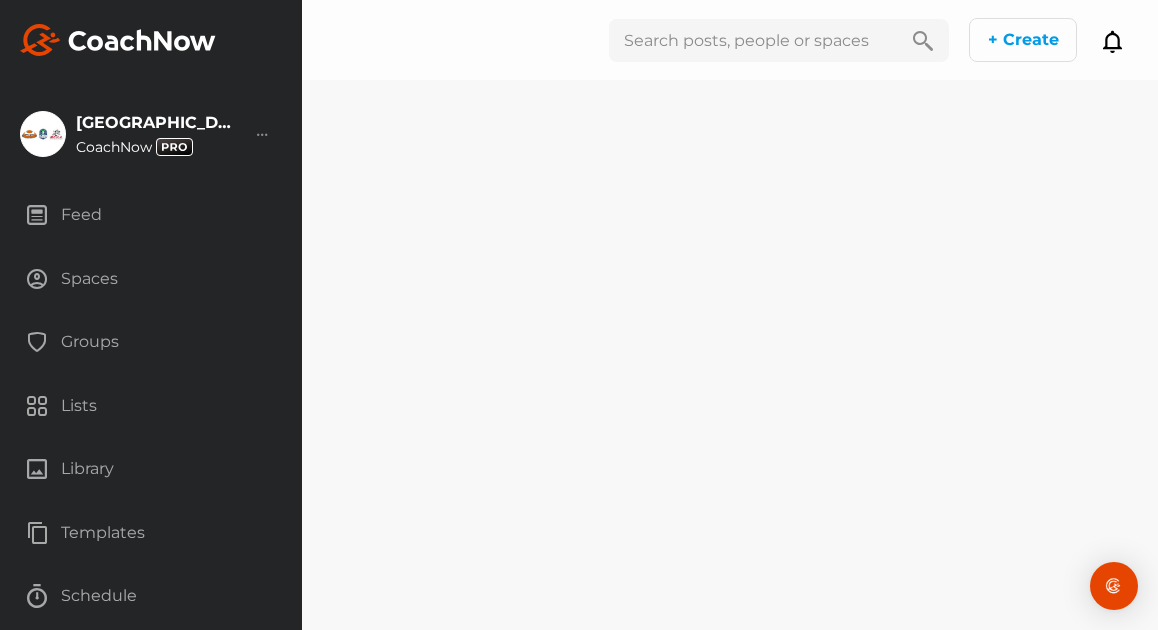 scroll, scrollTop: 0, scrollLeft: 0, axis: both 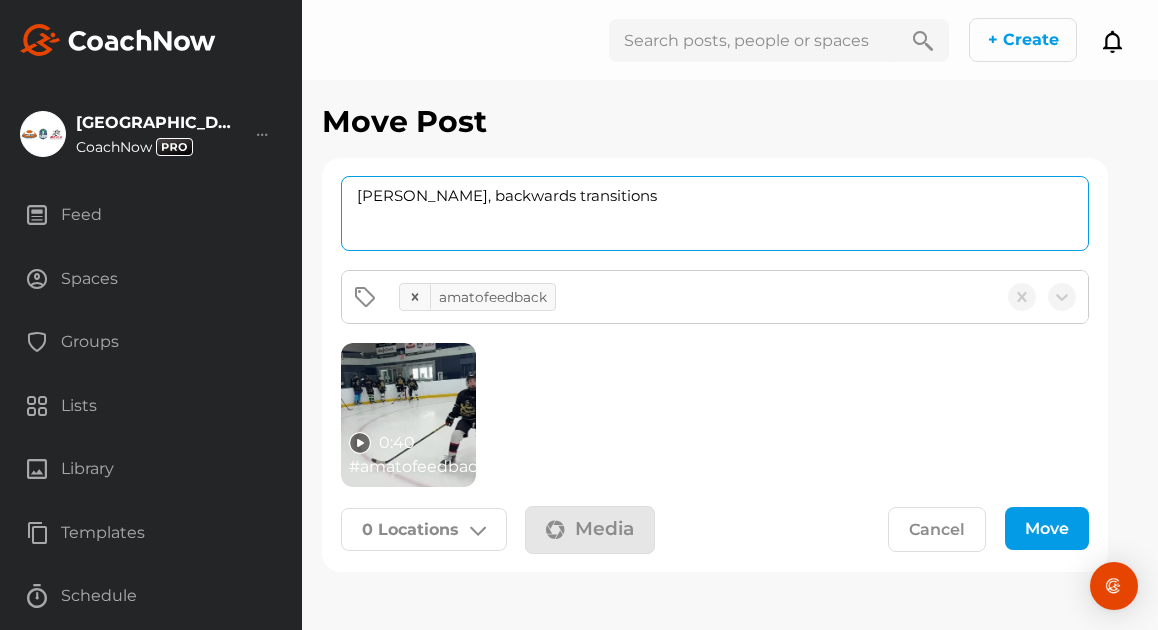 drag, startPoint x: 486, startPoint y: 196, endPoint x: 238, endPoint y: 197, distance: 248.00201 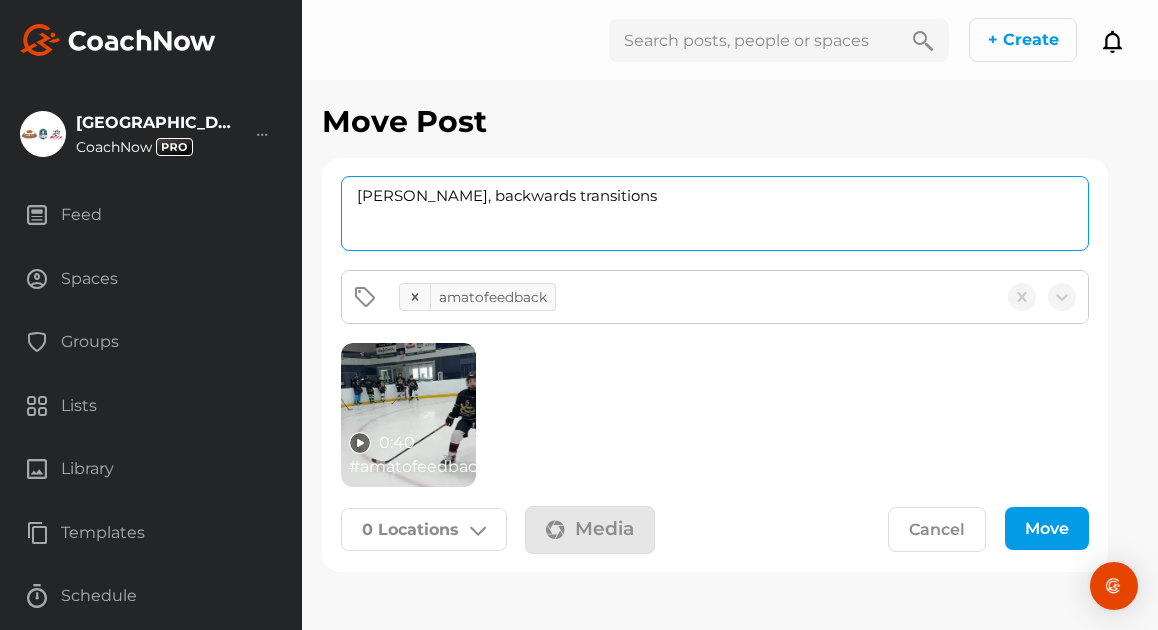 click on "[GEOGRAPHIC_DATA]
[GEOGRAPHIC_DATA]
Account Settings
Organizations
Tags
Get Paid
Benefits" at bounding box center [579, 315] 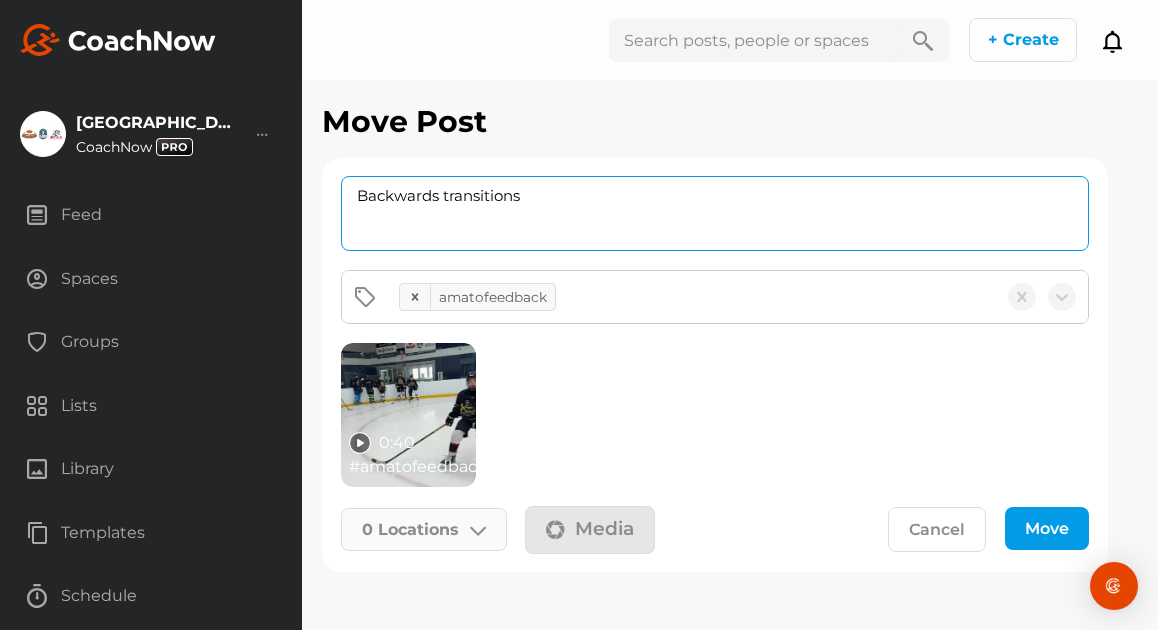 type on "Backwards transitions" 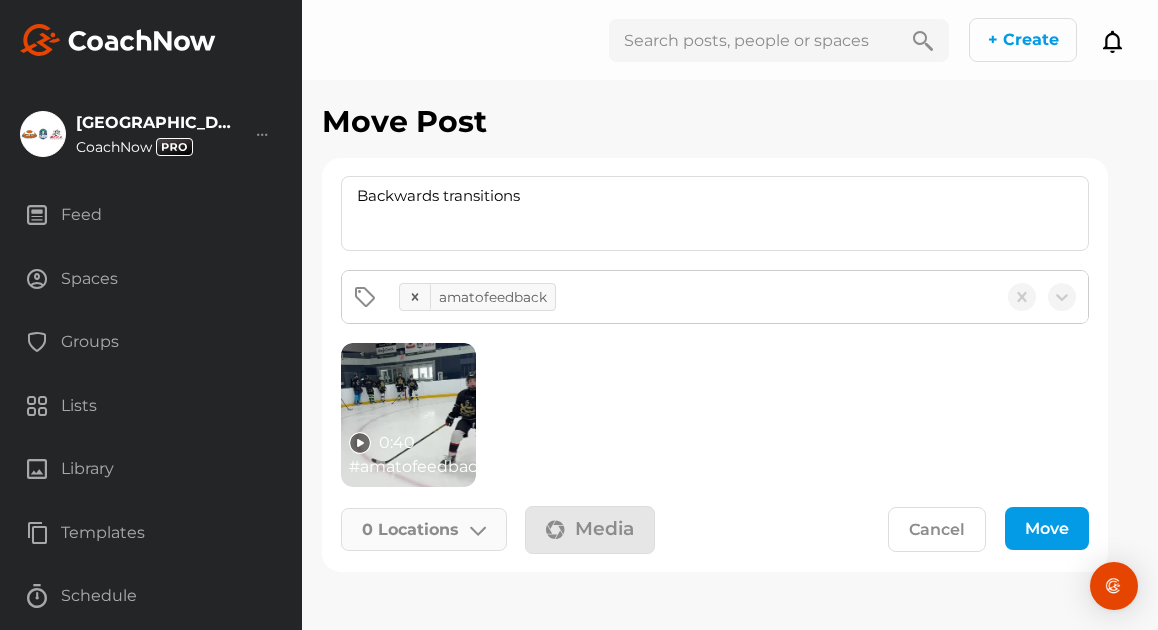click on "0   Locations" 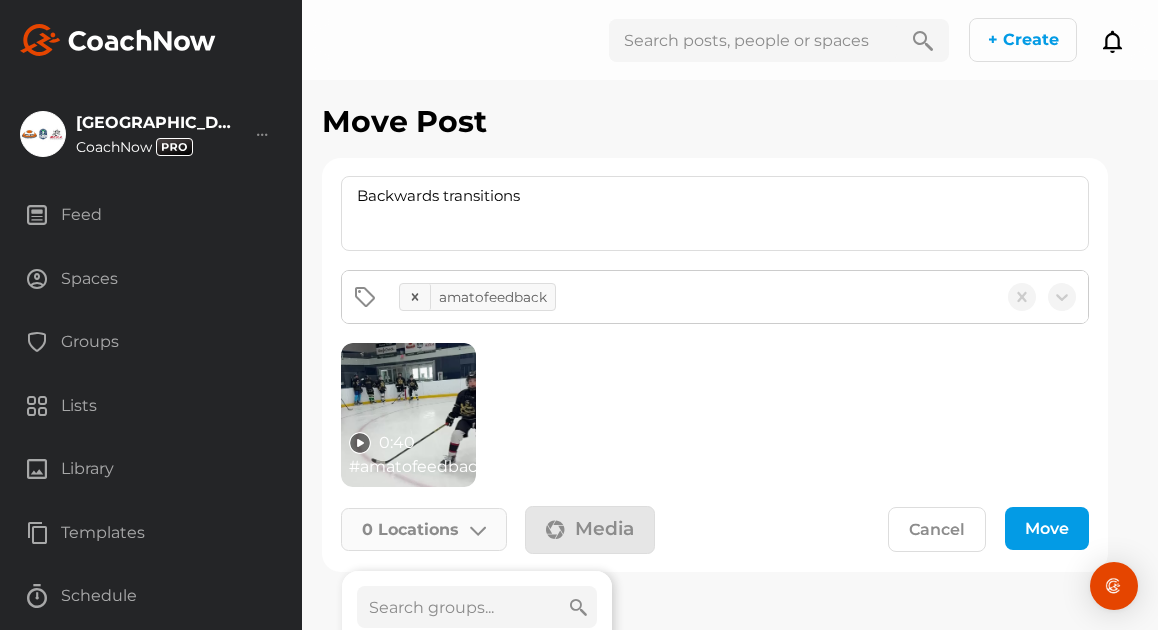 click 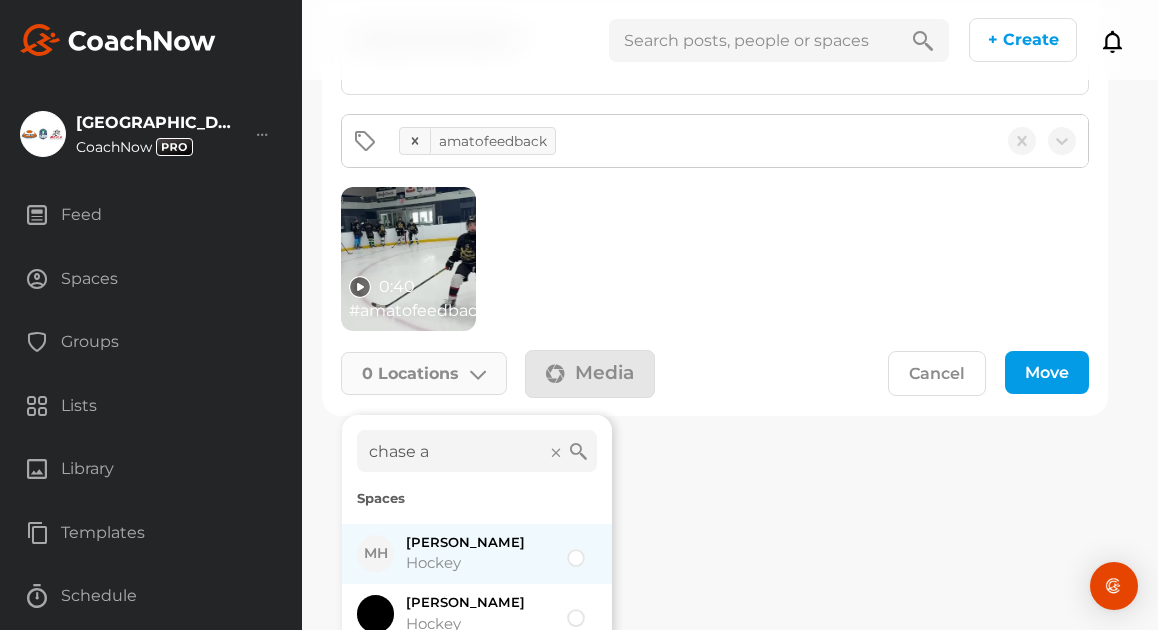 scroll, scrollTop: 170, scrollLeft: 0, axis: vertical 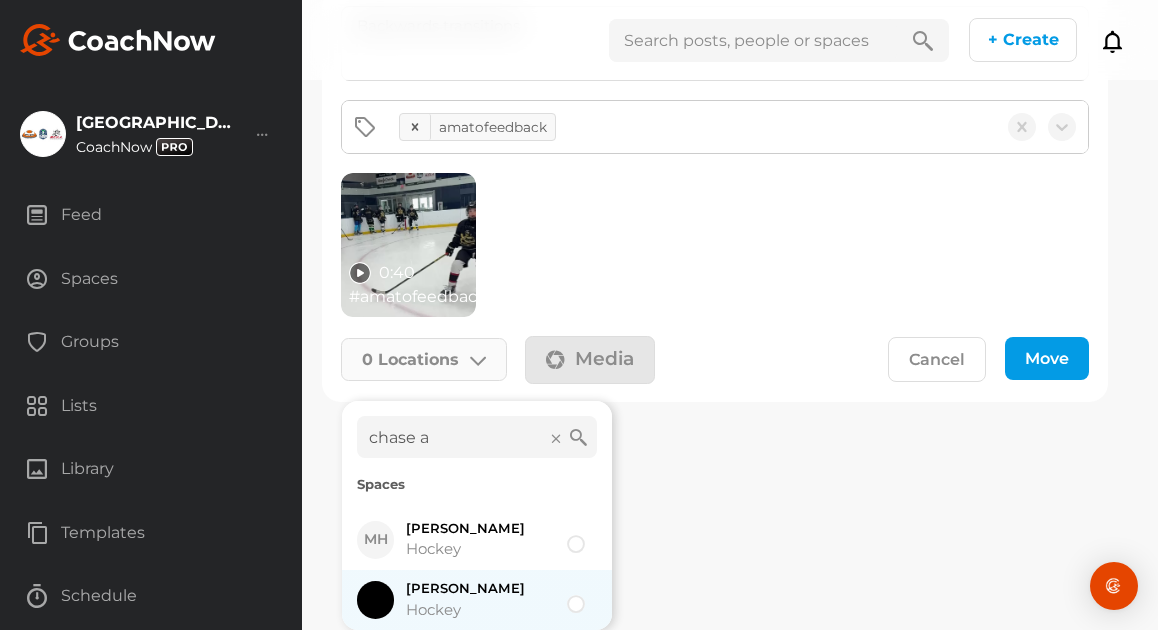 type on "chase a" 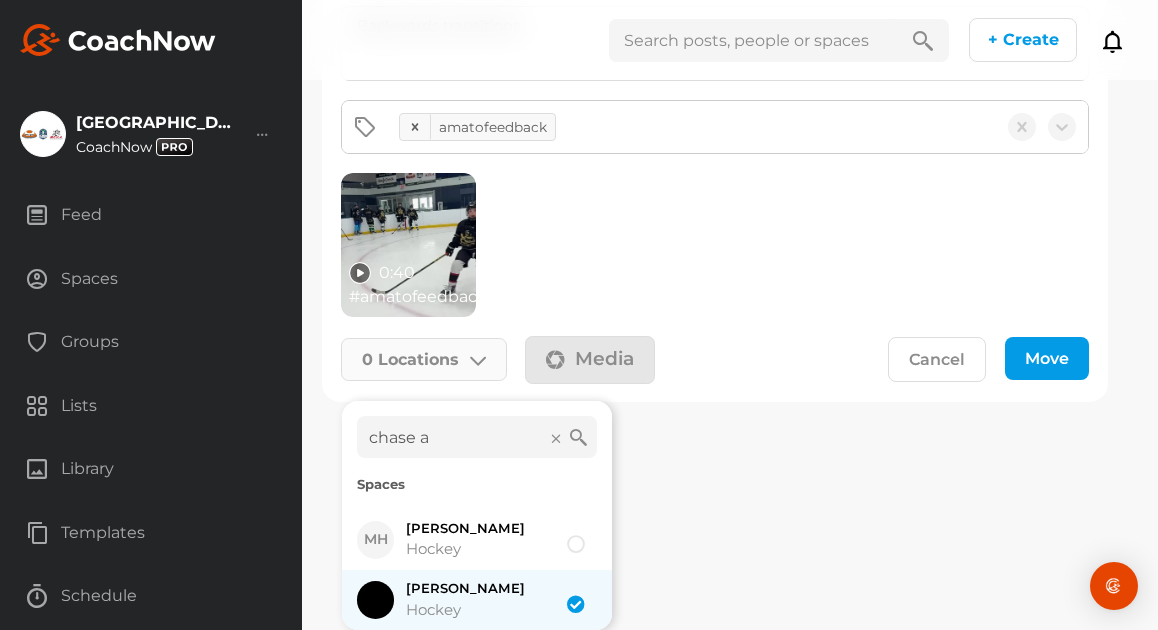 checkbox on "true" 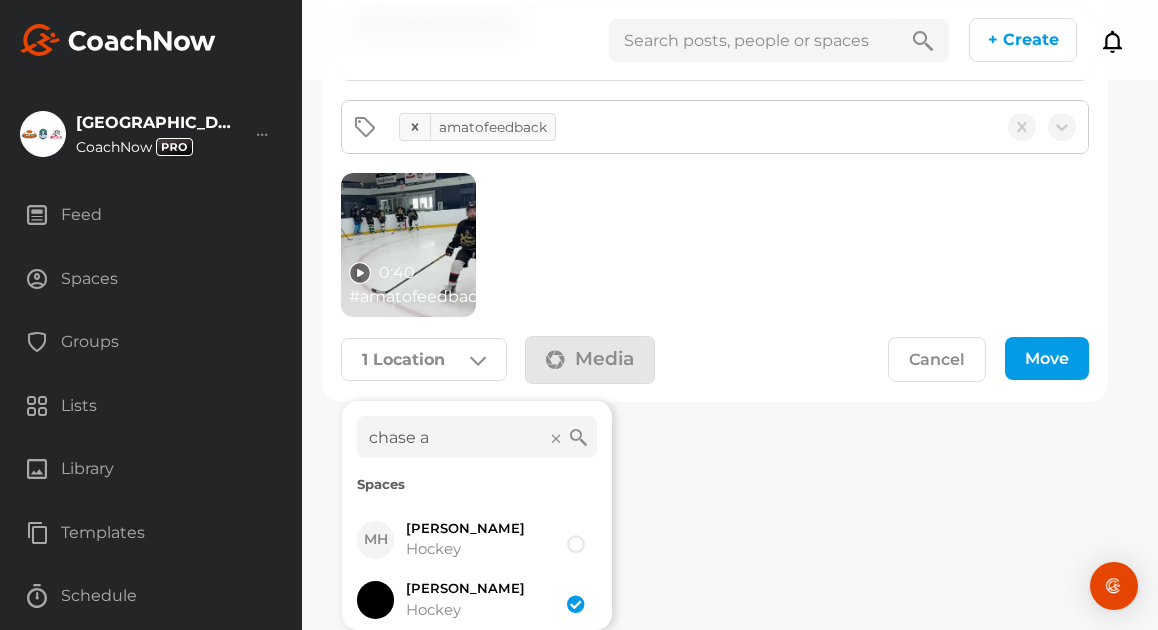 click on "Move" 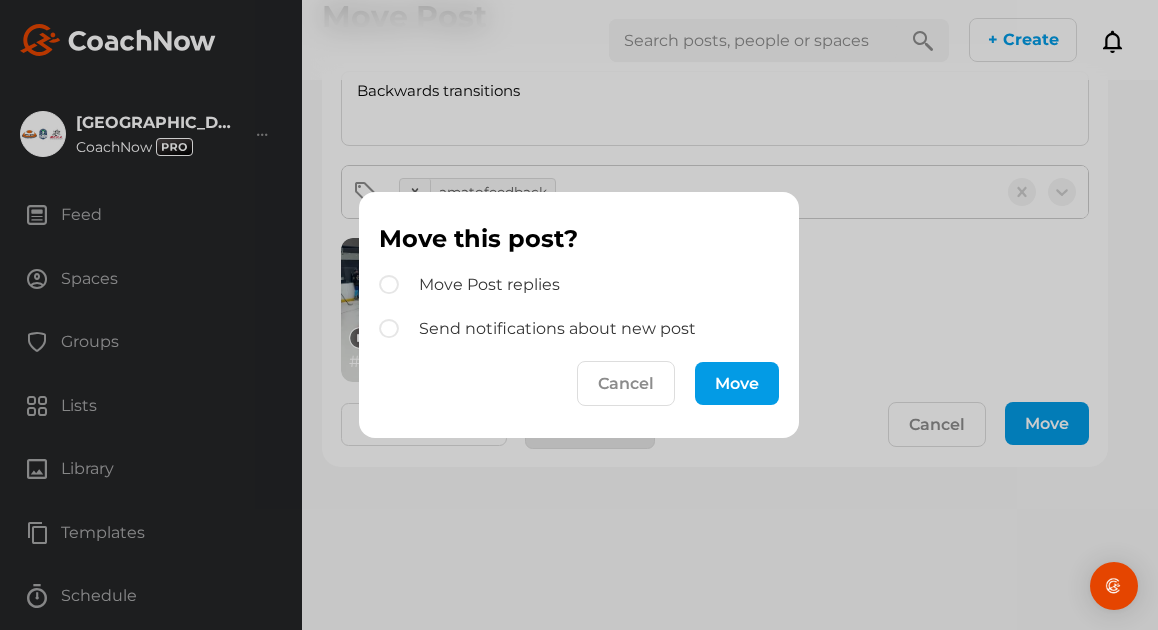 click on "Move" at bounding box center [737, 383] 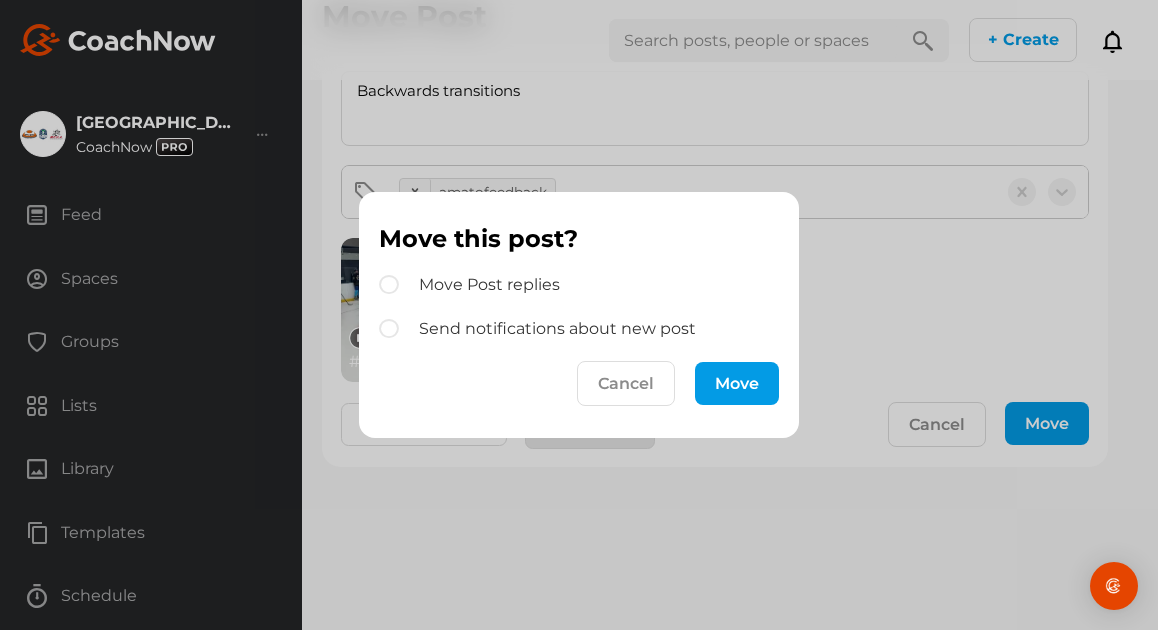 scroll, scrollTop: 0, scrollLeft: 0, axis: both 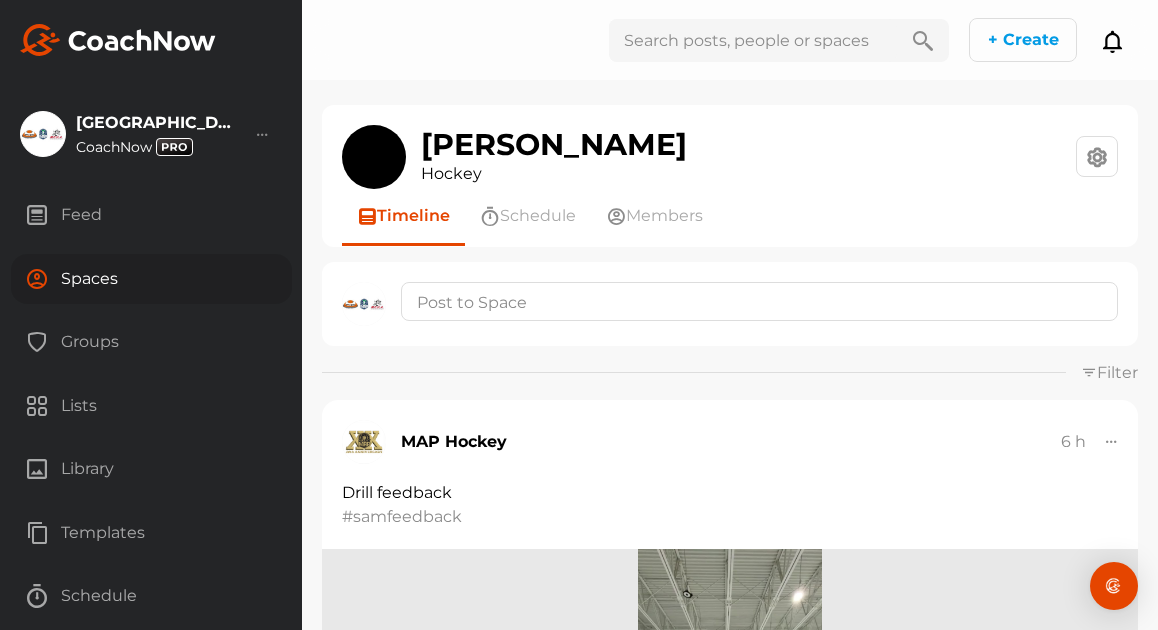 click on "Groups" at bounding box center (151, 342) 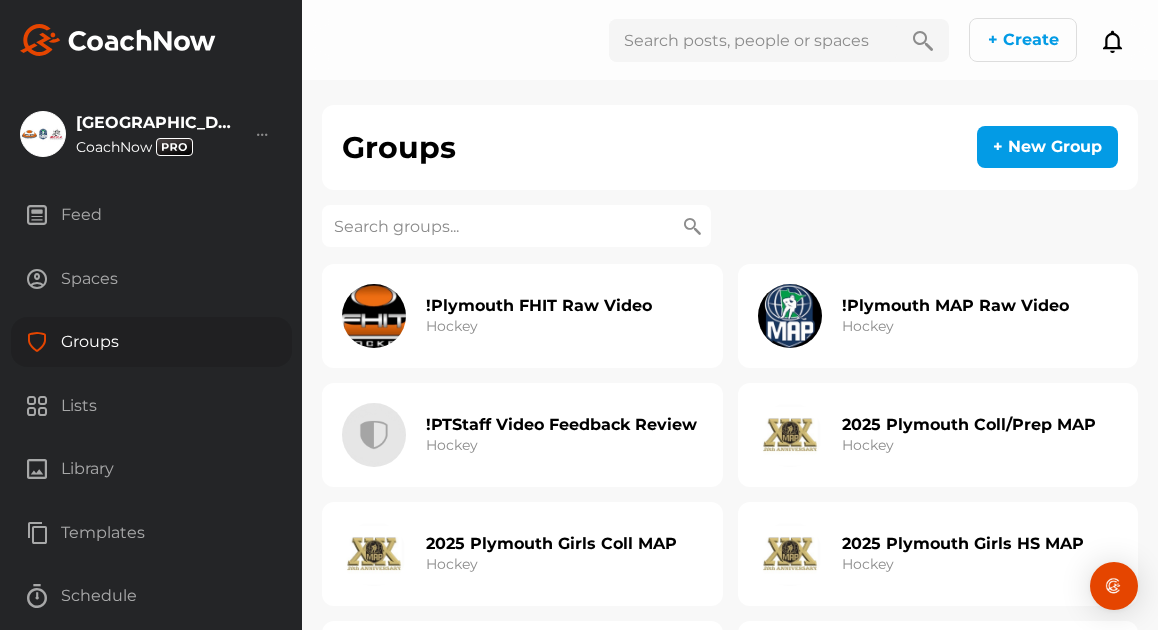 click on "!Plymouth MAP Raw Video" 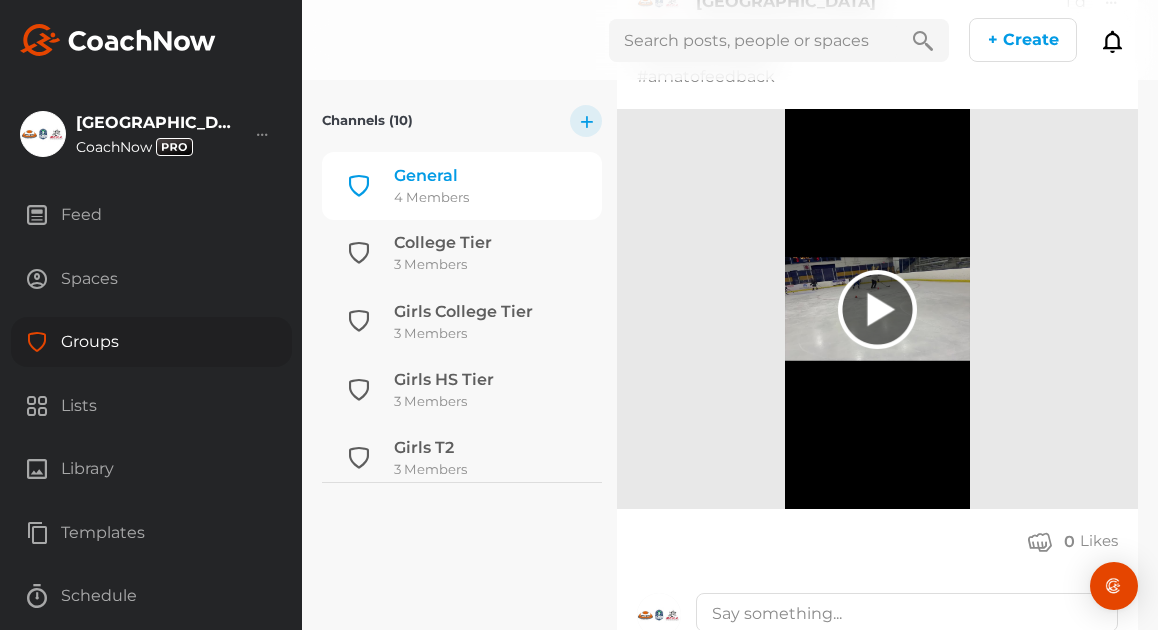 scroll, scrollTop: 543, scrollLeft: 0, axis: vertical 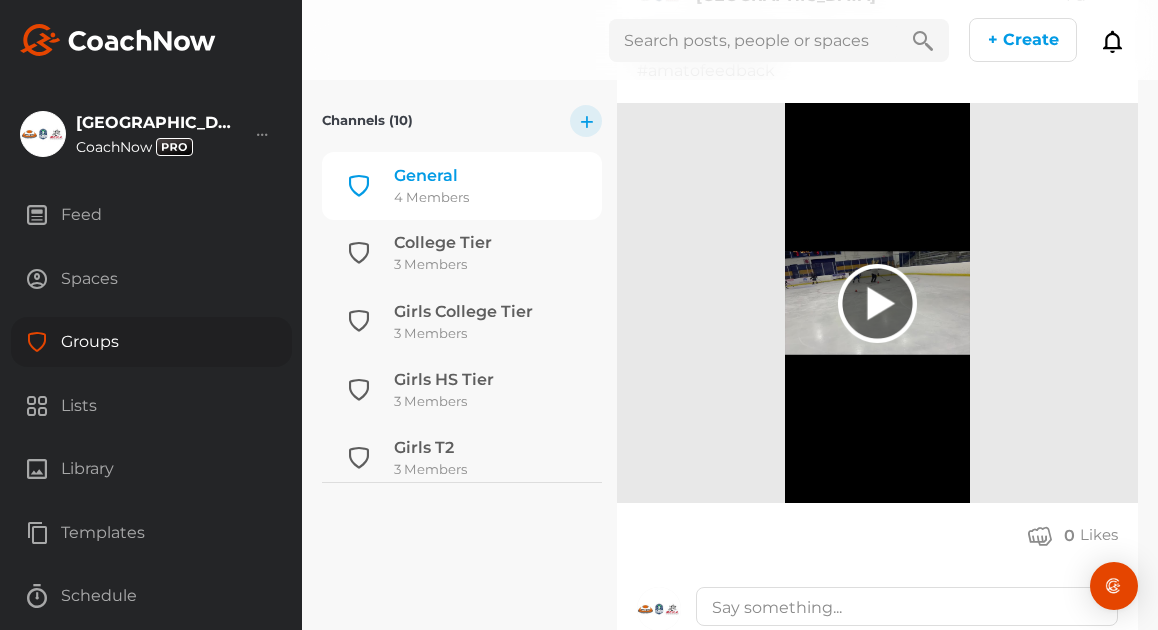 click 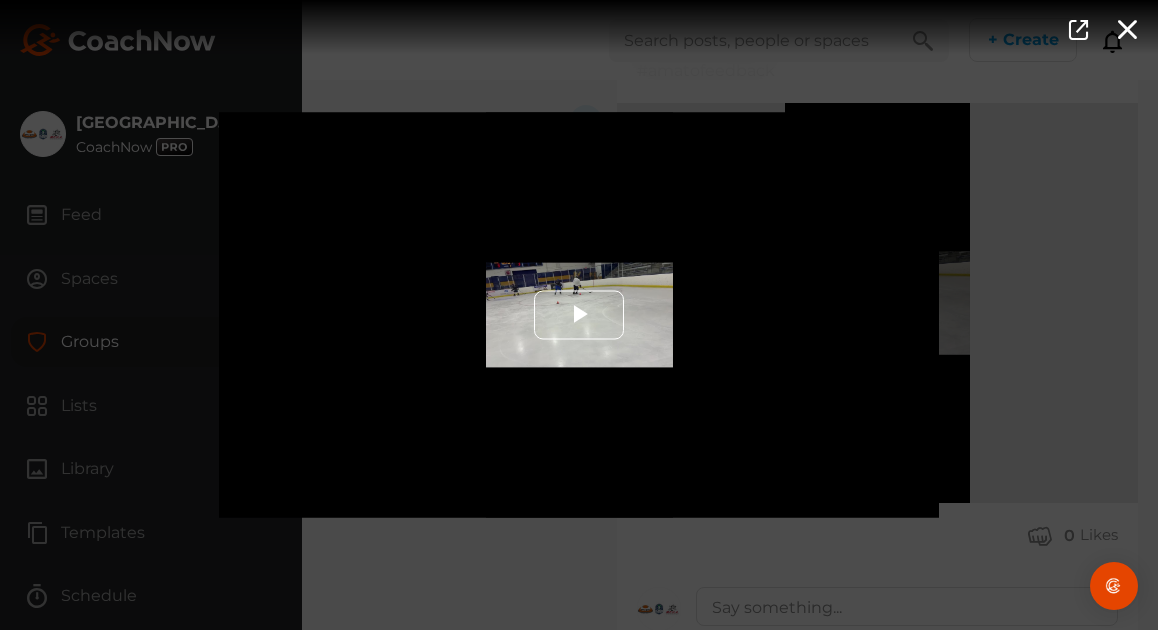 click at bounding box center (579, 315) 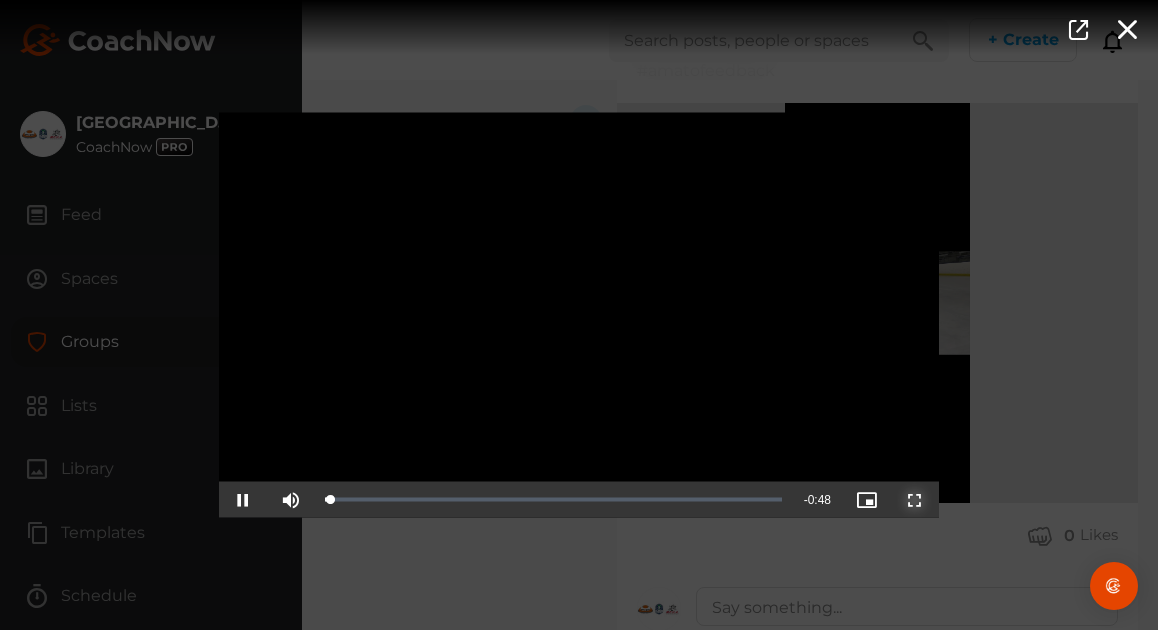 click at bounding box center (915, 500) 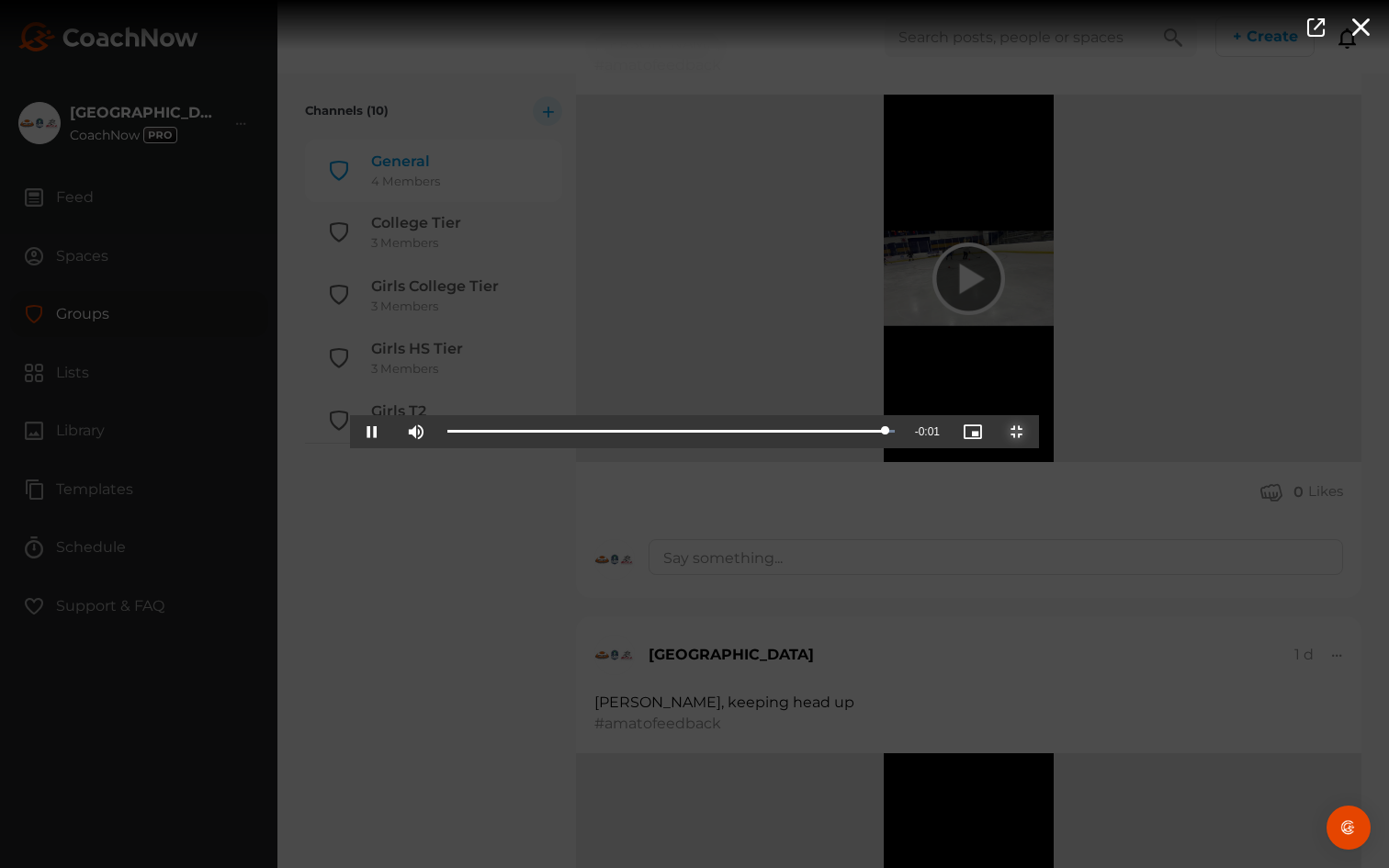 click at bounding box center [1017, 432] 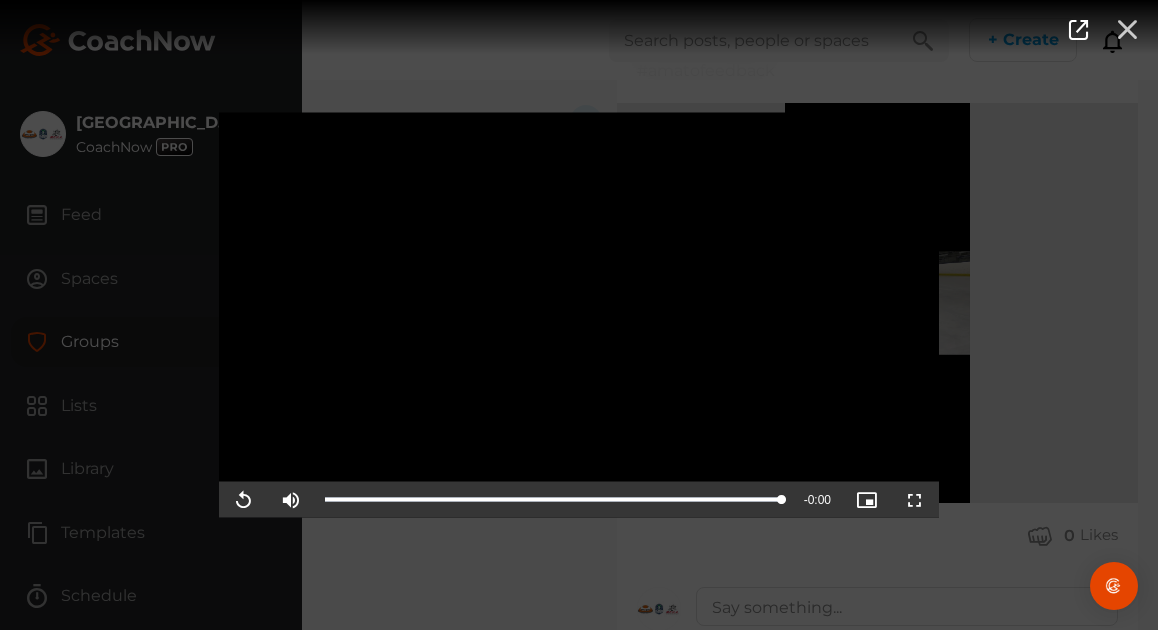 click at bounding box center [1127, 28] 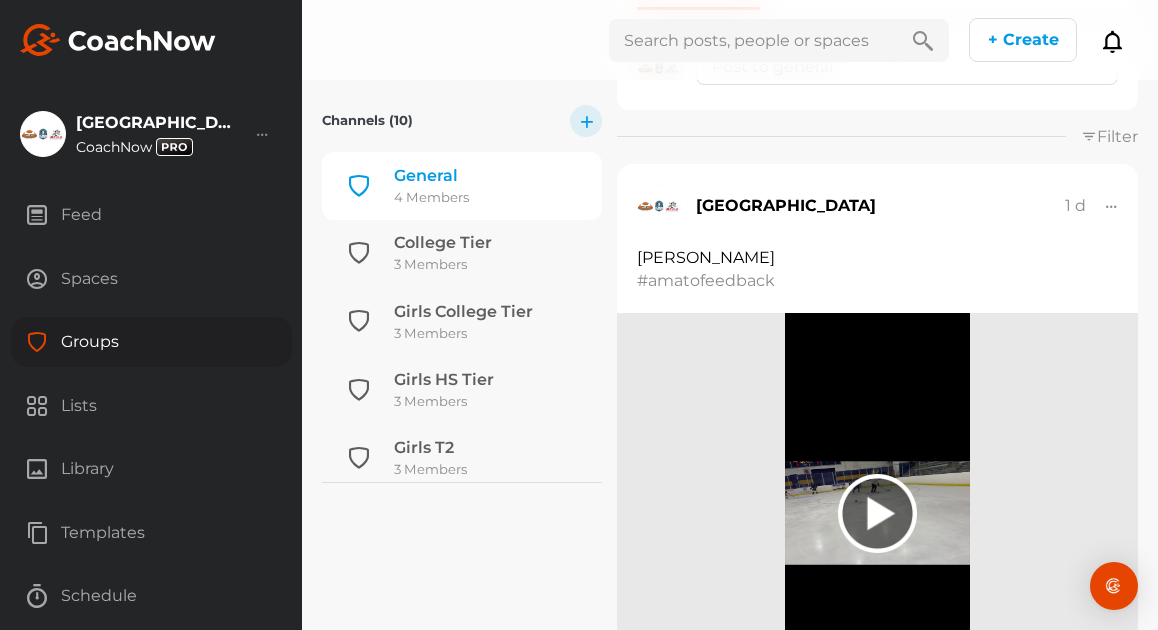 scroll, scrollTop: 305, scrollLeft: 0, axis: vertical 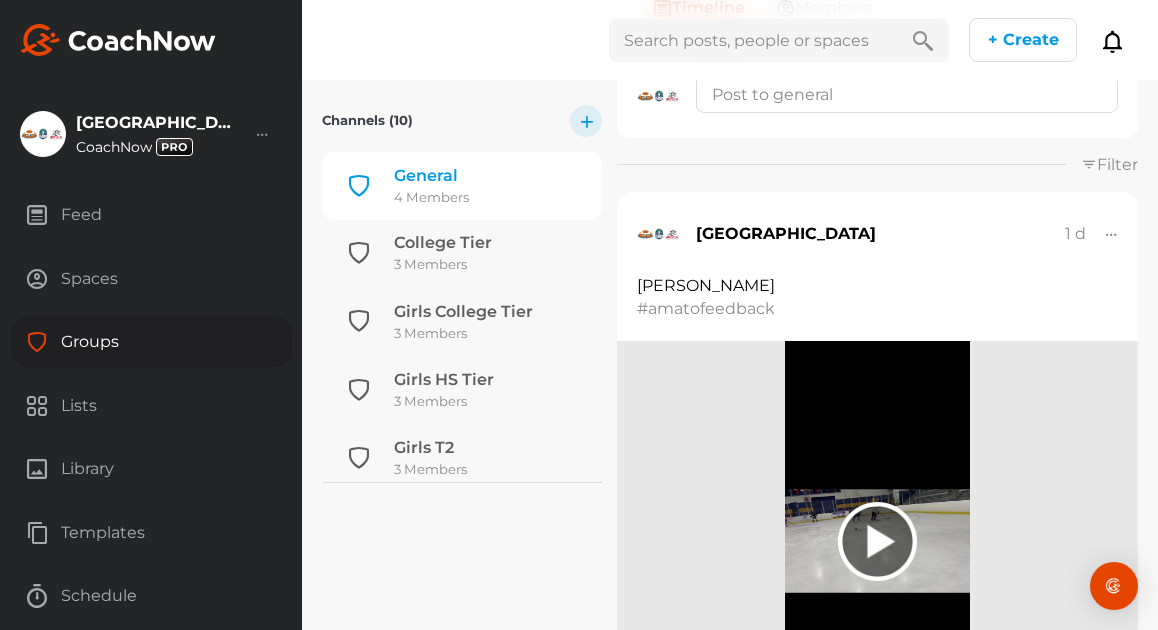 click 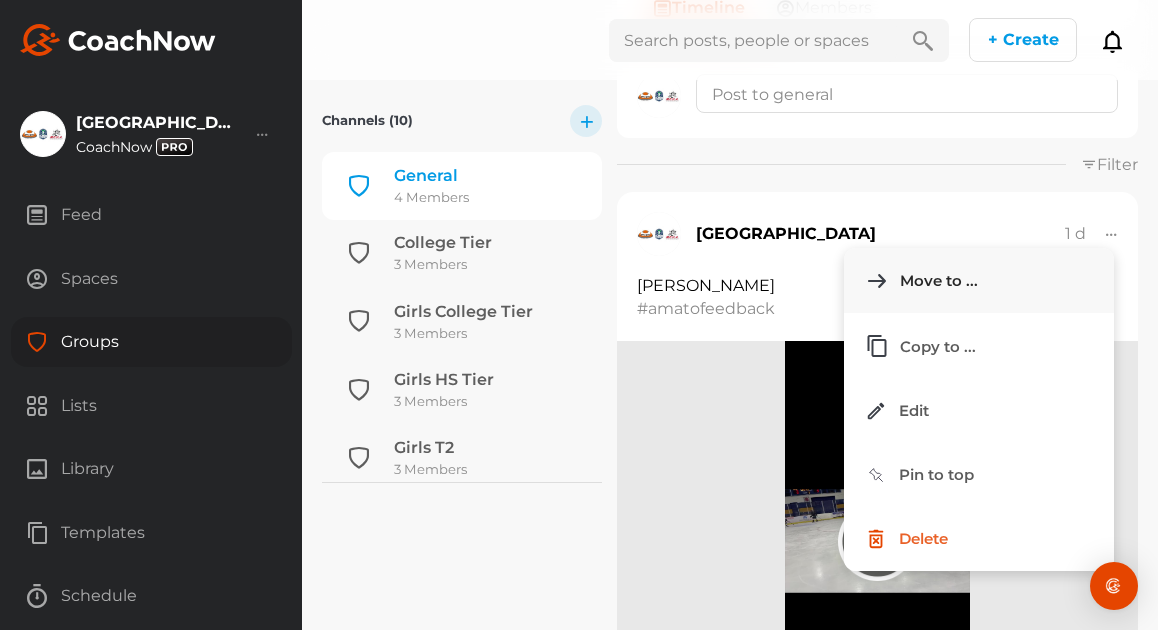 click on "Move to ..." 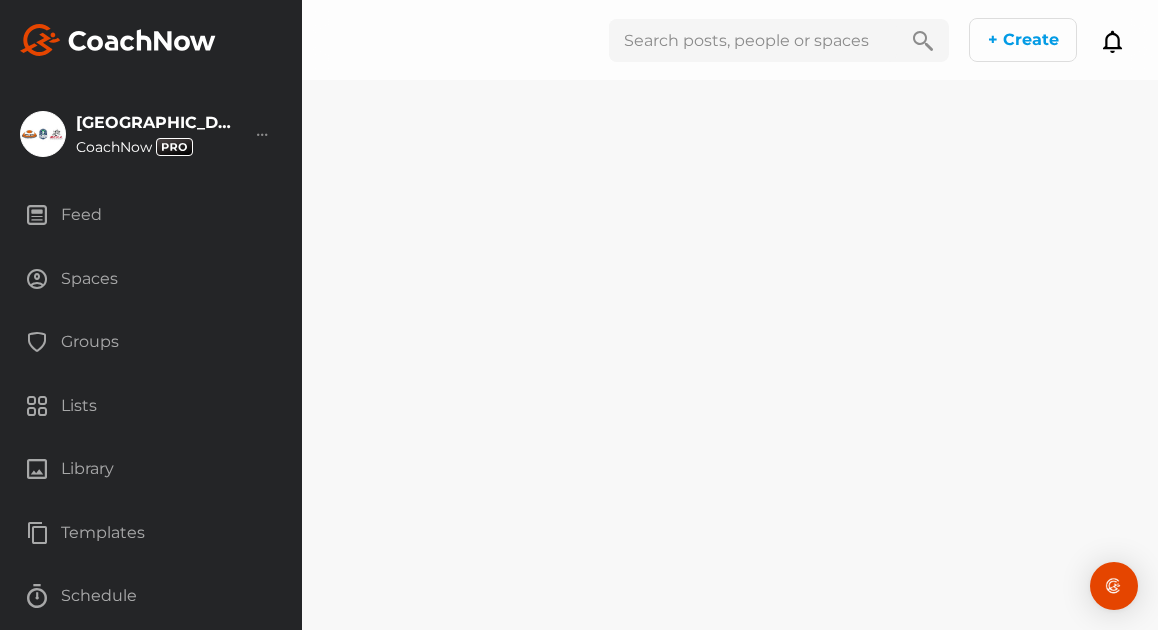 scroll, scrollTop: 0, scrollLeft: 0, axis: both 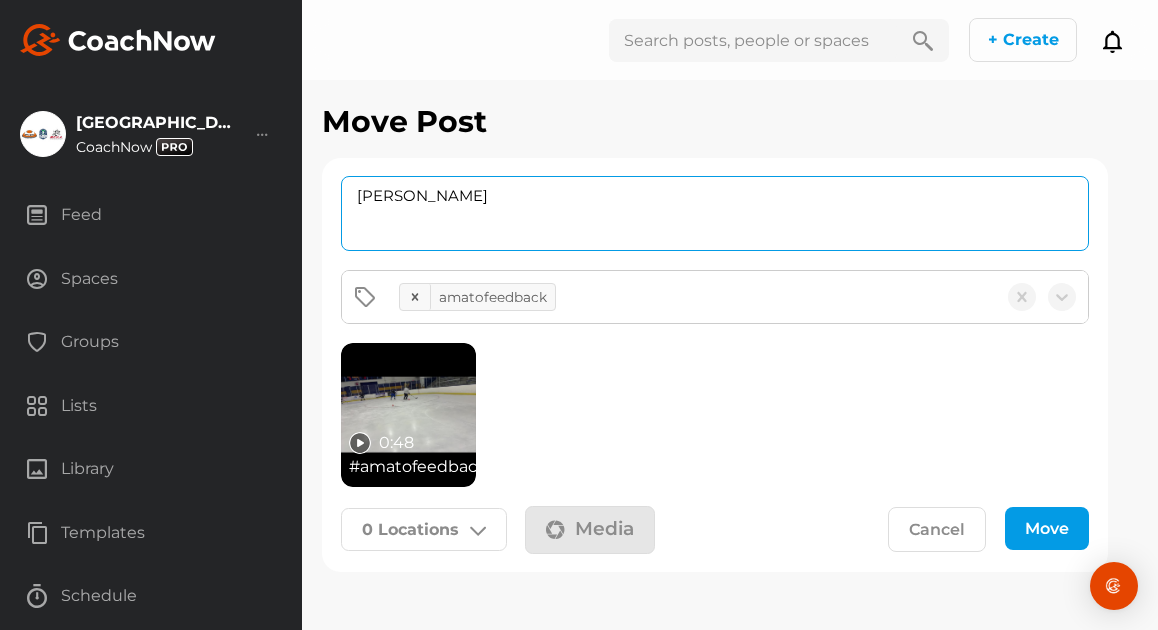 drag, startPoint x: 497, startPoint y: 204, endPoint x: 254, endPoint y: 189, distance: 243.46252 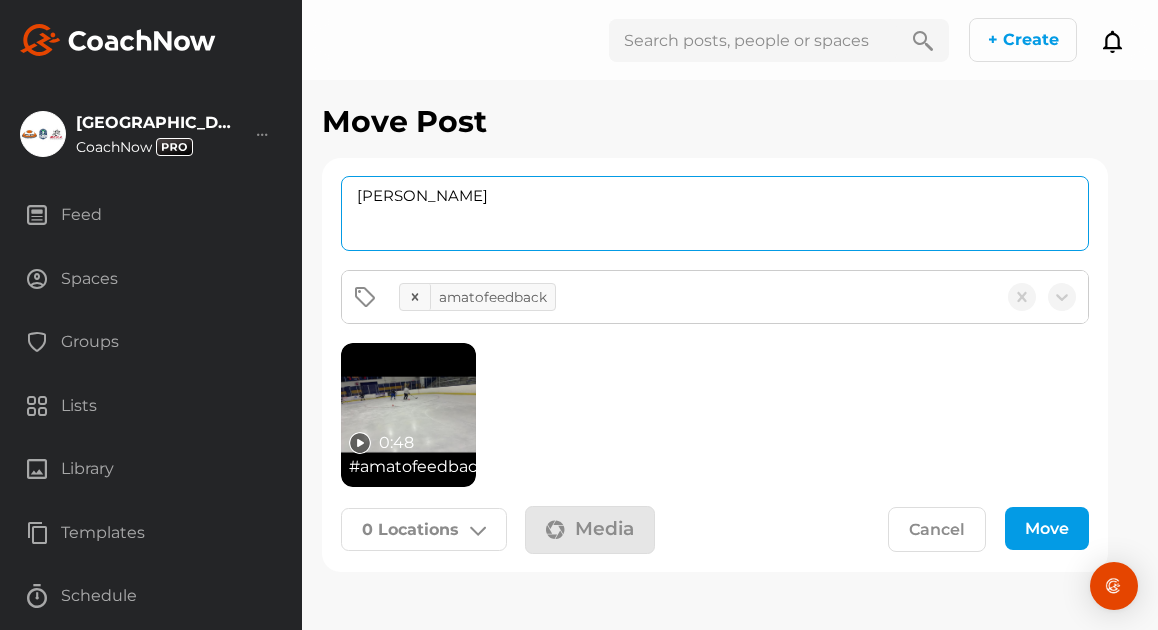 click on "[GEOGRAPHIC_DATA]
[GEOGRAPHIC_DATA]
Account Settings
Organizations
Tags
Get Paid
Benefits" at bounding box center [579, 315] 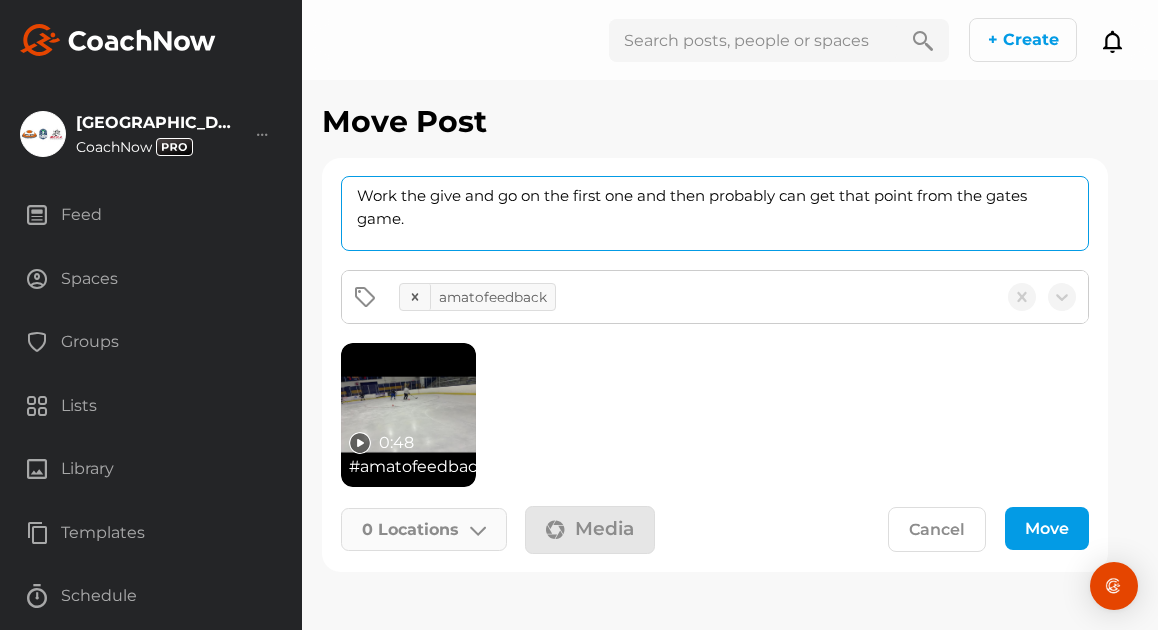 type on "Work the give and go on the first one and then probably can get that point from the gates game." 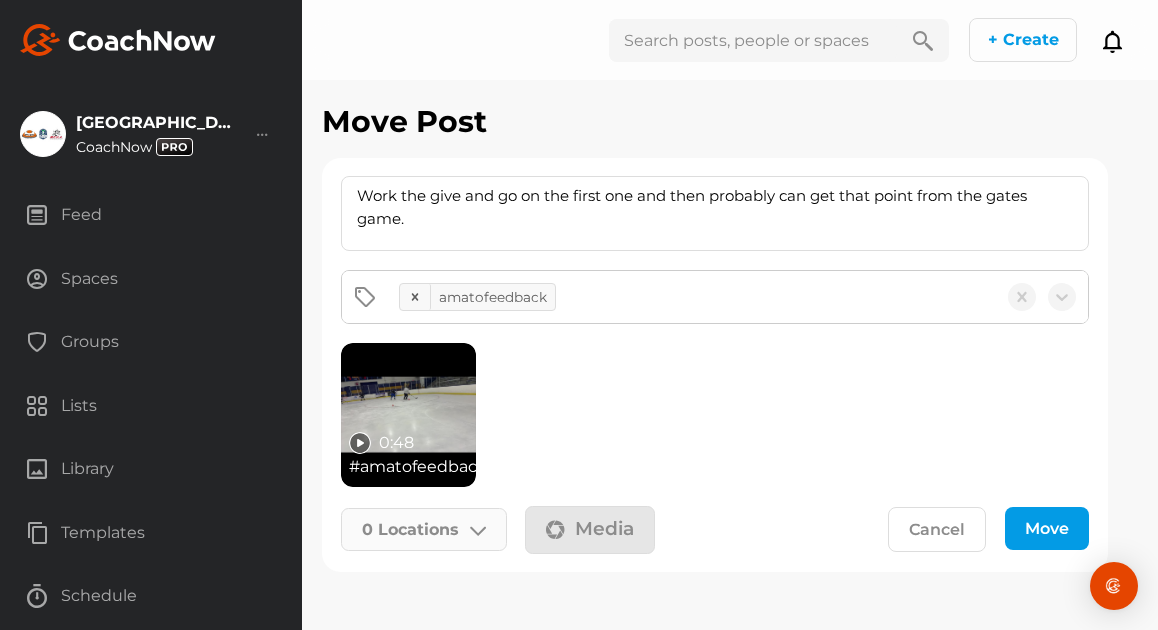 click on "0   Locations" 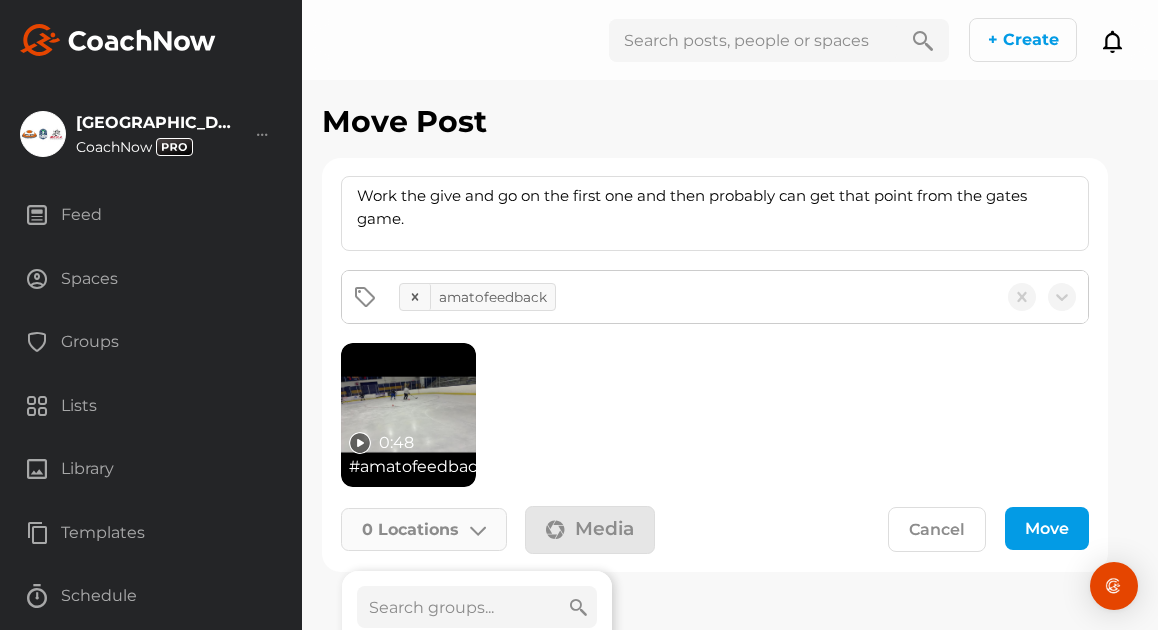 click 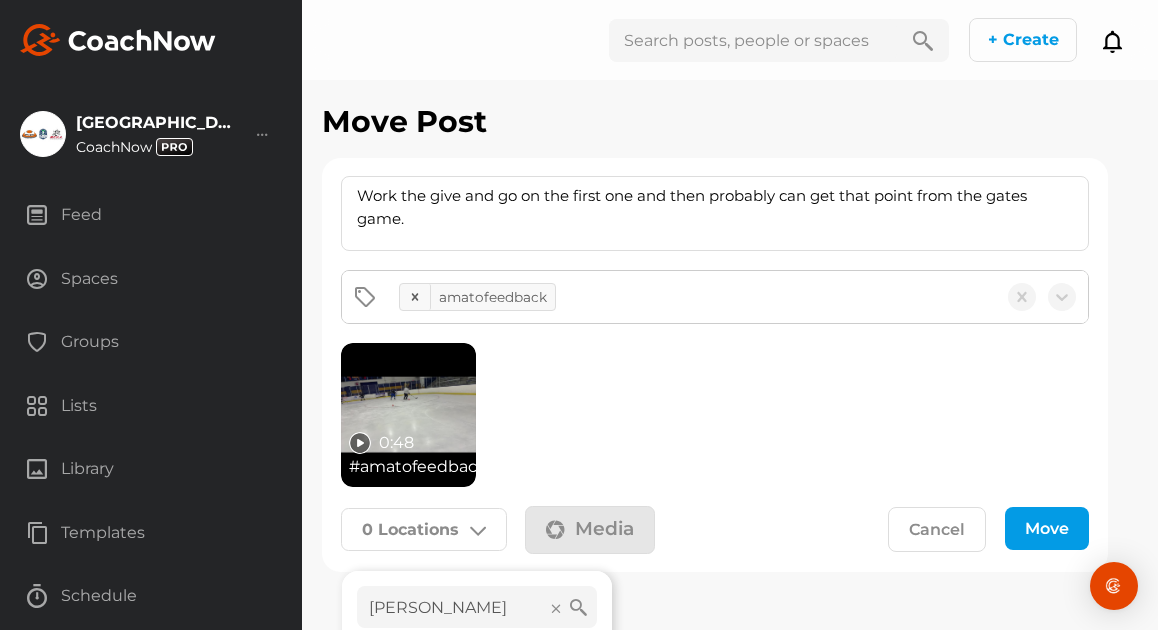 scroll, scrollTop: 110, scrollLeft: 0, axis: vertical 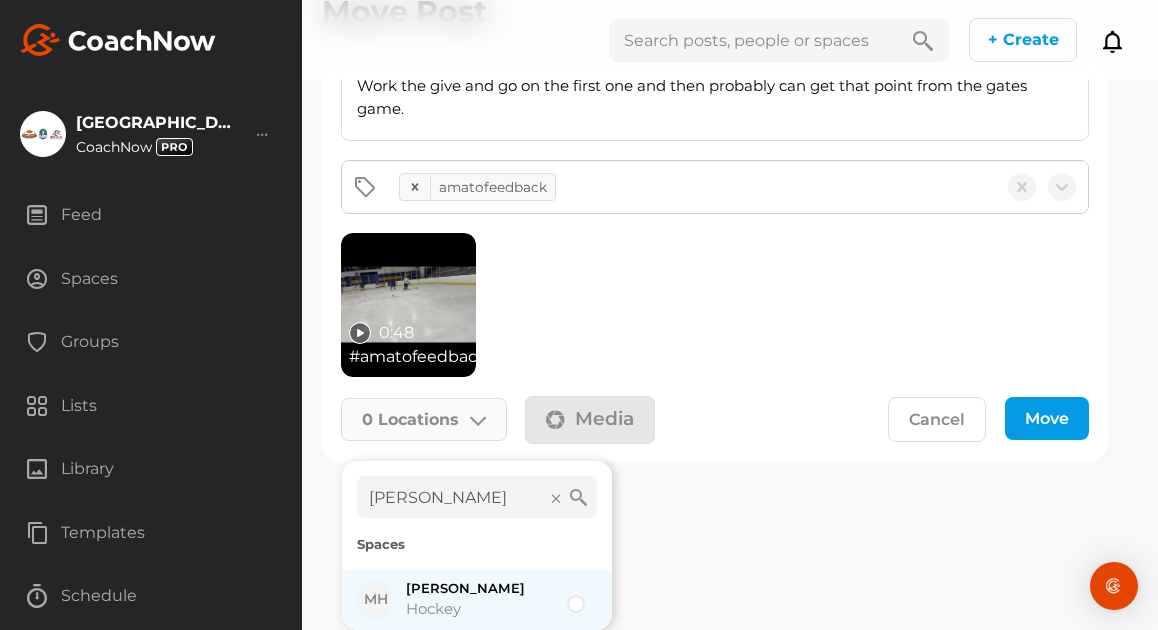 type on "[PERSON_NAME]" 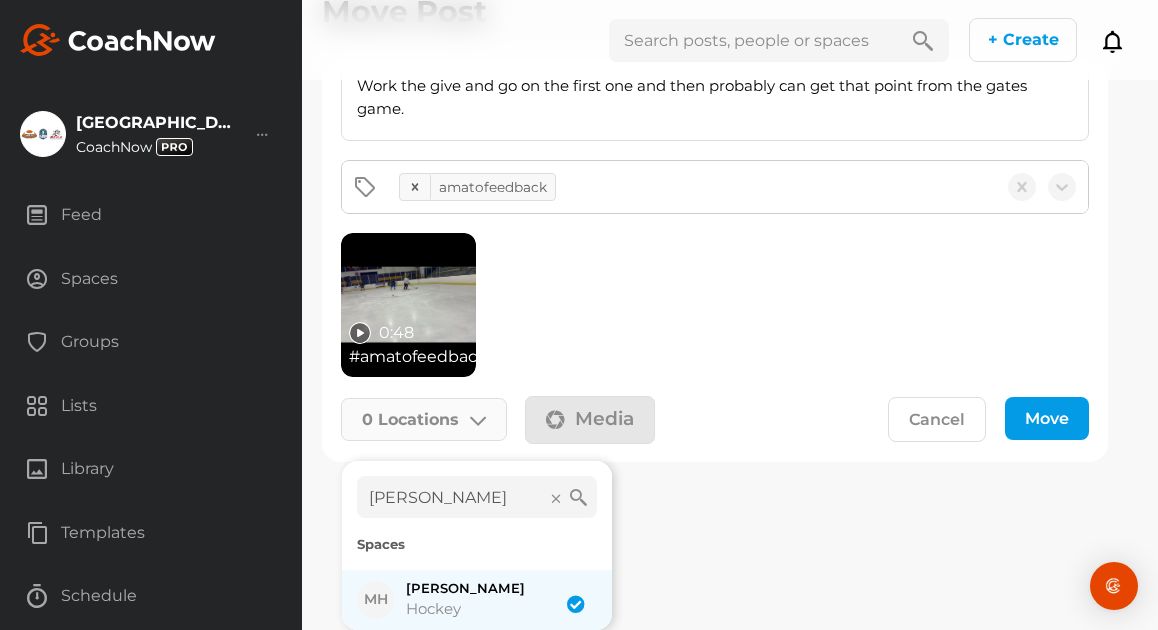 checkbox on "true" 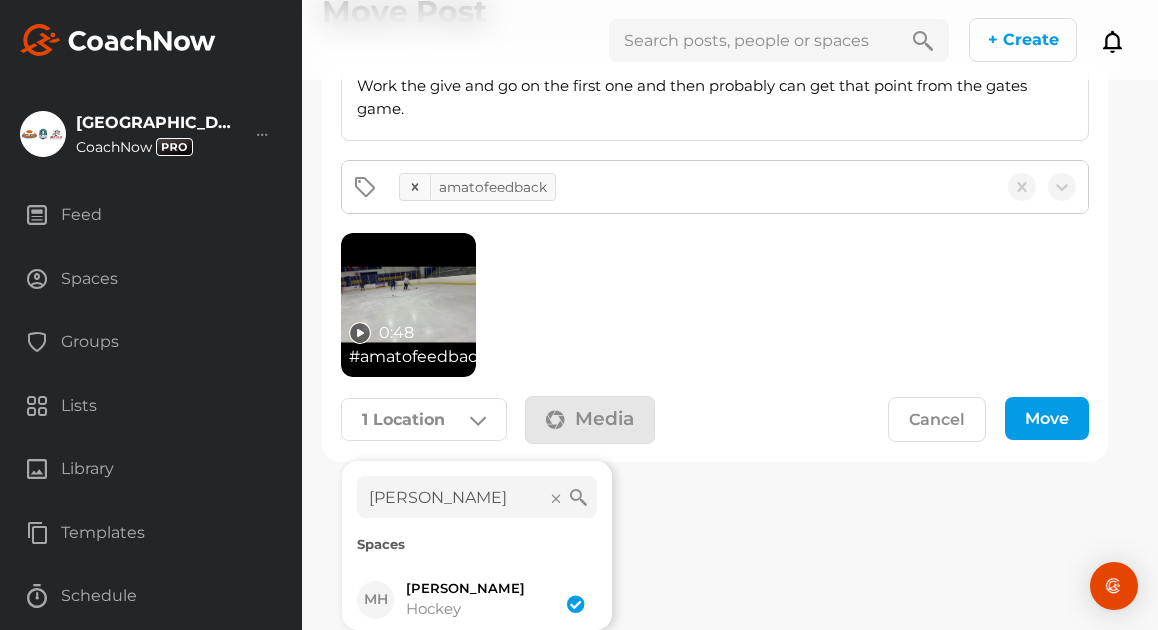 click on "Move" 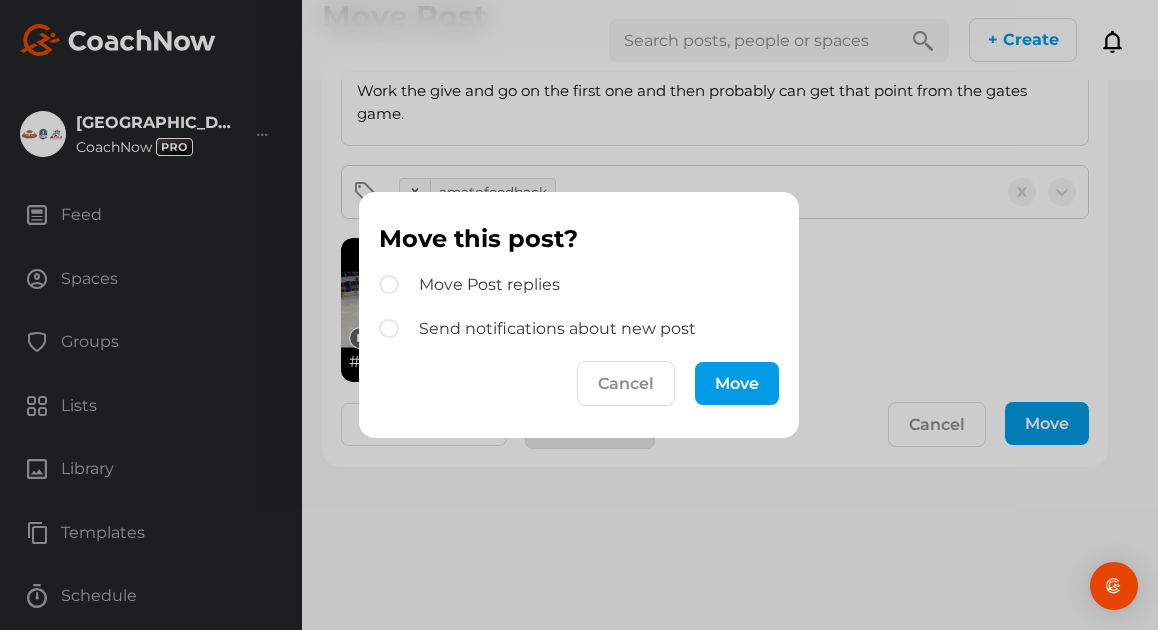 click on "Move" at bounding box center [737, 383] 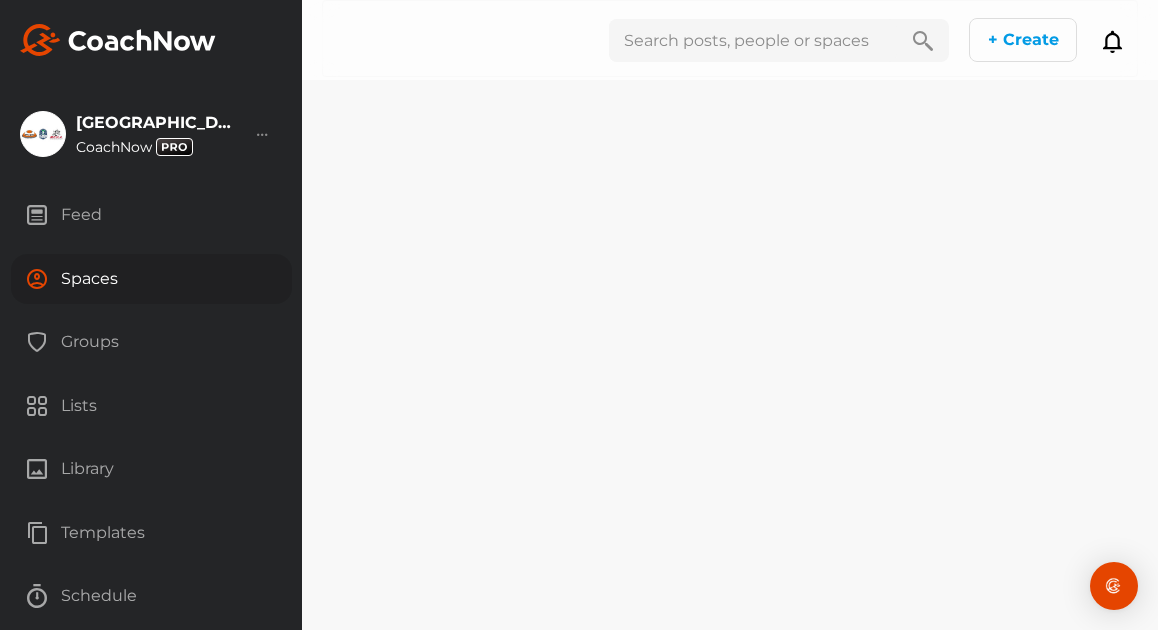 scroll, scrollTop: 0, scrollLeft: 0, axis: both 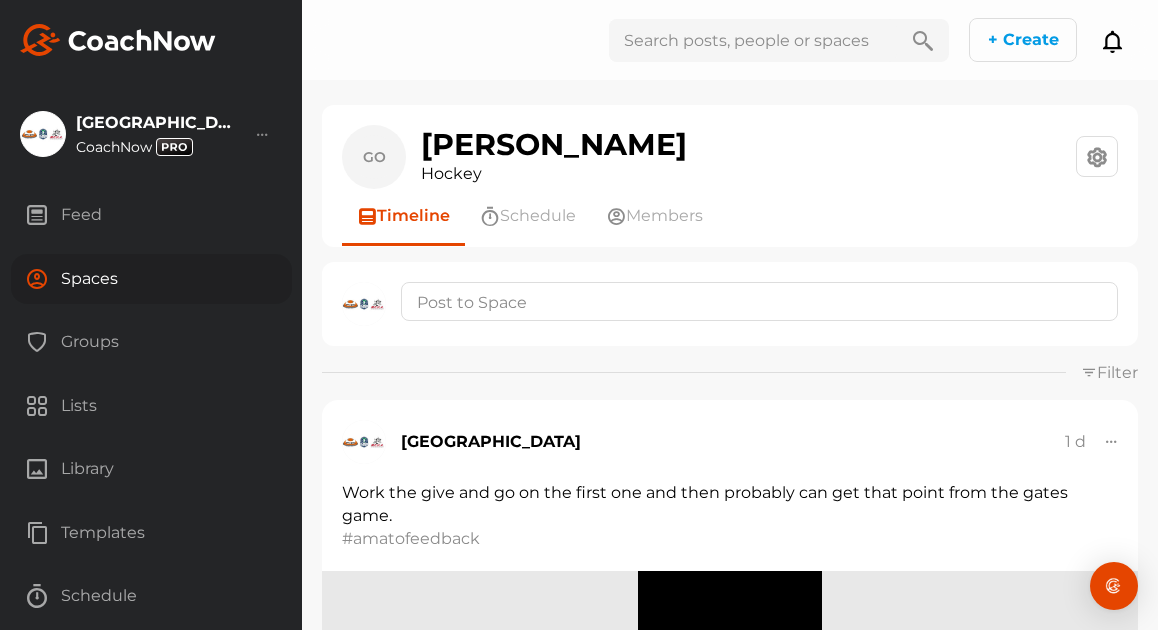 click on "Groups" at bounding box center [151, 342] 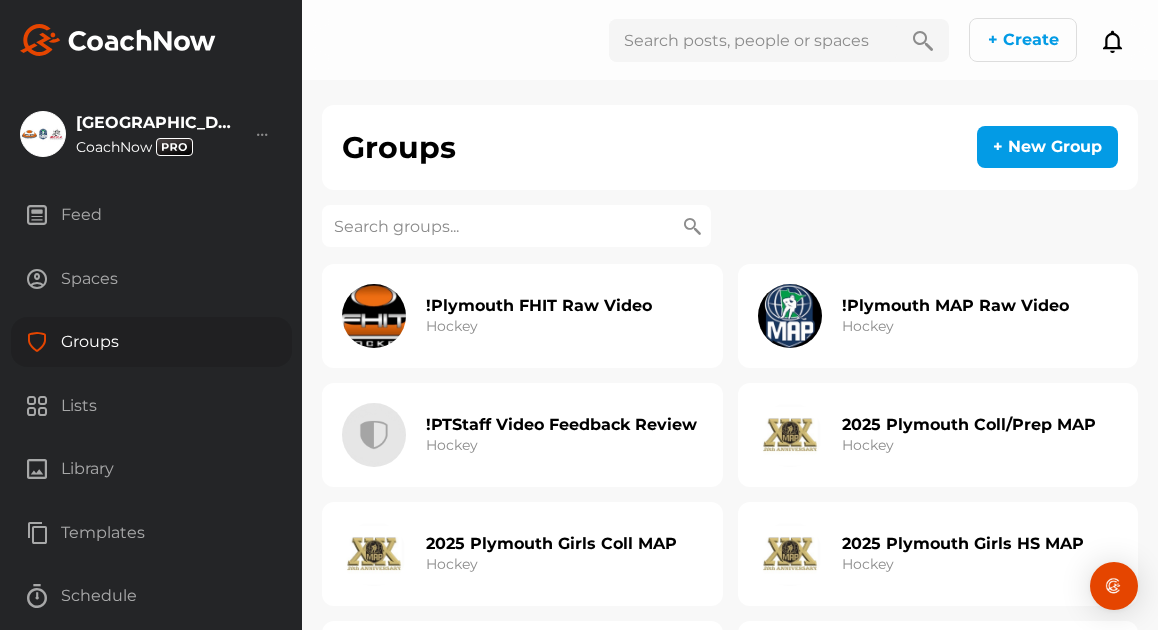 click on "!Plymouth MAP Raw Video Hockey" 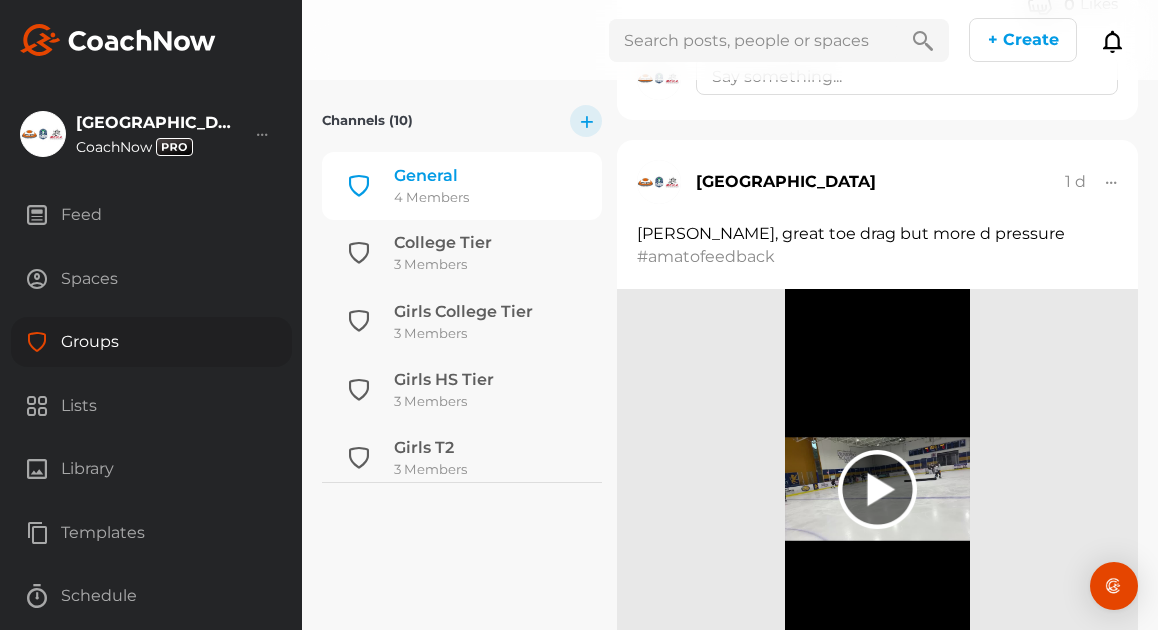 scroll, scrollTop: 1103, scrollLeft: 0, axis: vertical 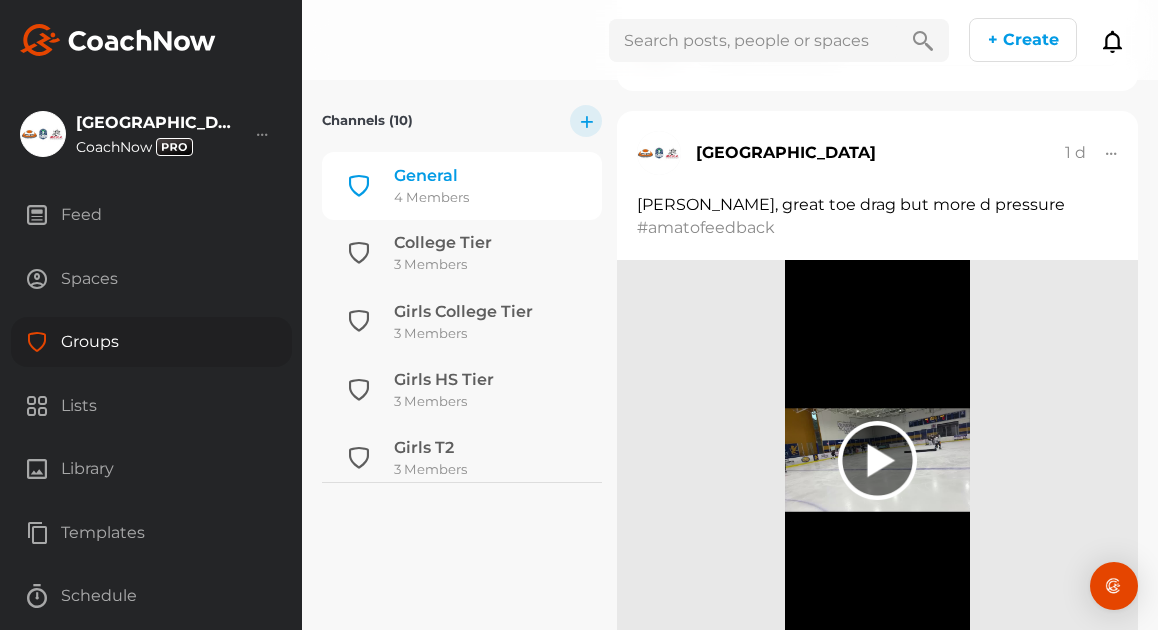 click 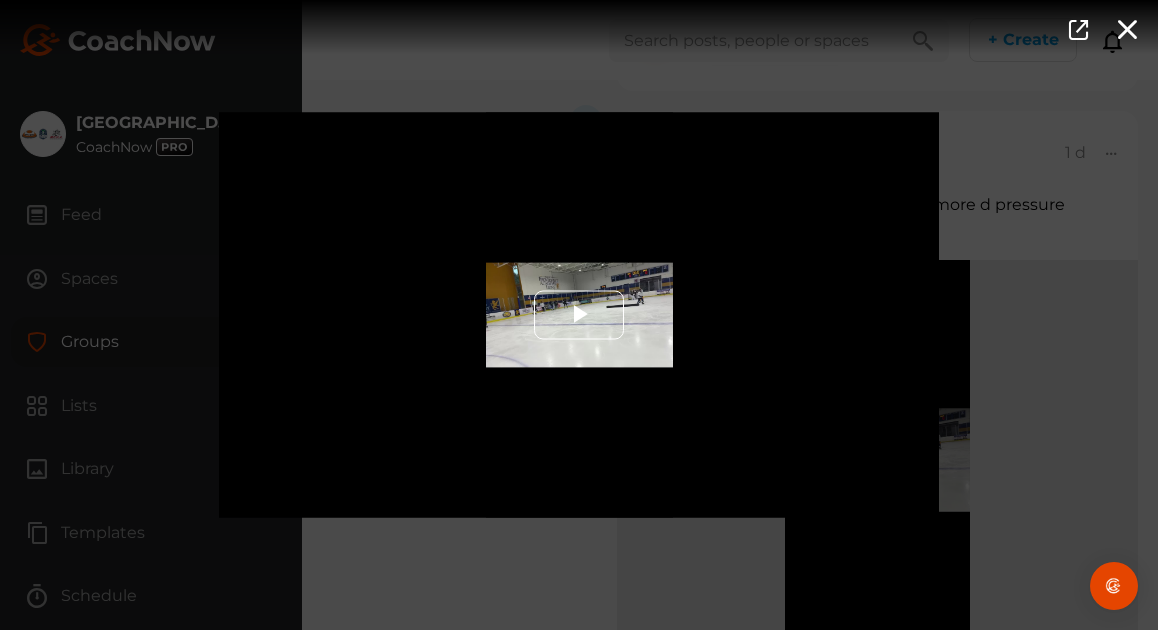 click at bounding box center (579, 315) 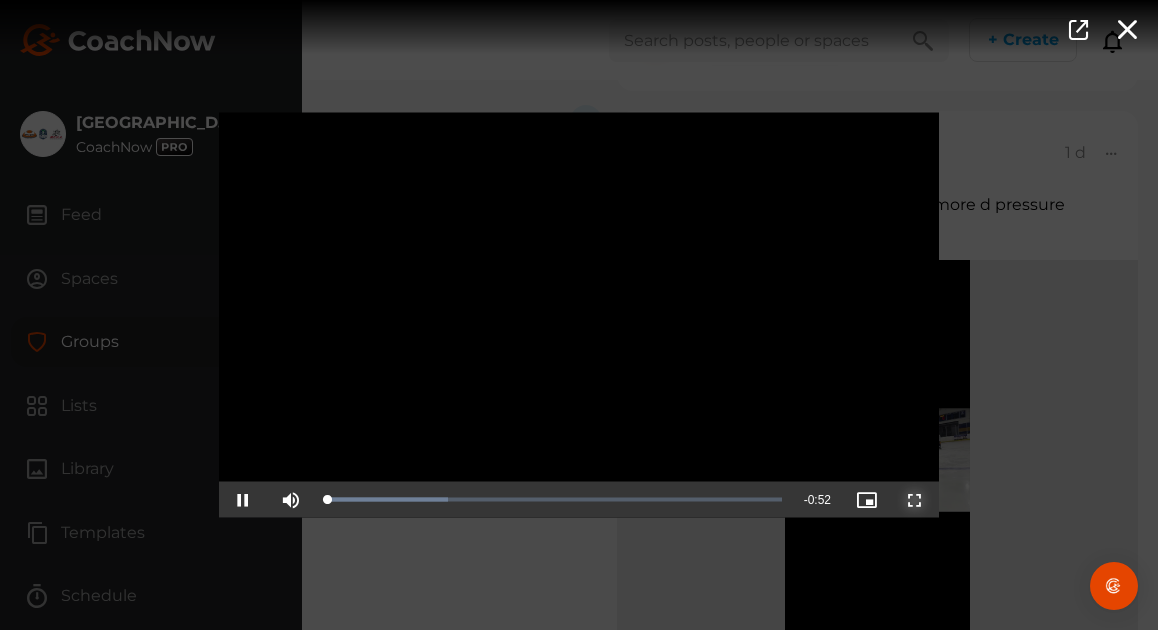 click at bounding box center [915, 500] 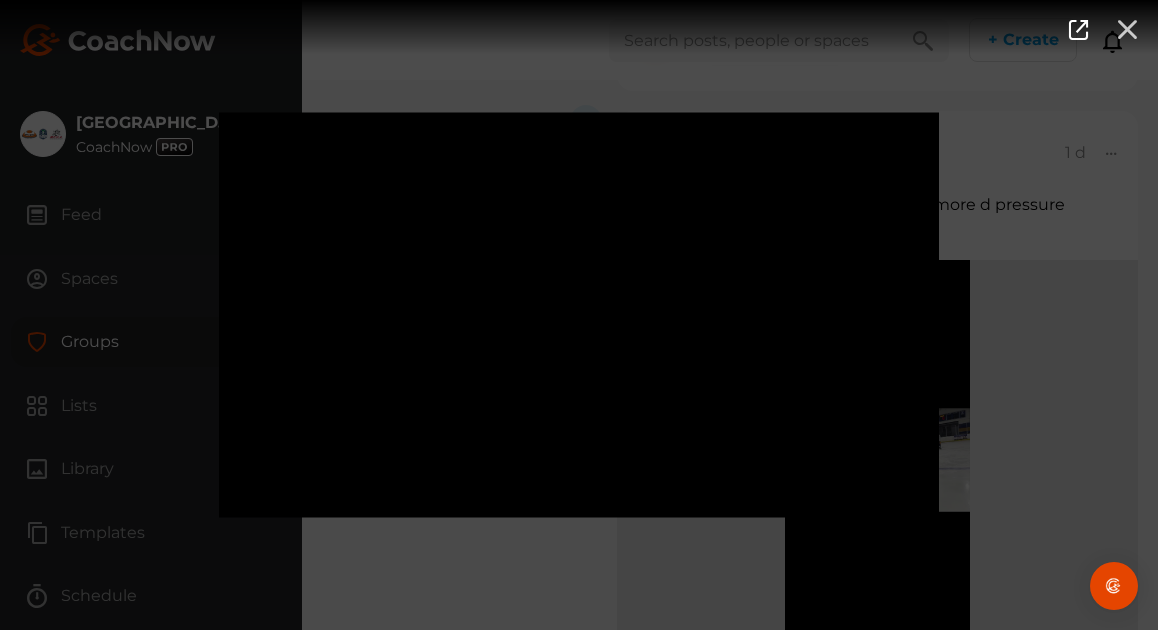 click at bounding box center [1127, 28] 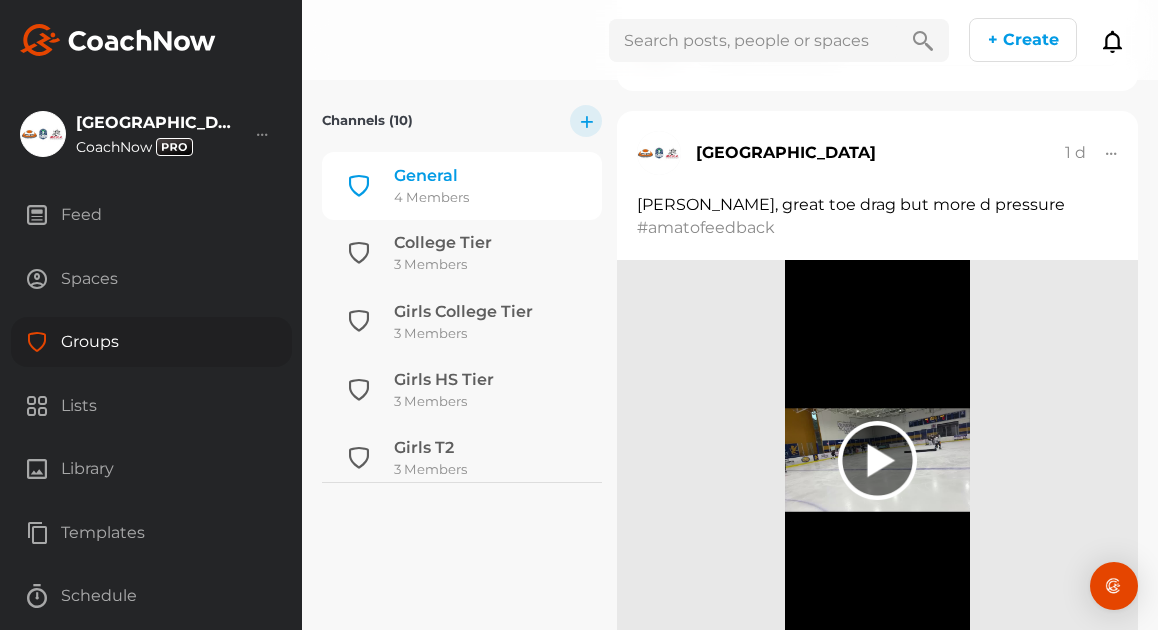 click 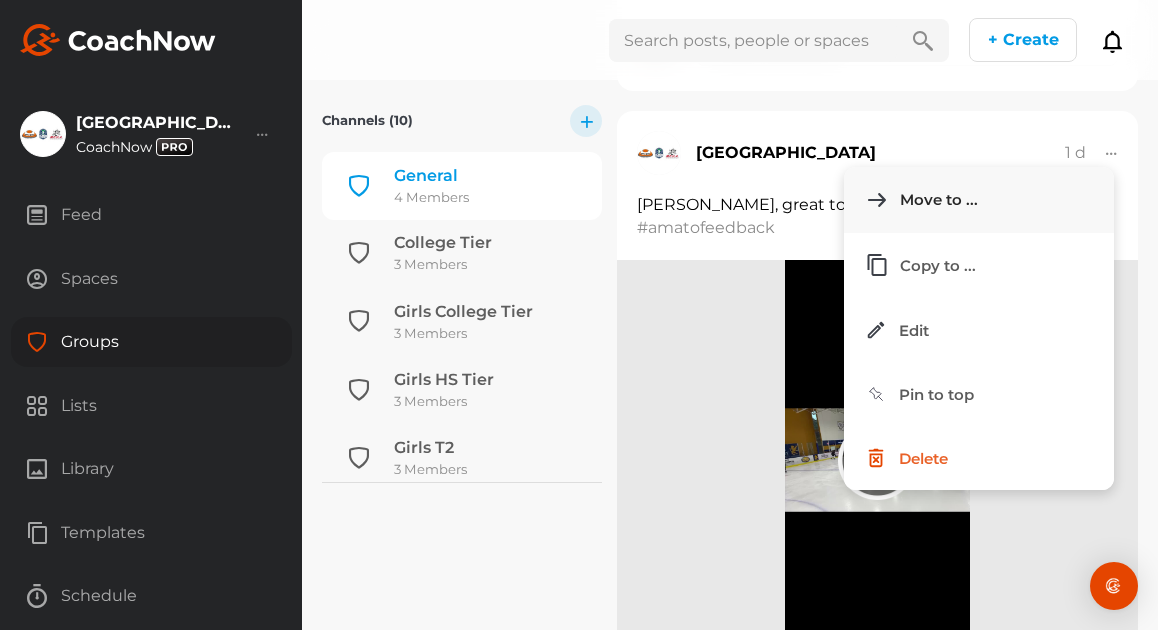 click on "Move to ..." 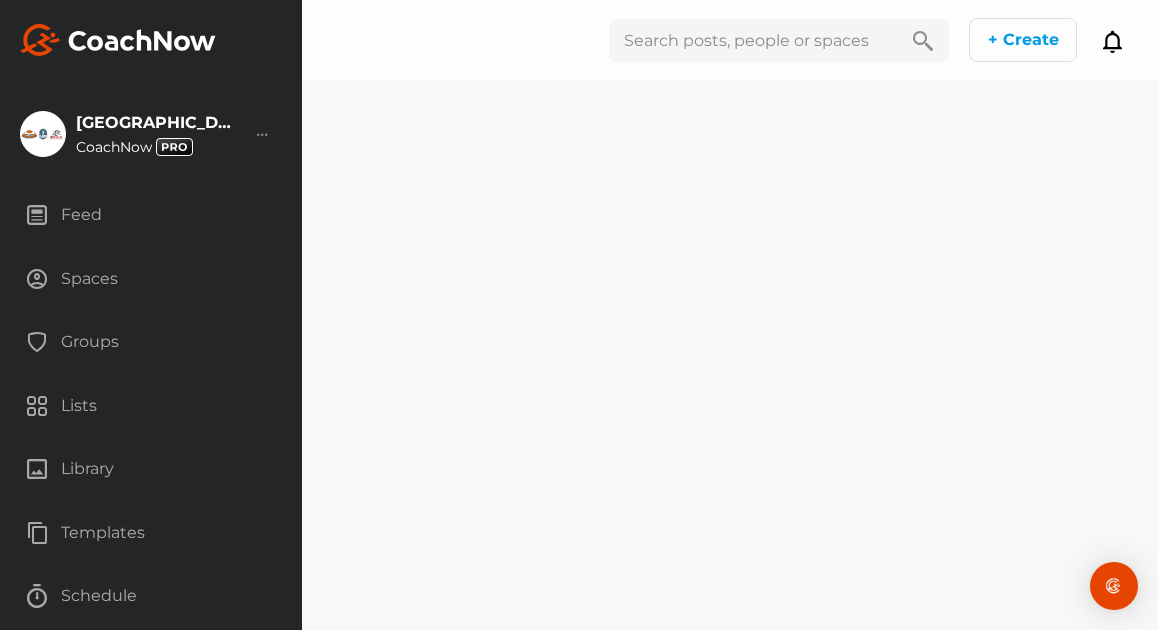 scroll, scrollTop: 0, scrollLeft: 0, axis: both 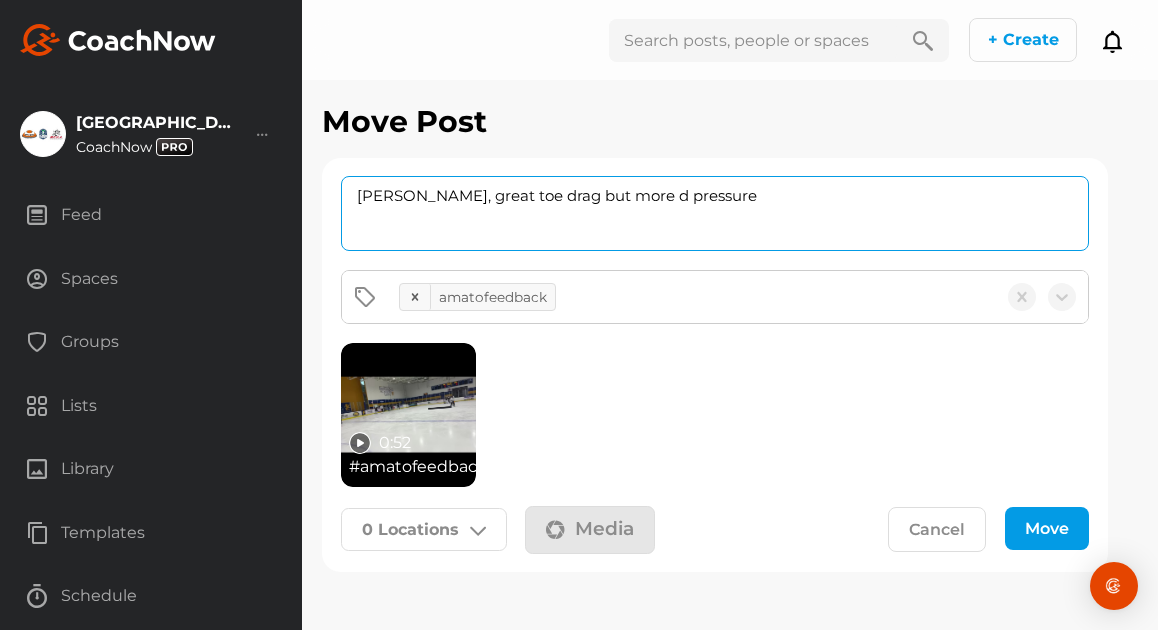 drag, startPoint x: 483, startPoint y: 197, endPoint x: 268, endPoint y: 188, distance: 215.1883 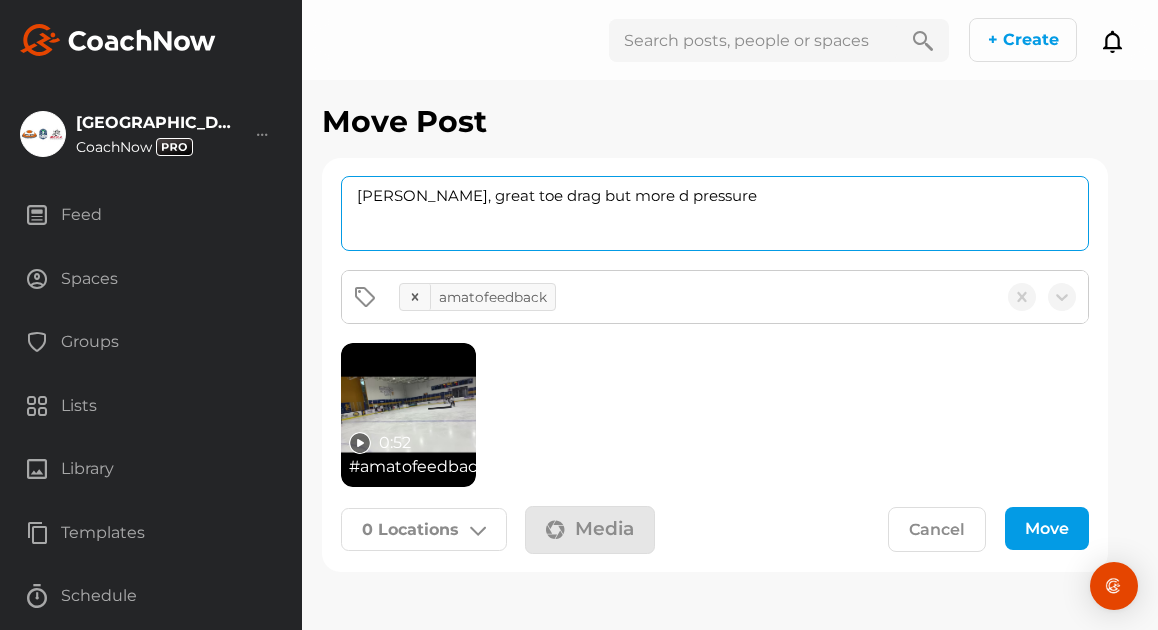 click on "[GEOGRAPHIC_DATA]
[GEOGRAPHIC_DATA]
Account Settings
Organizations
Tags
Get Paid
Benefits" at bounding box center (579, 315) 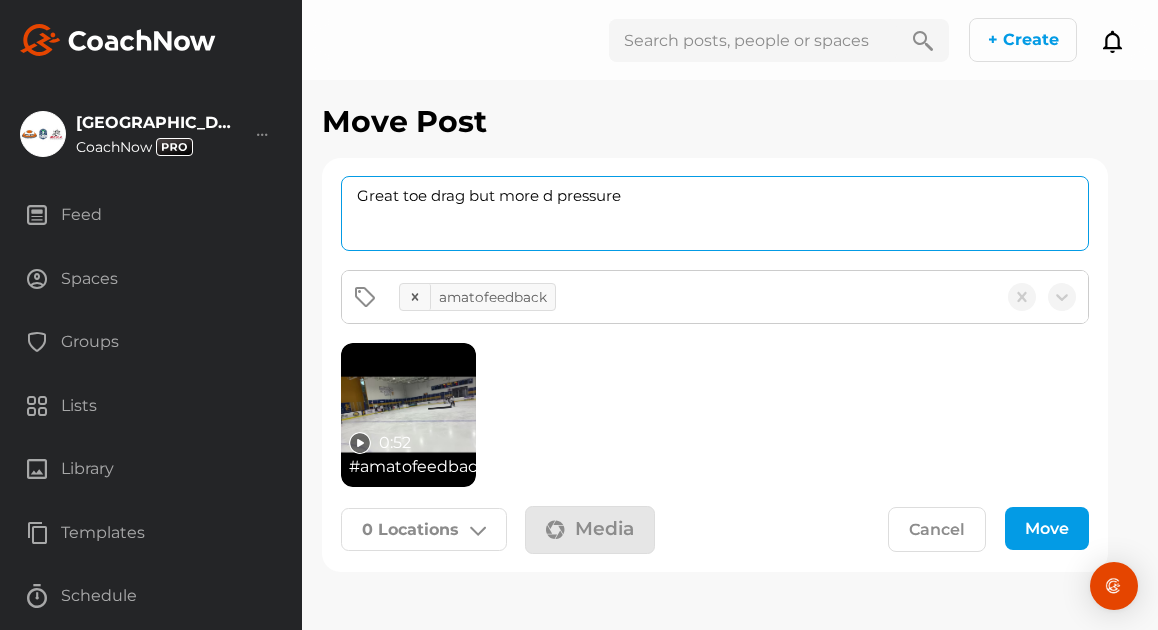 click on "Great toe drag but more d pressure" 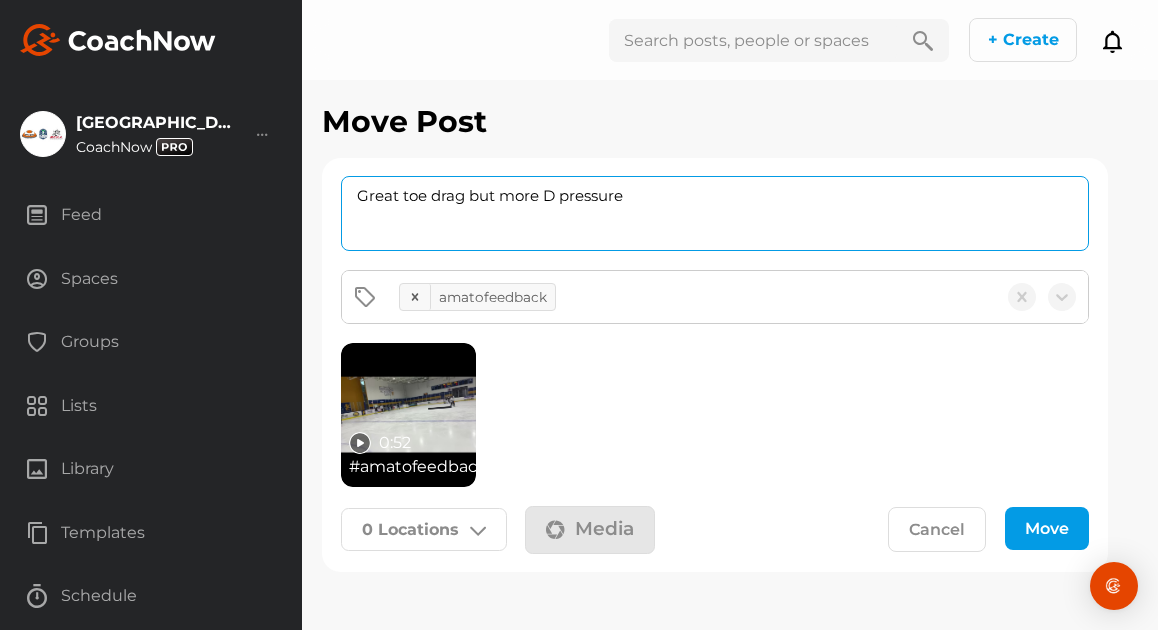 click on "Great toe drag but more D pressure" 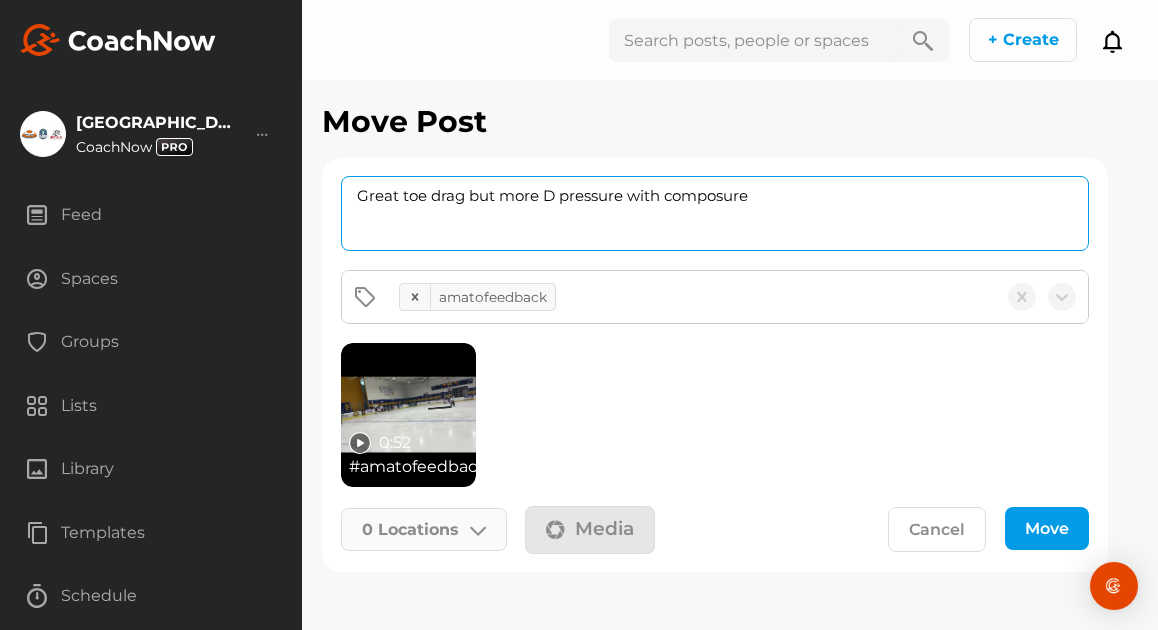 type on "Great toe drag but more D pressure with composure" 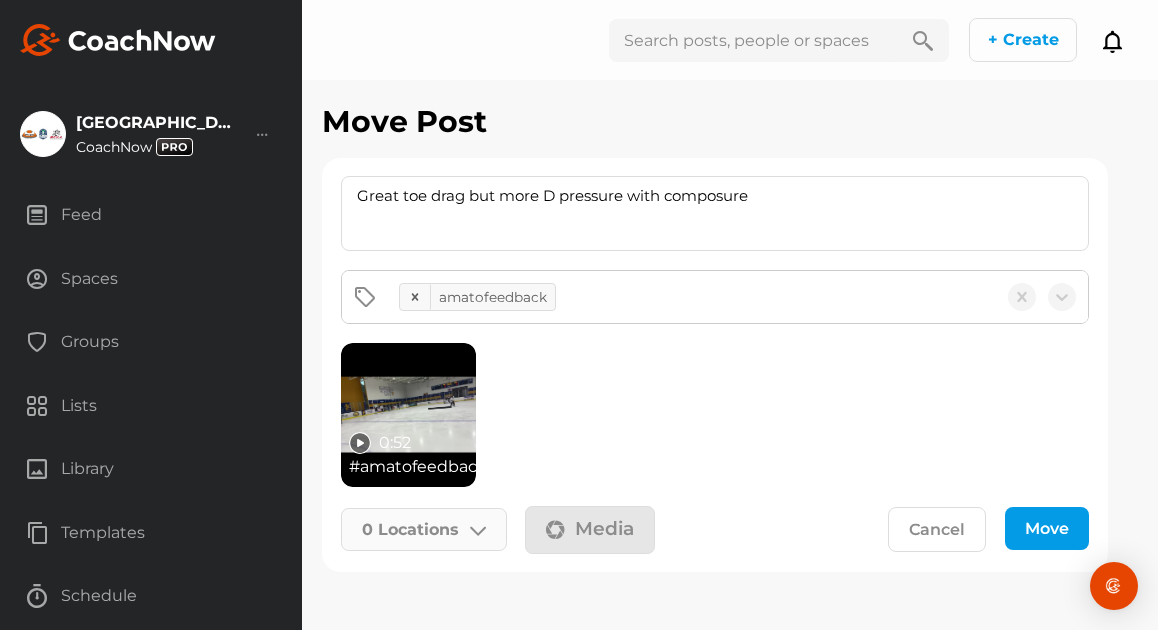 click on "0   Locations" 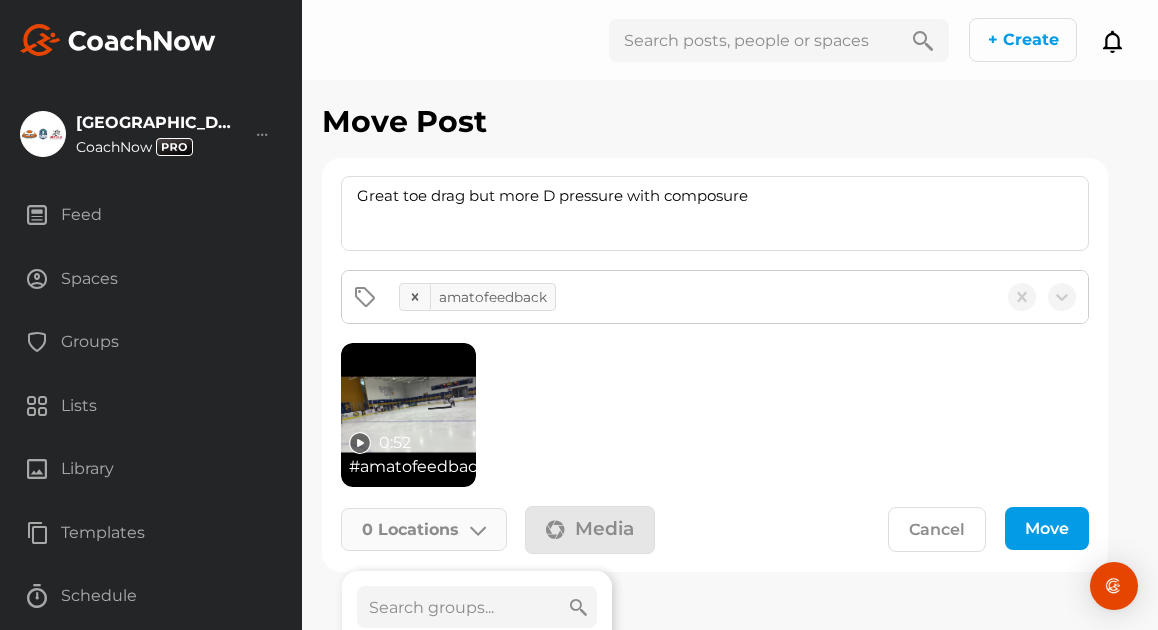 click 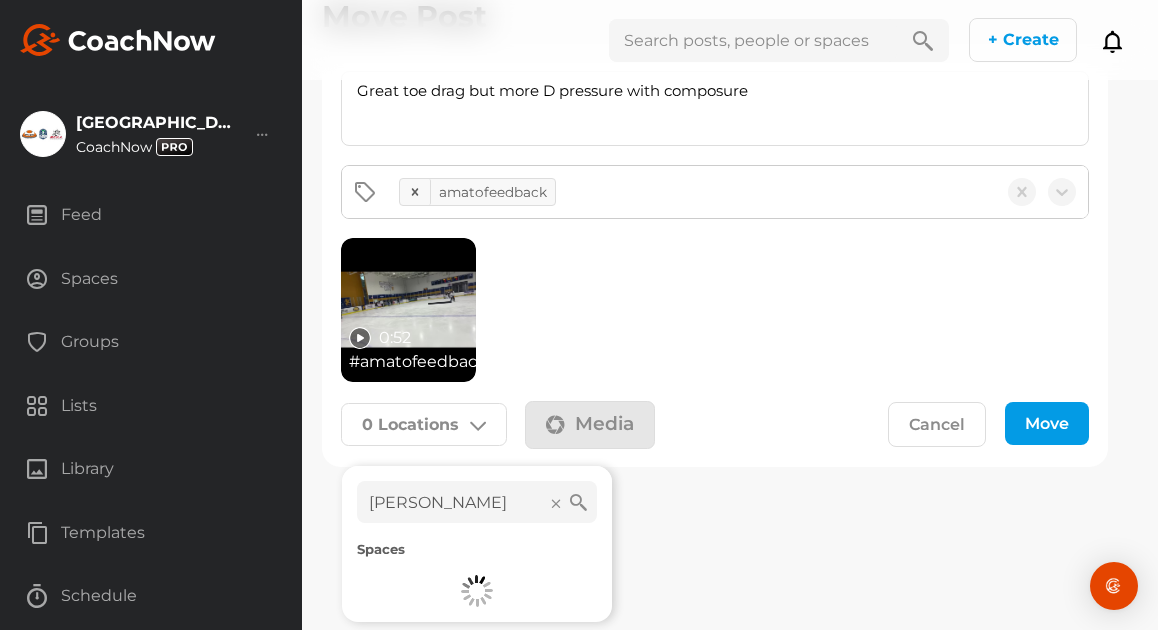 scroll, scrollTop: 170, scrollLeft: 0, axis: vertical 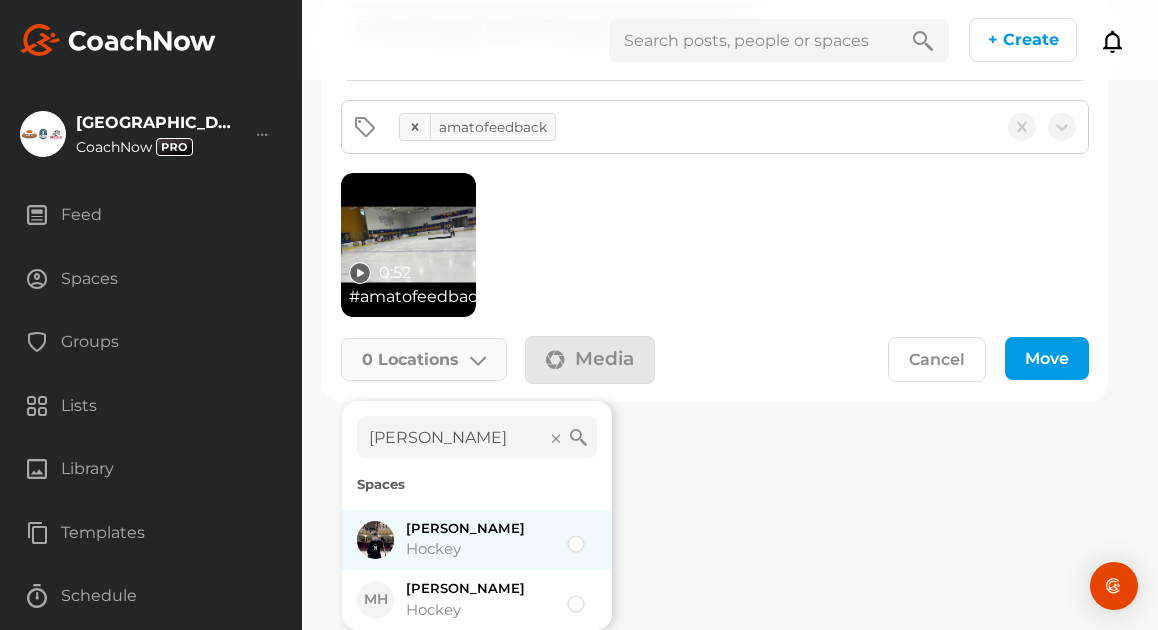 type on "[PERSON_NAME]" 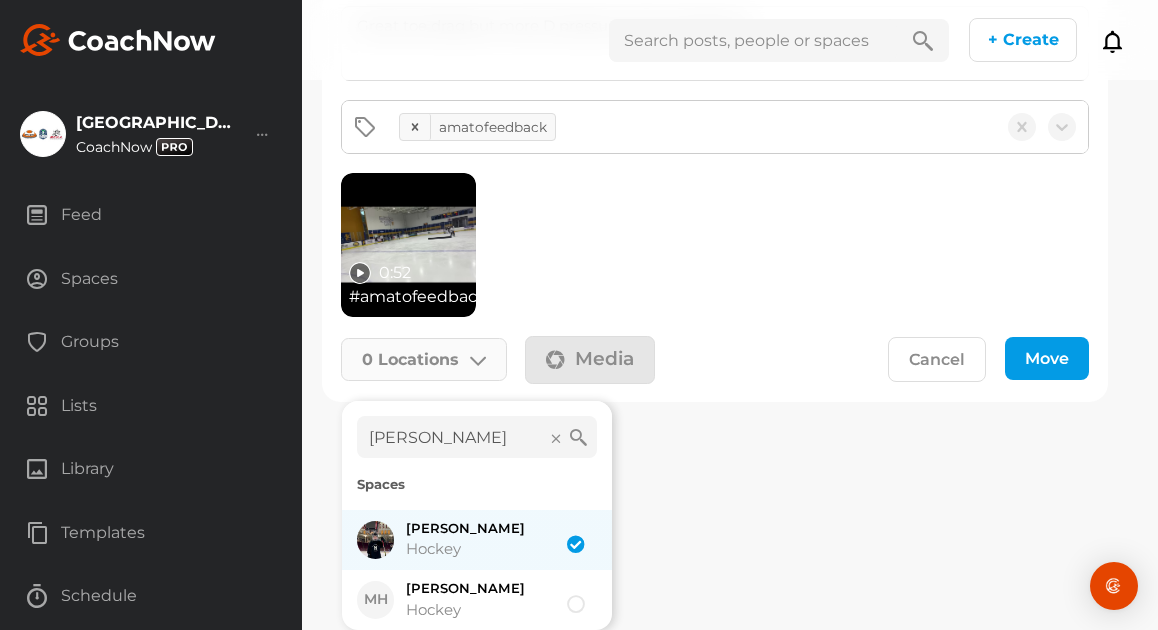 checkbox on "true" 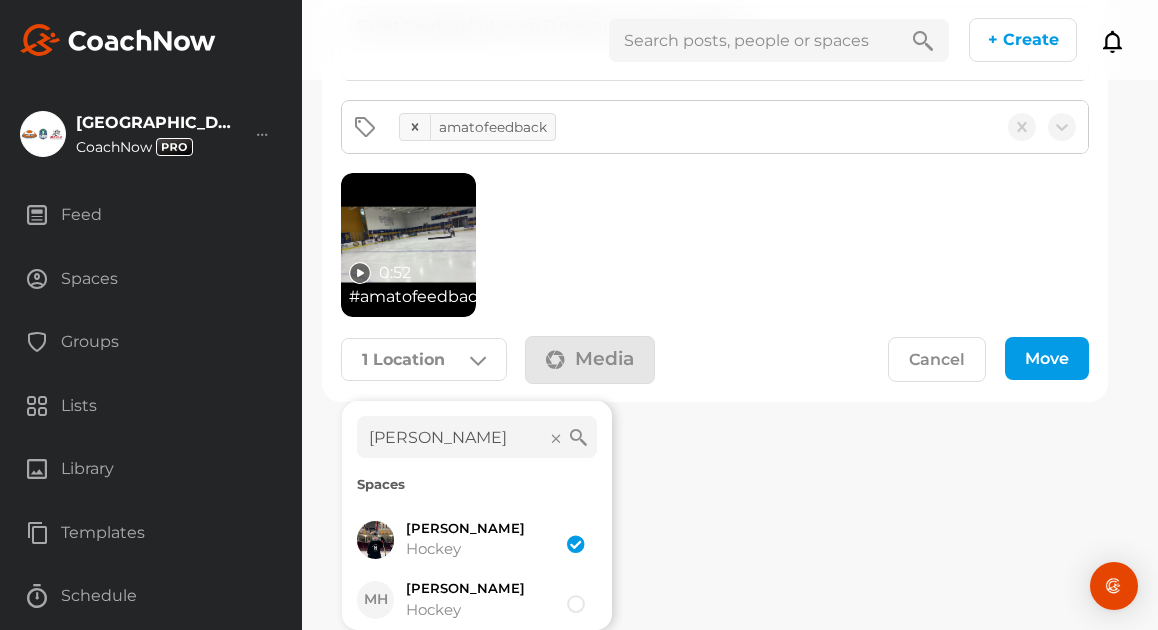 click on "Move" 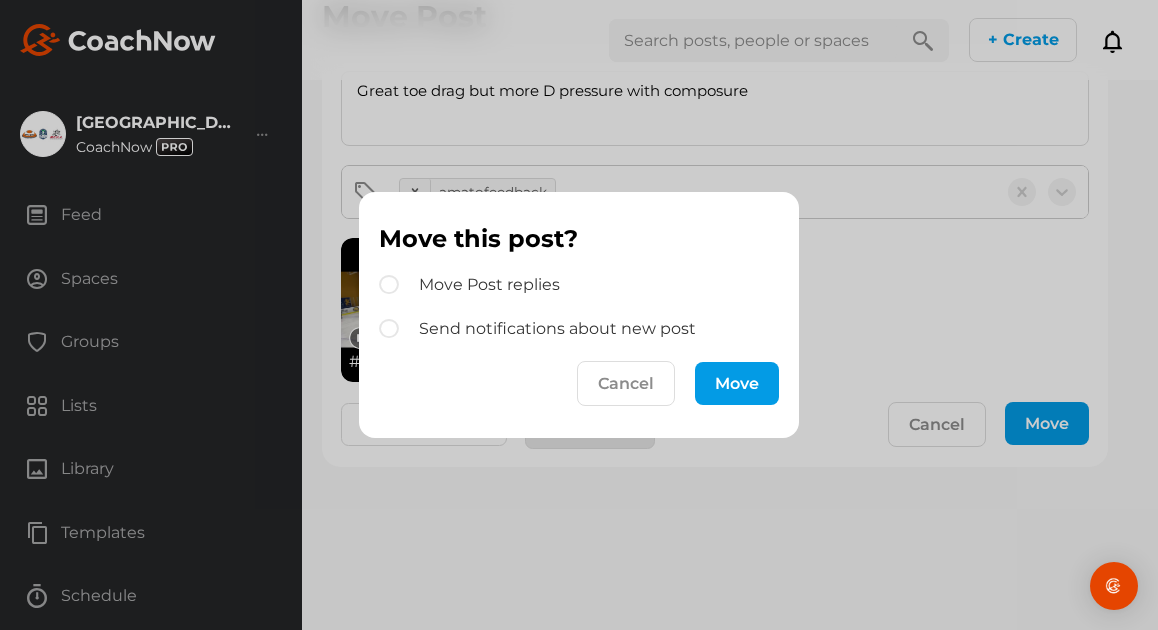 click on "Move" at bounding box center (737, 383) 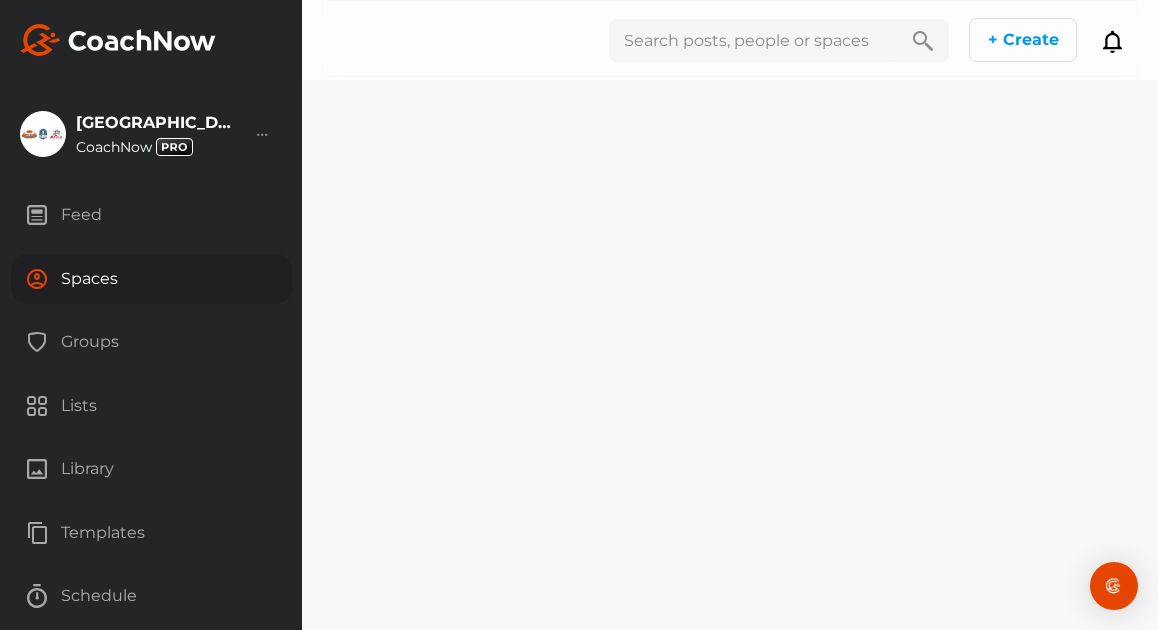 scroll, scrollTop: 0, scrollLeft: 0, axis: both 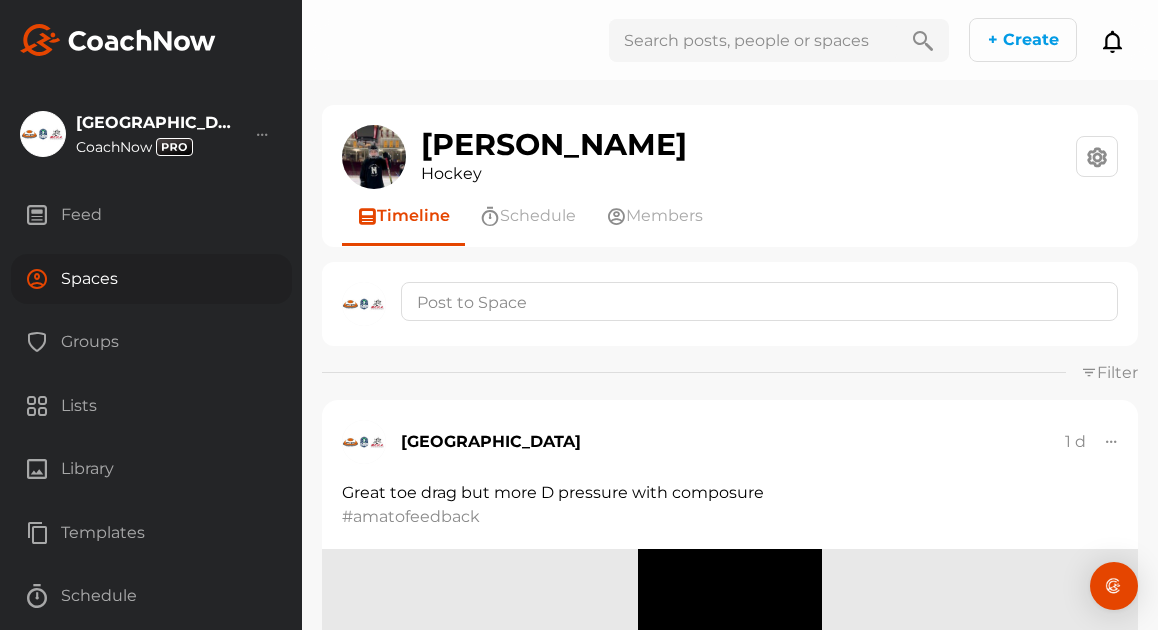 click on "Groups" at bounding box center (151, 342) 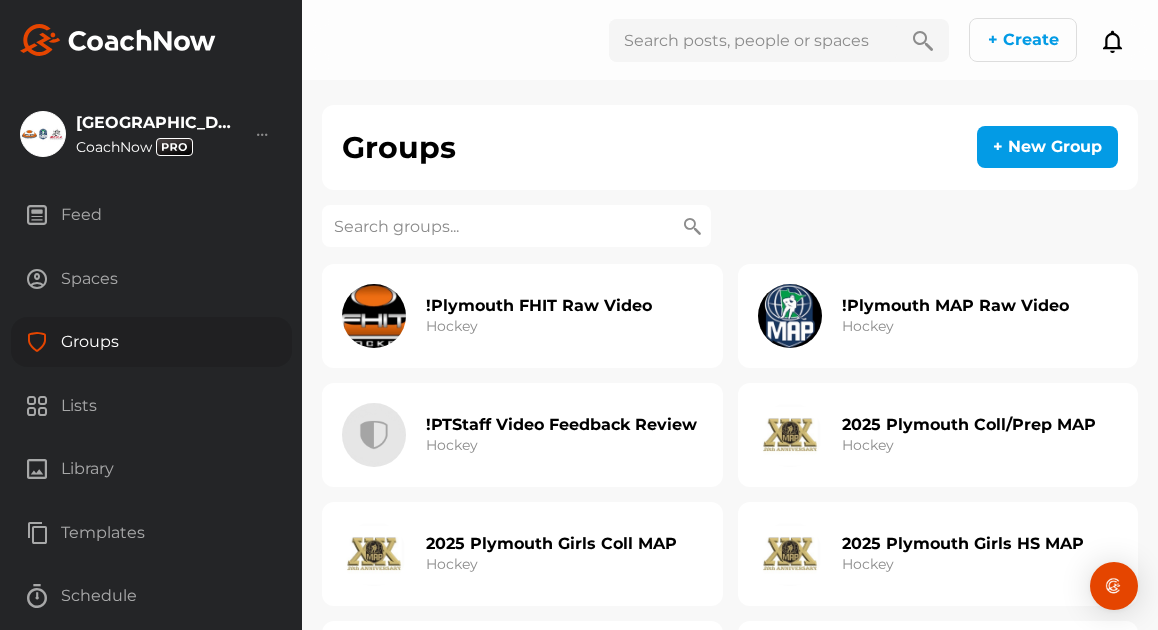 click on "!Plymouth FHIT Raw Video" 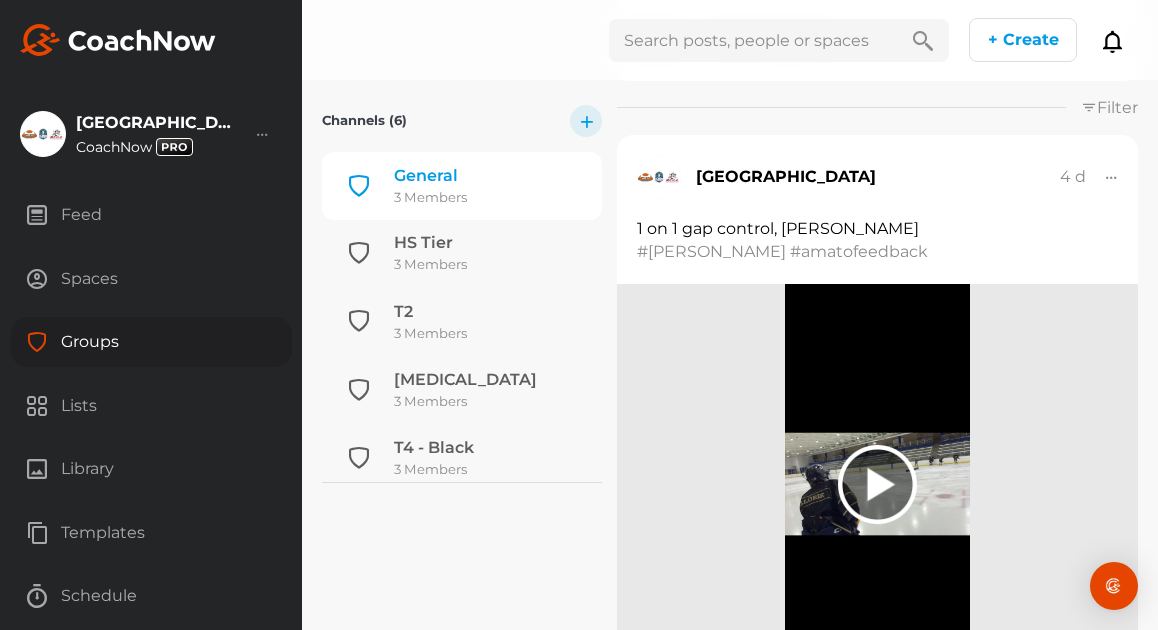 scroll, scrollTop: 0, scrollLeft: 0, axis: both 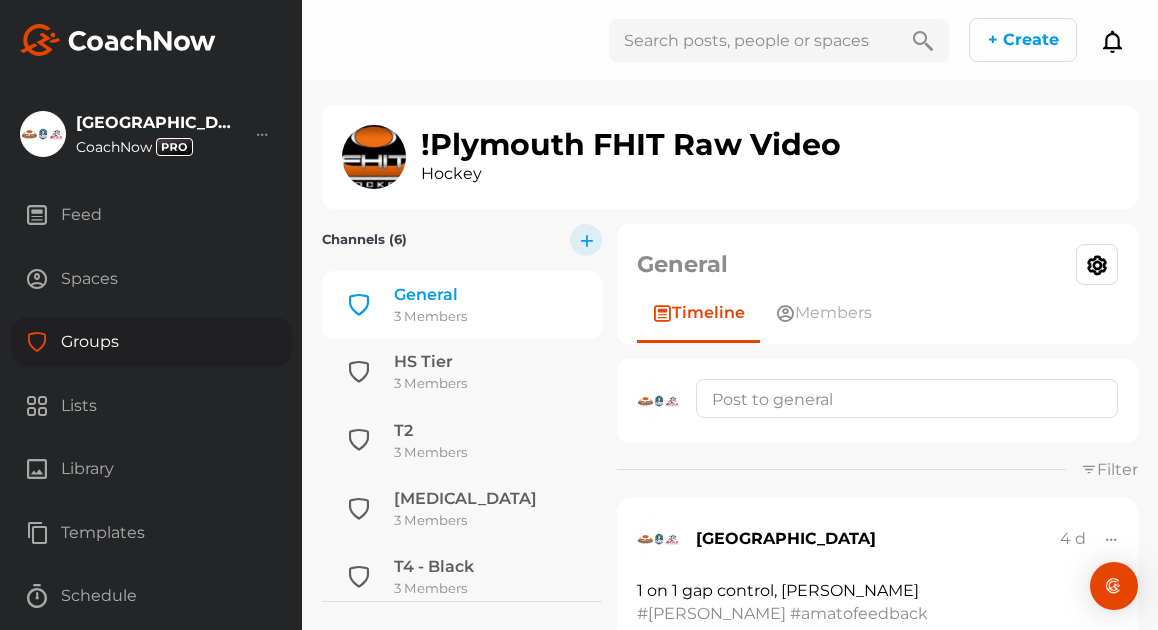 click on "Groups" at bounding box center [151, 342] 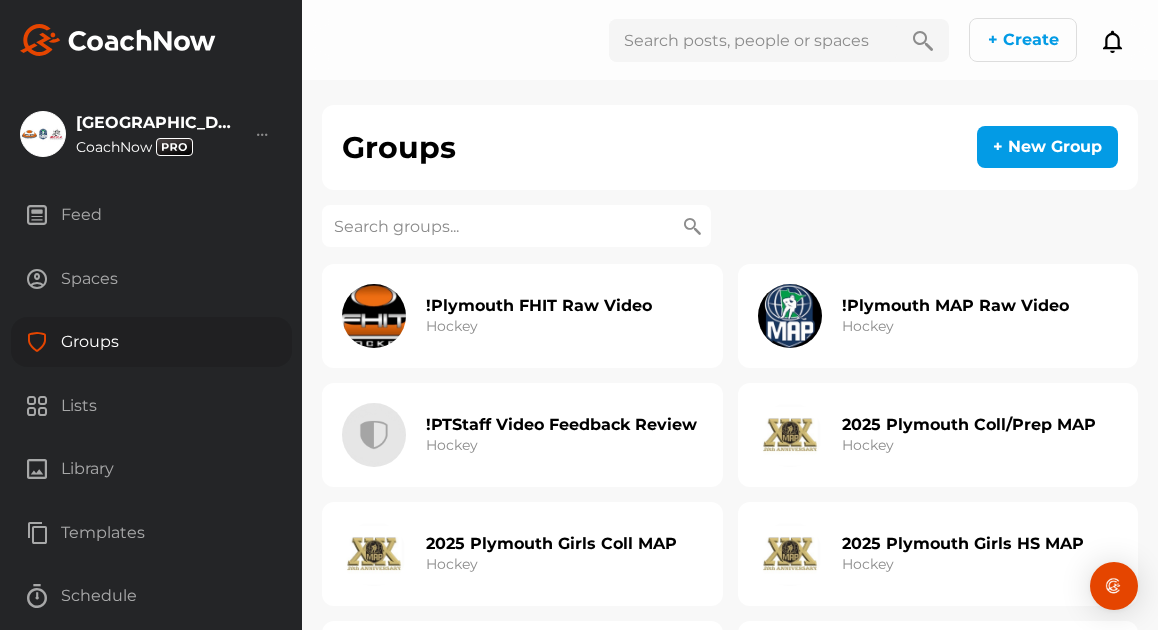 click on "!Plymouth MAP Raw Video Hockey" 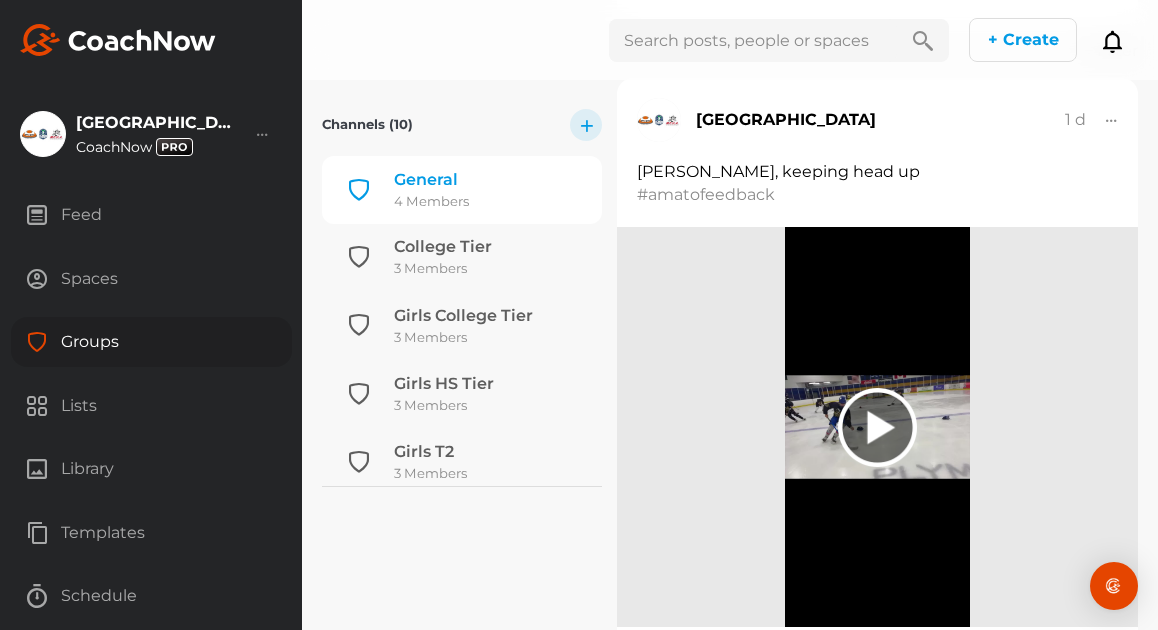 scroll, scrollTop: 422, scrollLeft: 0, axis: vertical 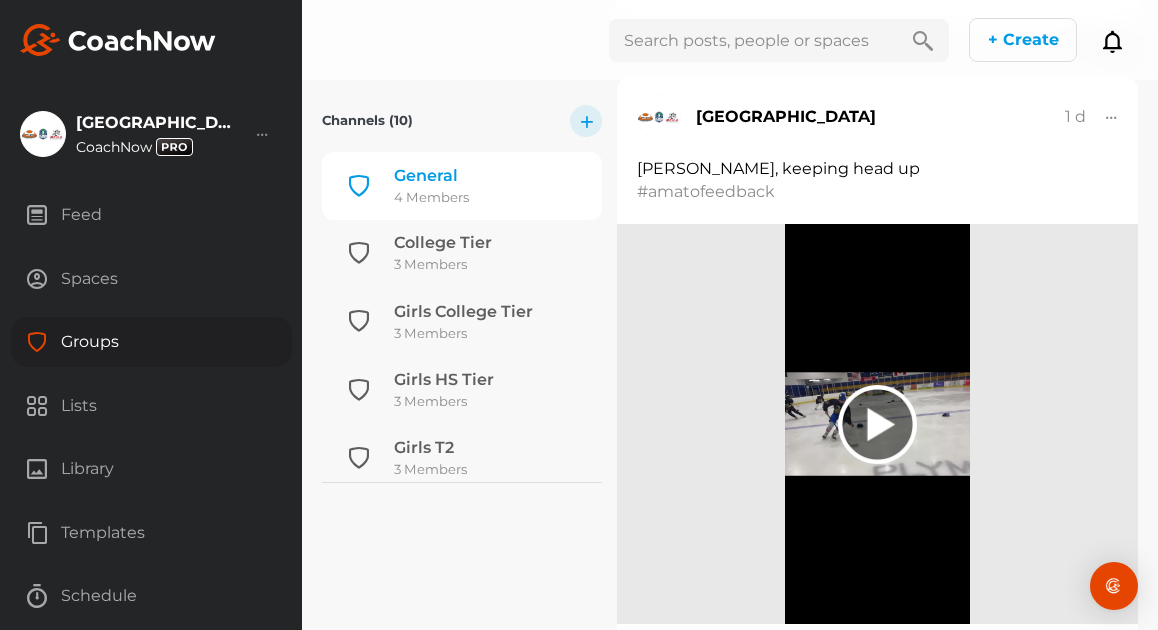 click 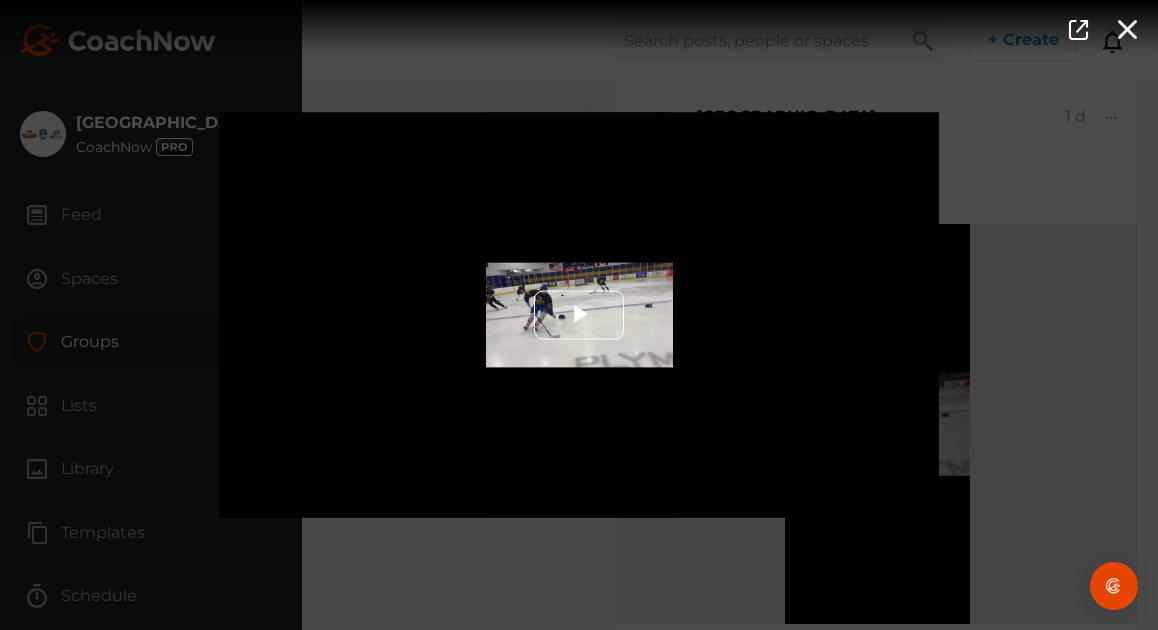 click at bounding box center (579, 315) 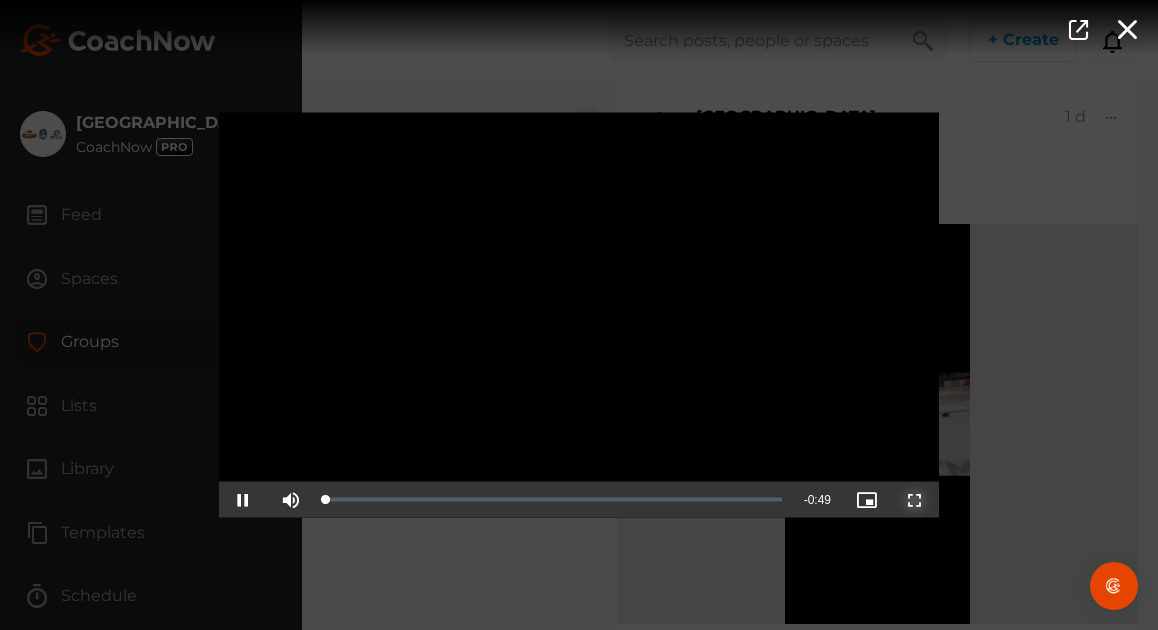 click at bounding box center (915, 500) 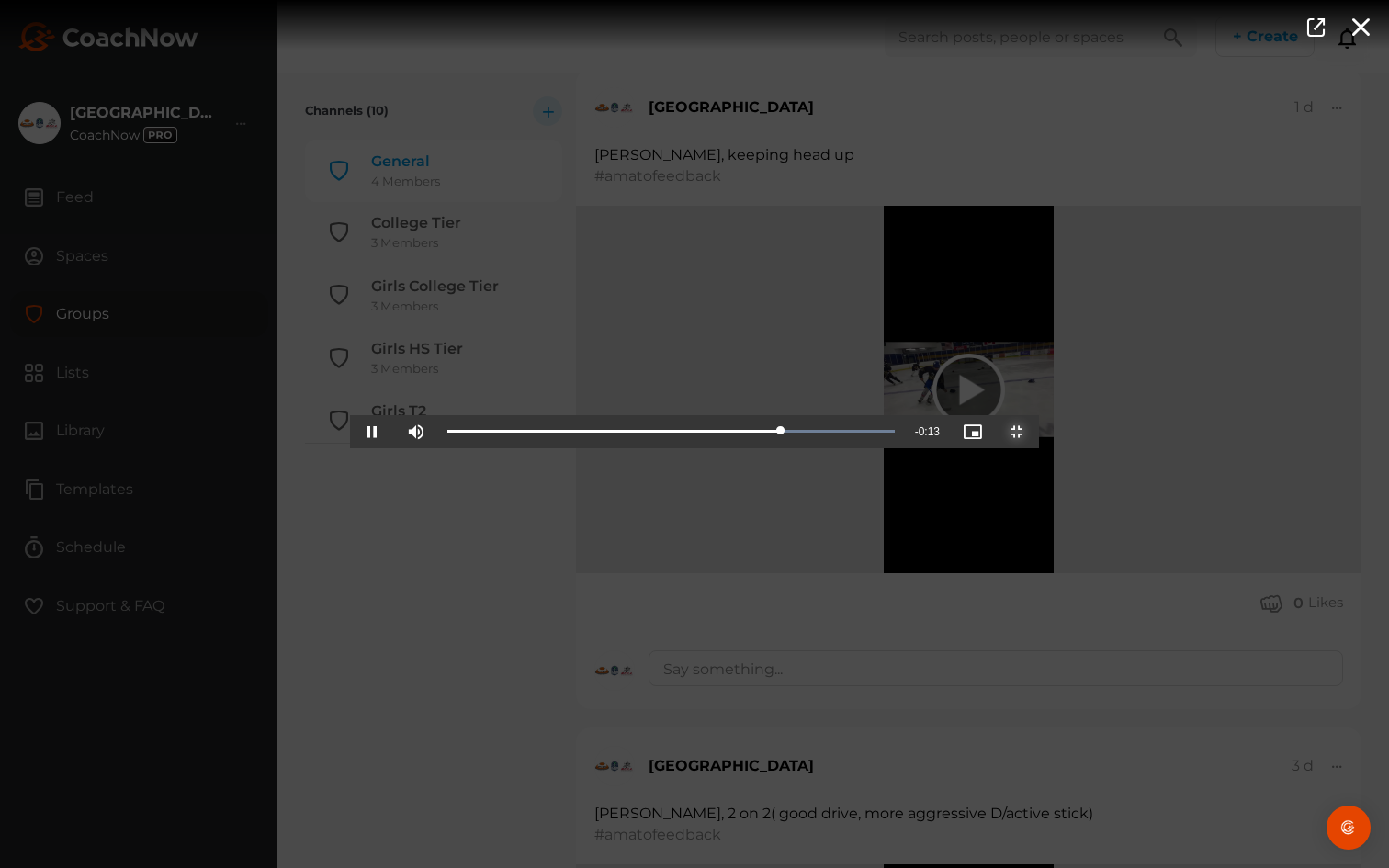 click at bounding box center [1017, 432] 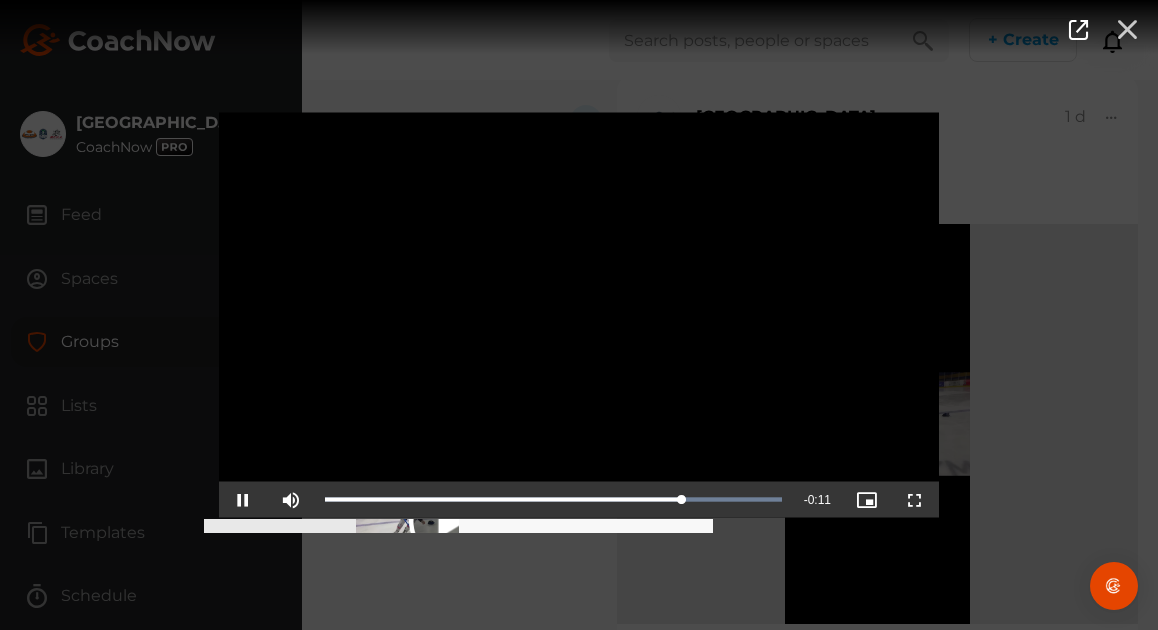 click at bounding box center (1127, 28) 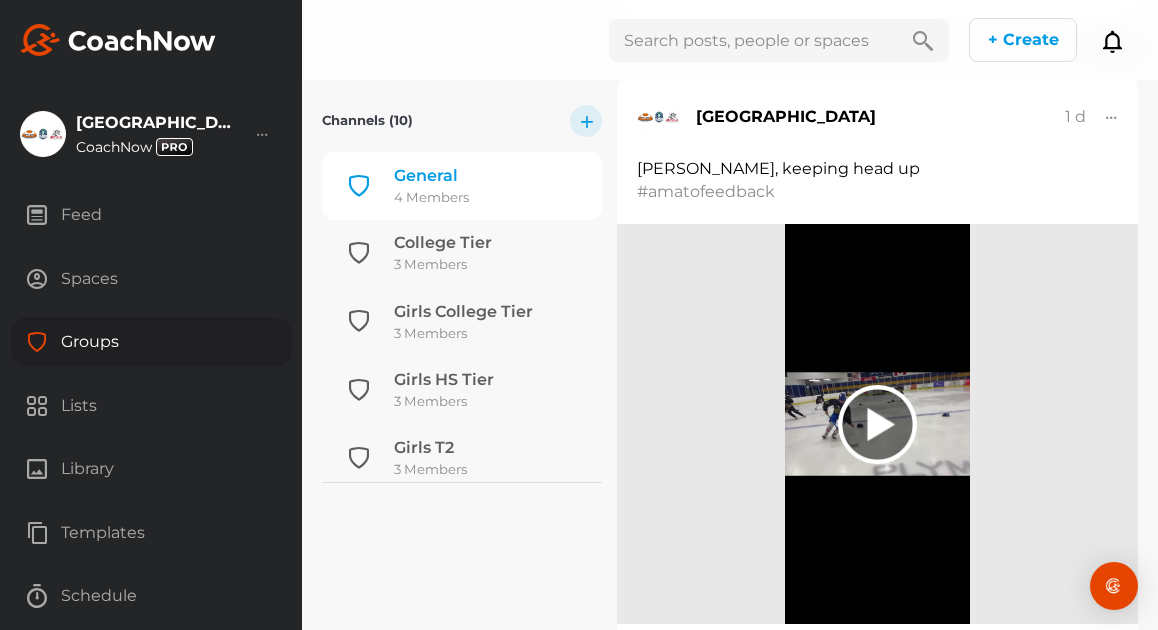 click 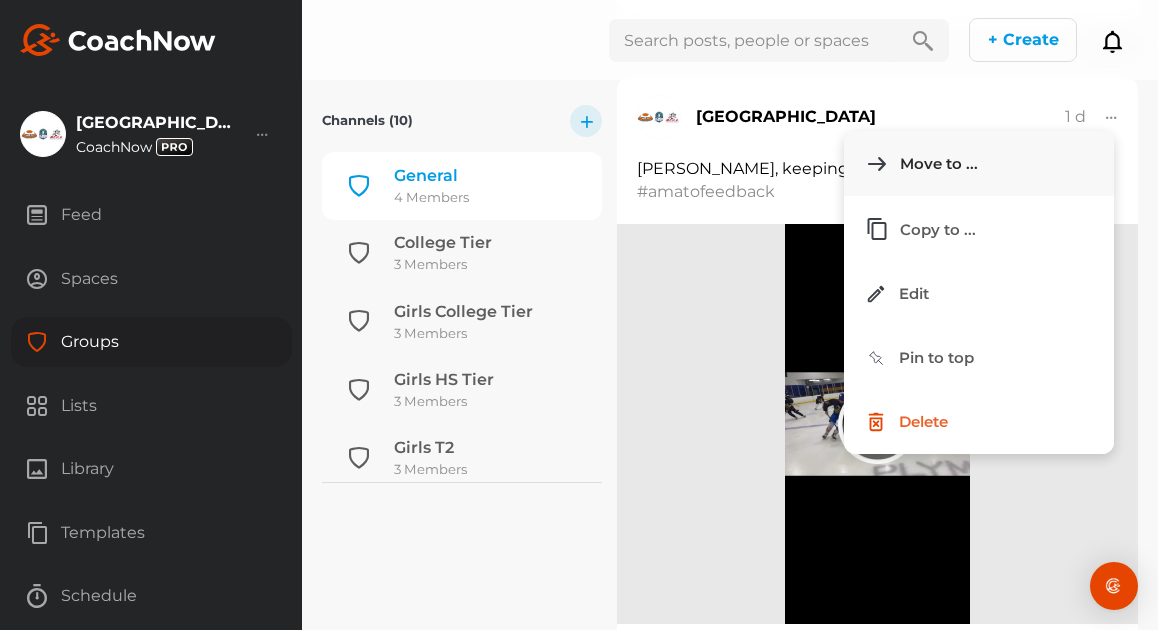 click on "Move to ..." 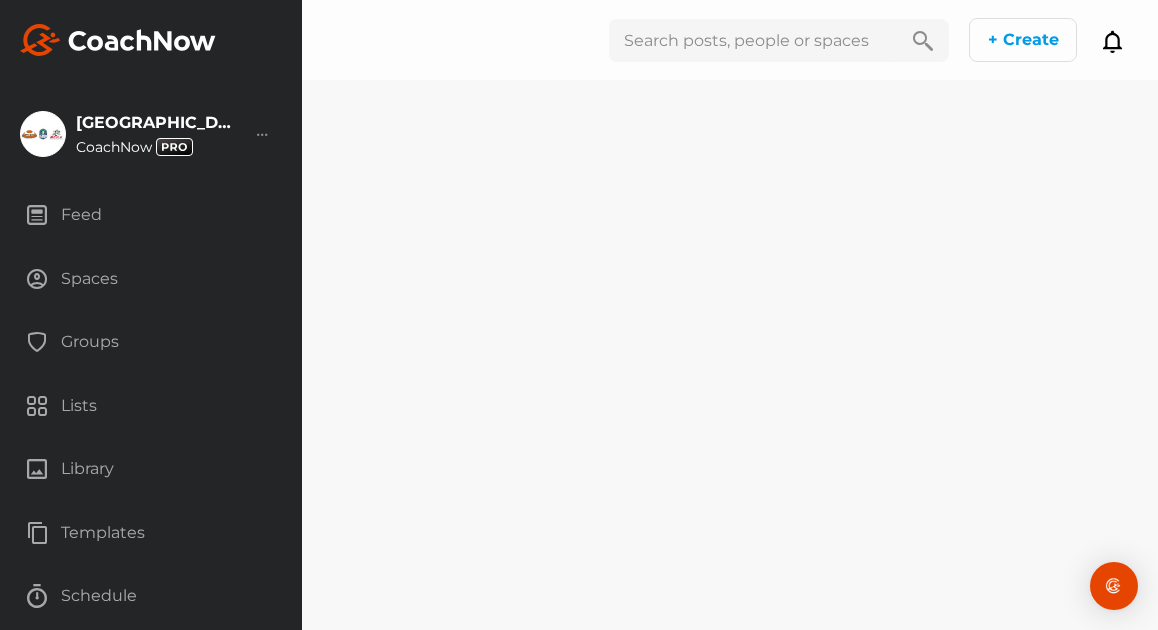 scroll, scrollTop: 0, scrollLeft: 0, axis: both 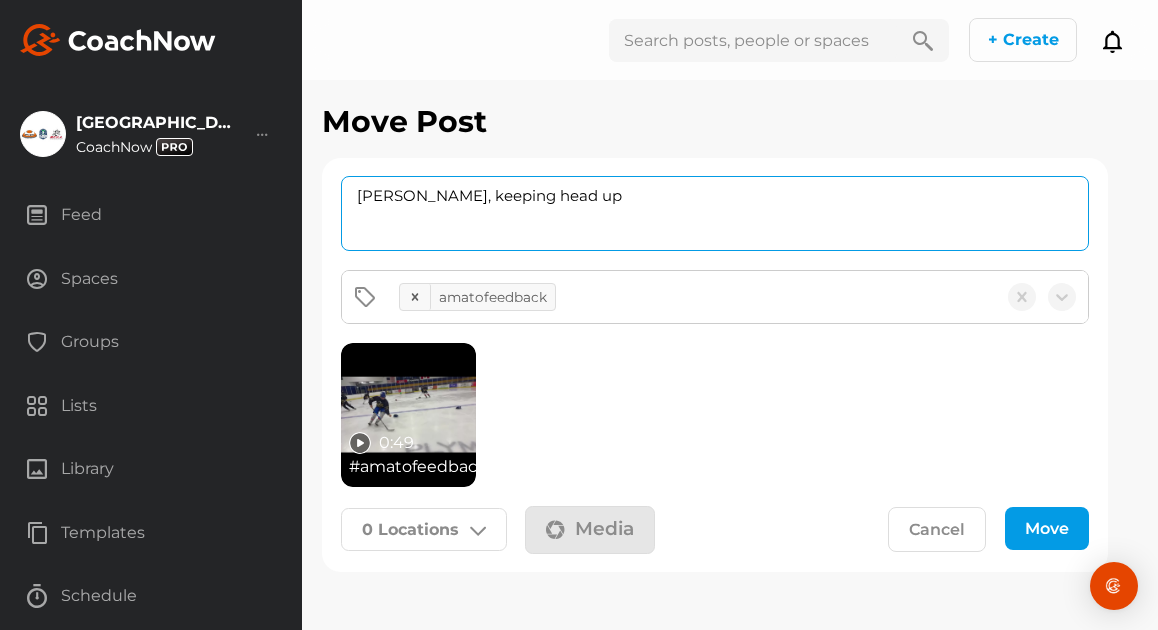 drag, startPoint x: 597, startPoint y: 191, endPoint x: 42, endPoint y: 141, distance: 557.2477 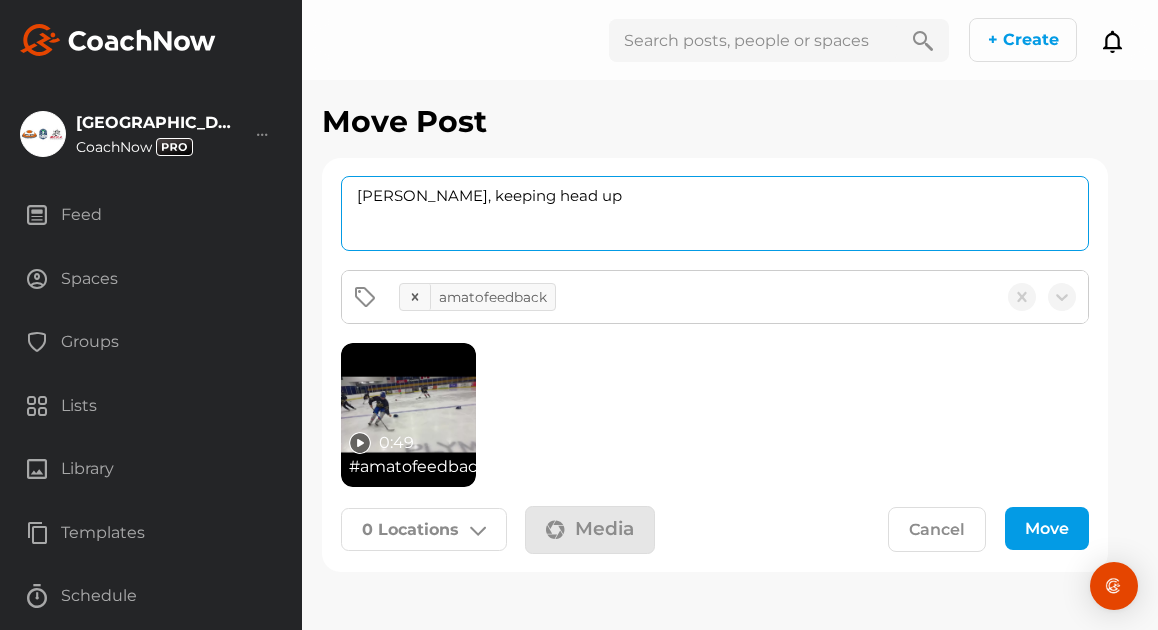click on "[GEOGRAPHIC_DATA]
[GEOGRAPHIC_DATA]
Account Settings
Organizations
Tags
Get Paid
Benefits" at bounding box center [579, 315] 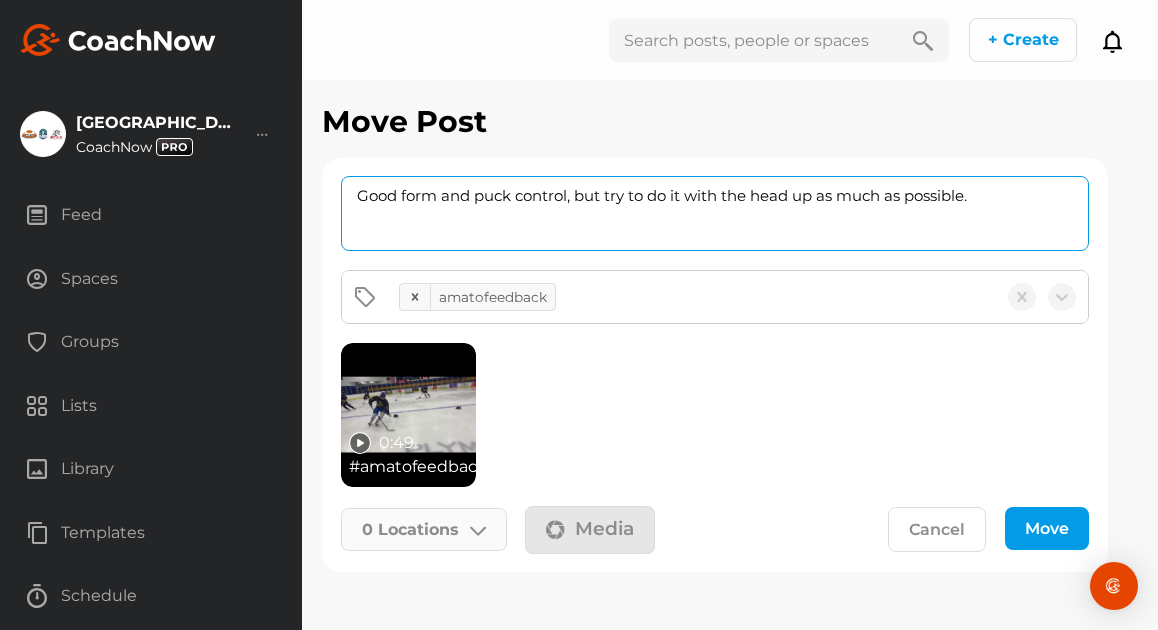 type on "Good form and puck control, but try to do it with the head up as much as possible." 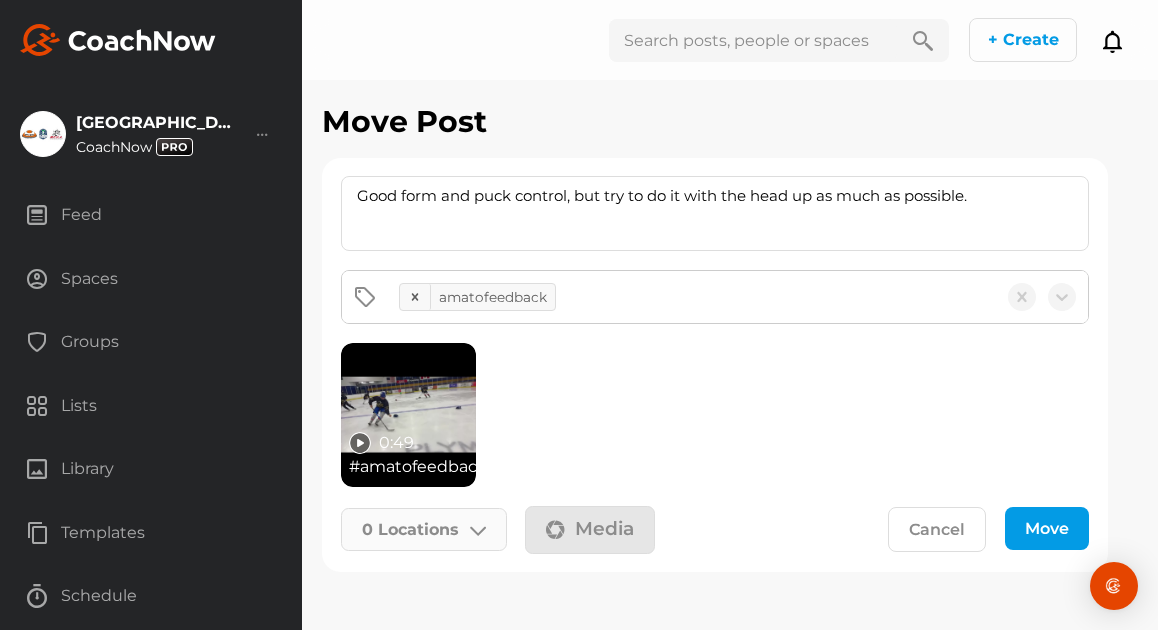 click on "0   Locations" 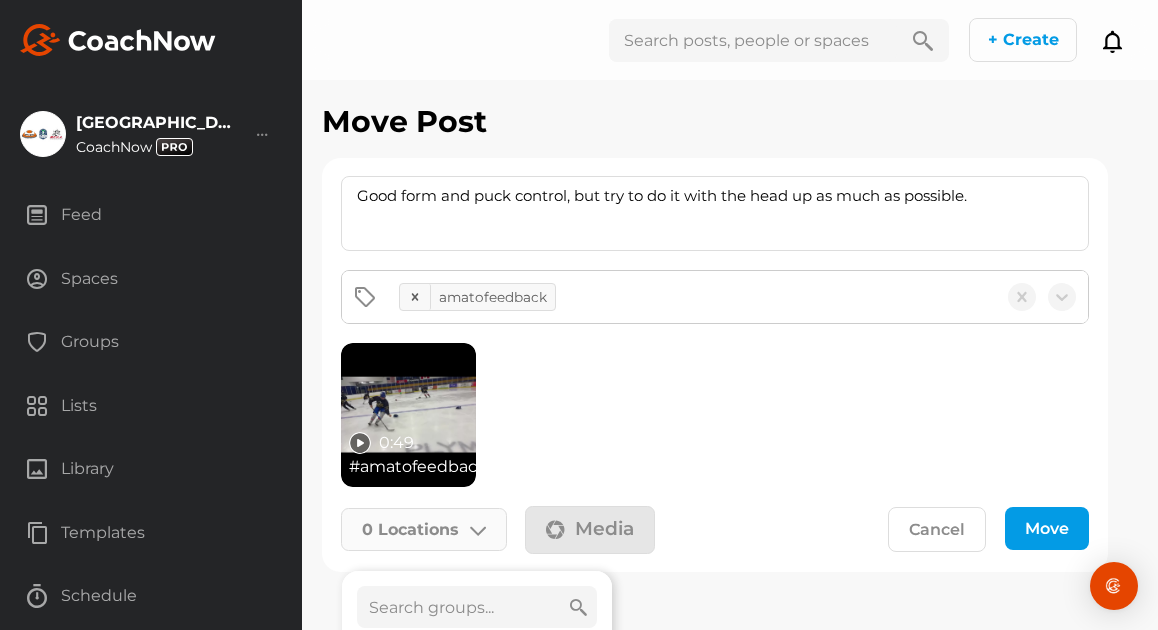 click 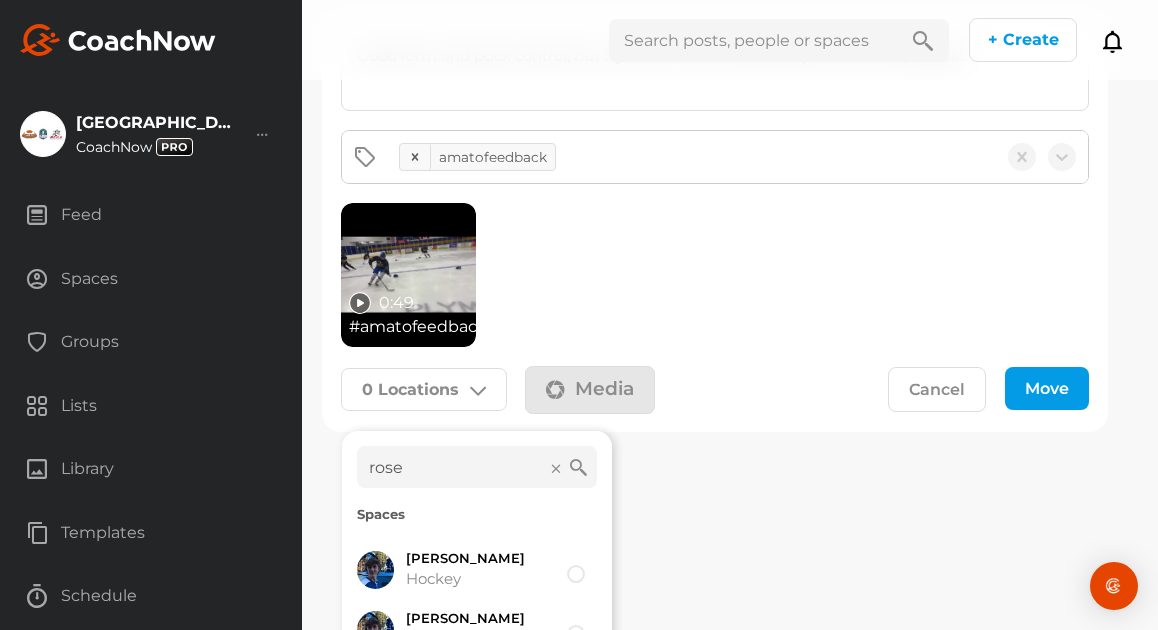 scroll, scrollTop: 230, scrollLeft: 0, axis: vertical 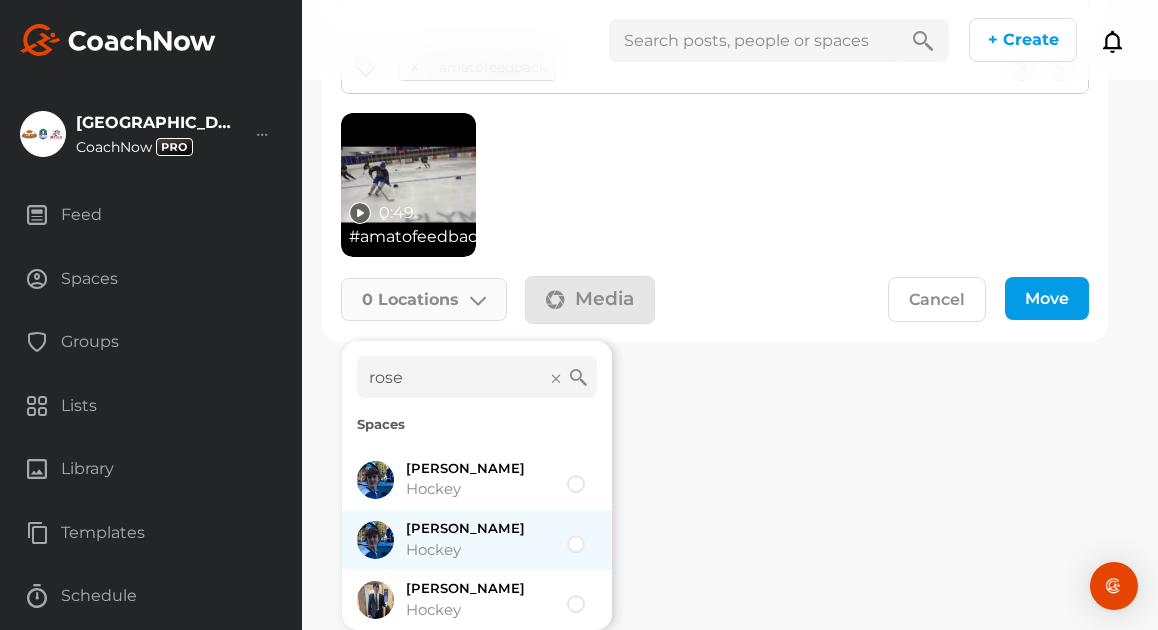 type on "rose" 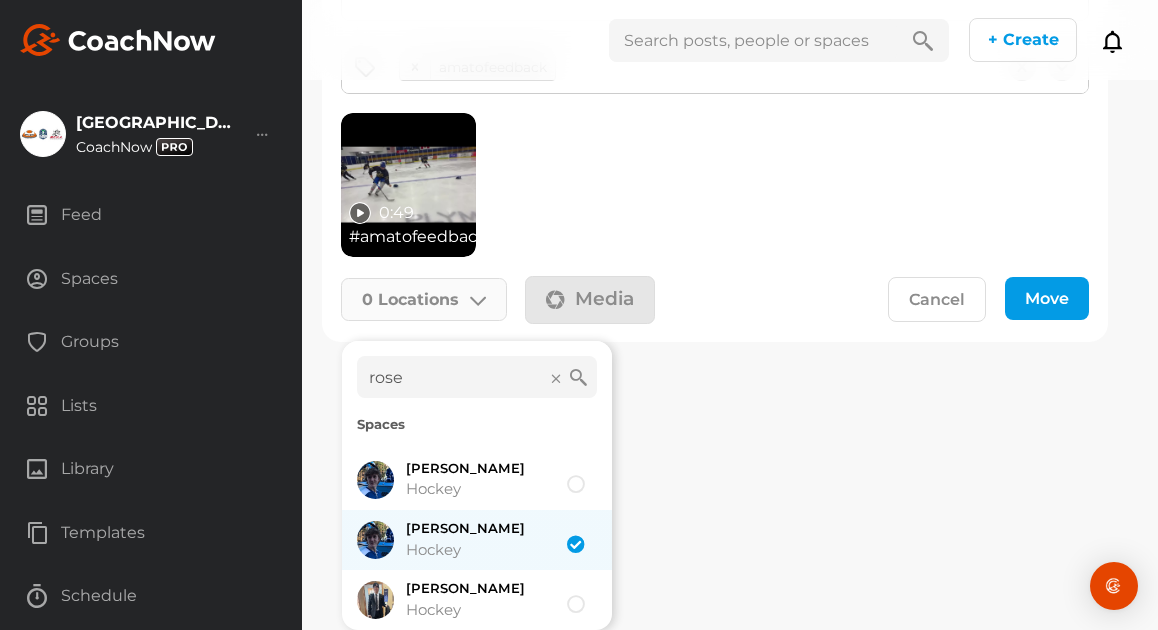 checkbox on "true" 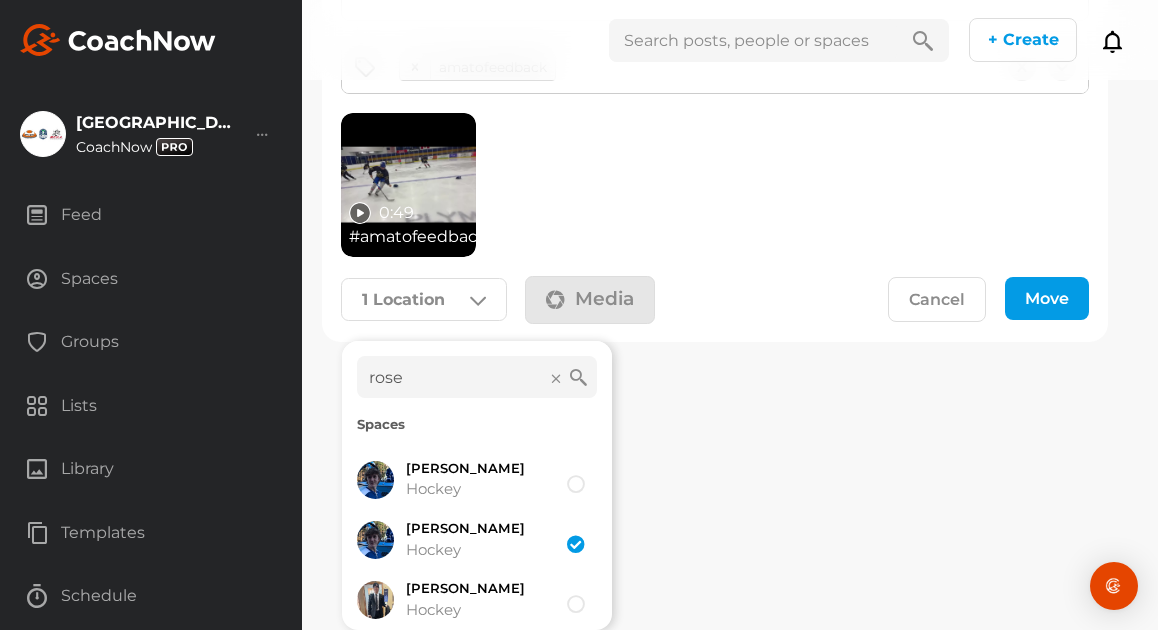 click on "Move" 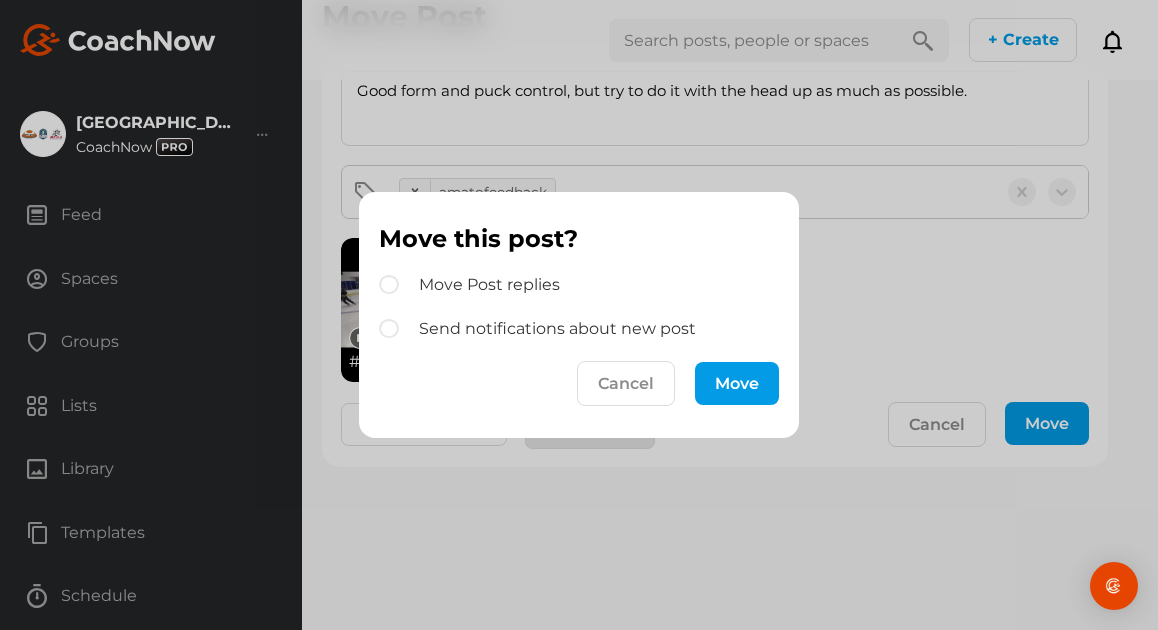 click on "Move" at bounding box center [737, 383] 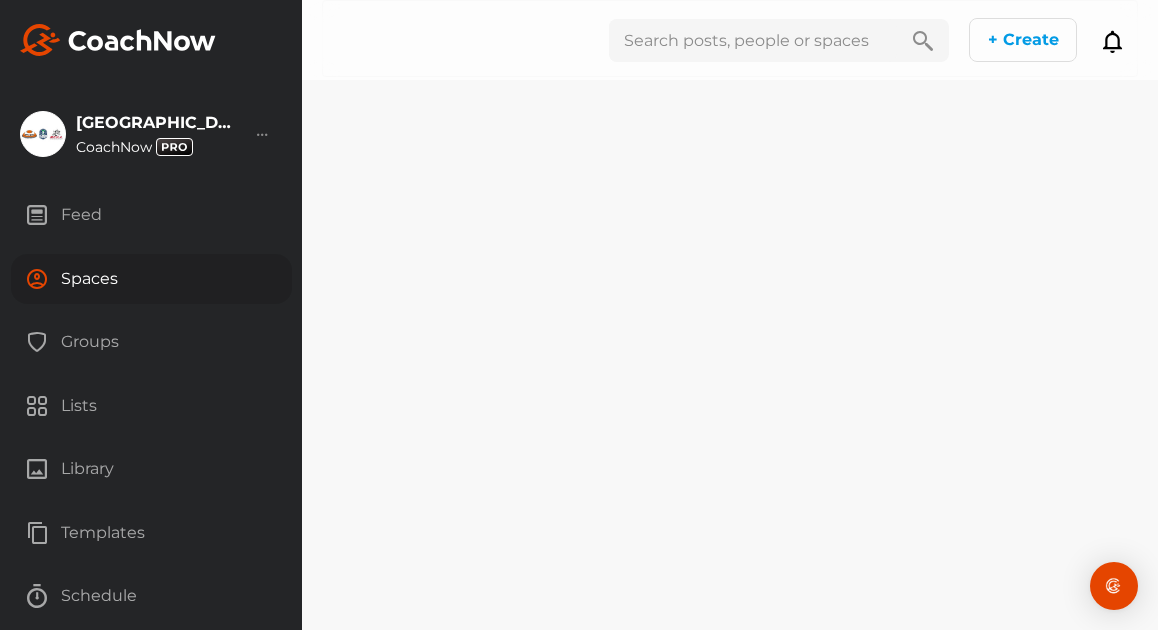 scroll, scrollTop: 0, scrollLeft: 0, axis: both 